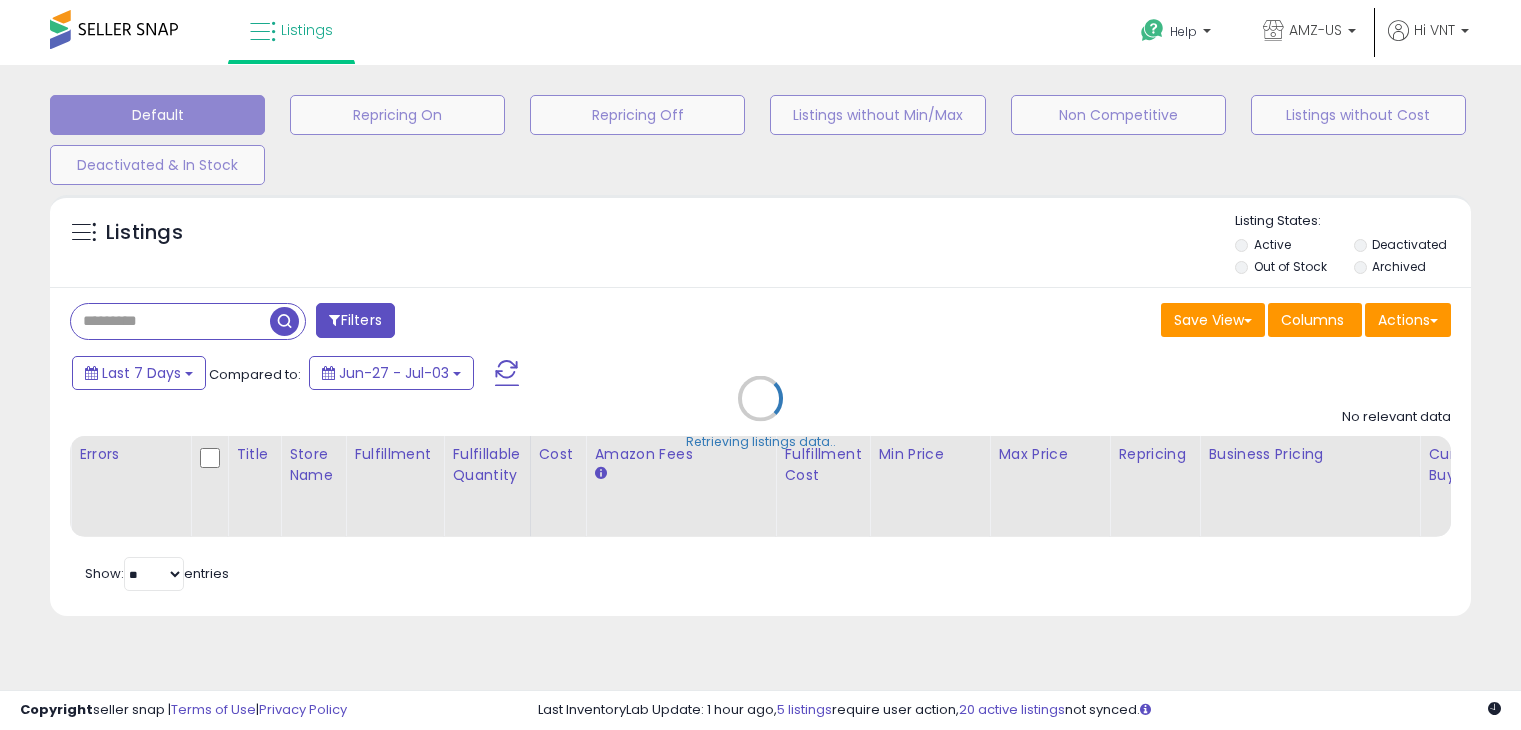 select on "**" 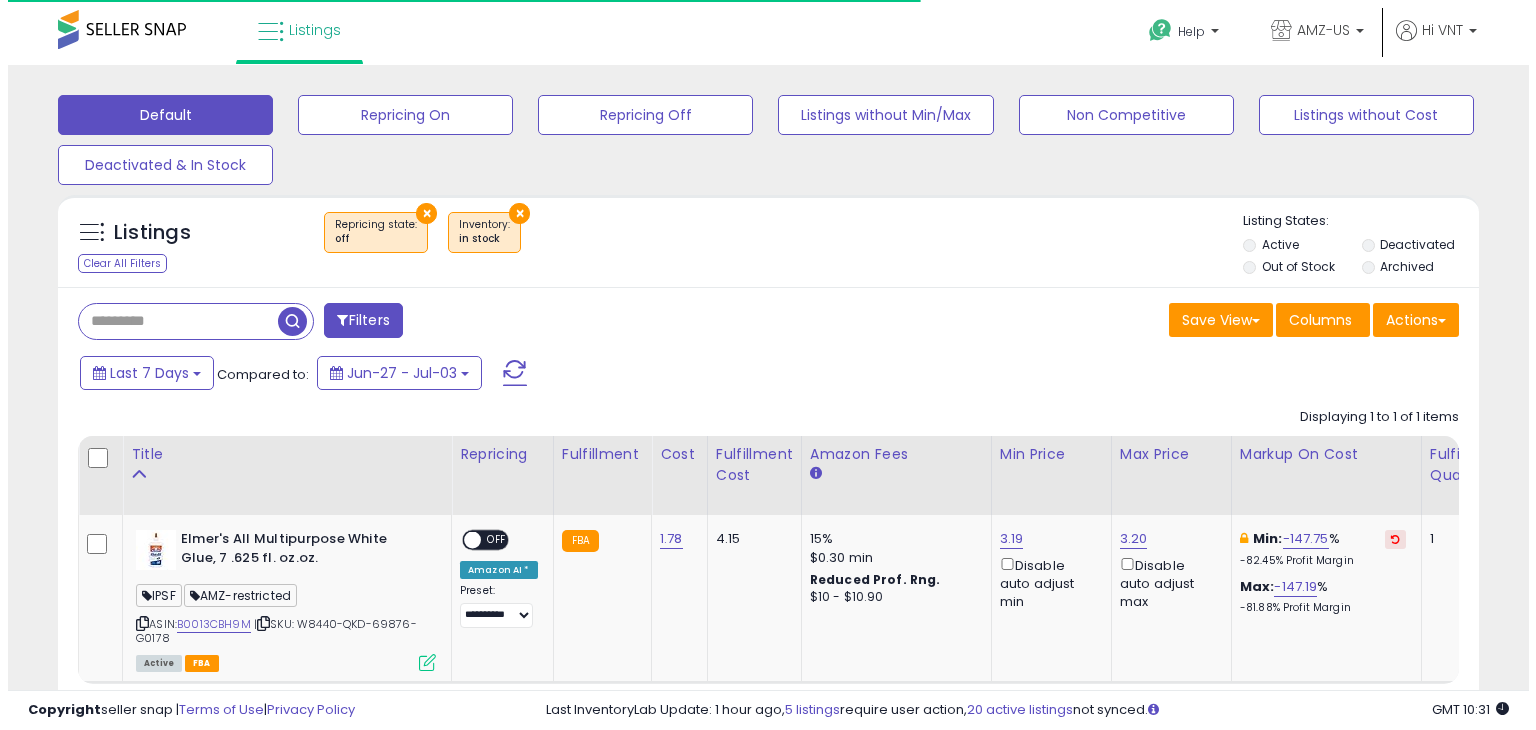 scroll, scrollTop: 0, scrollLeft: 0, axis: both 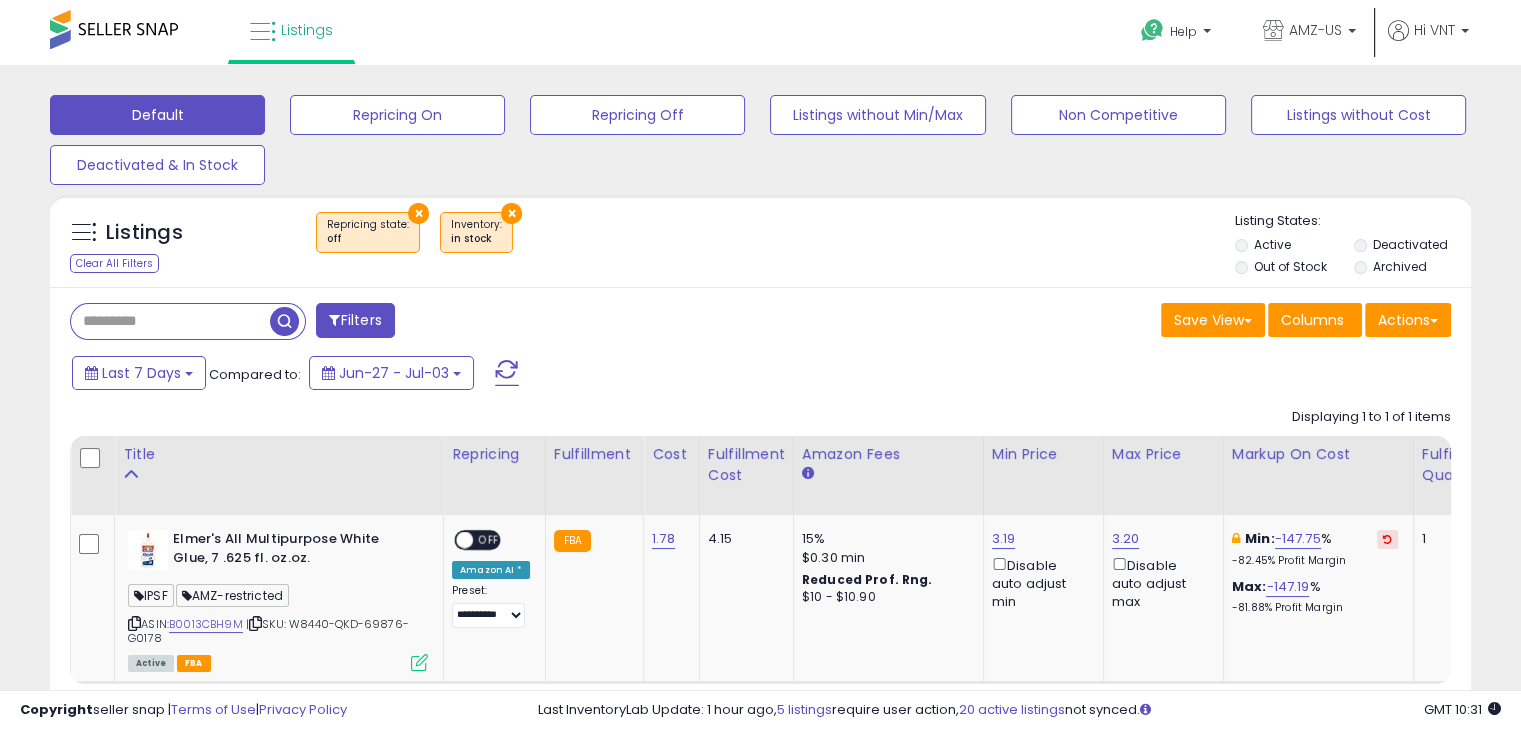click on "×" at bounding box center (418, 213) 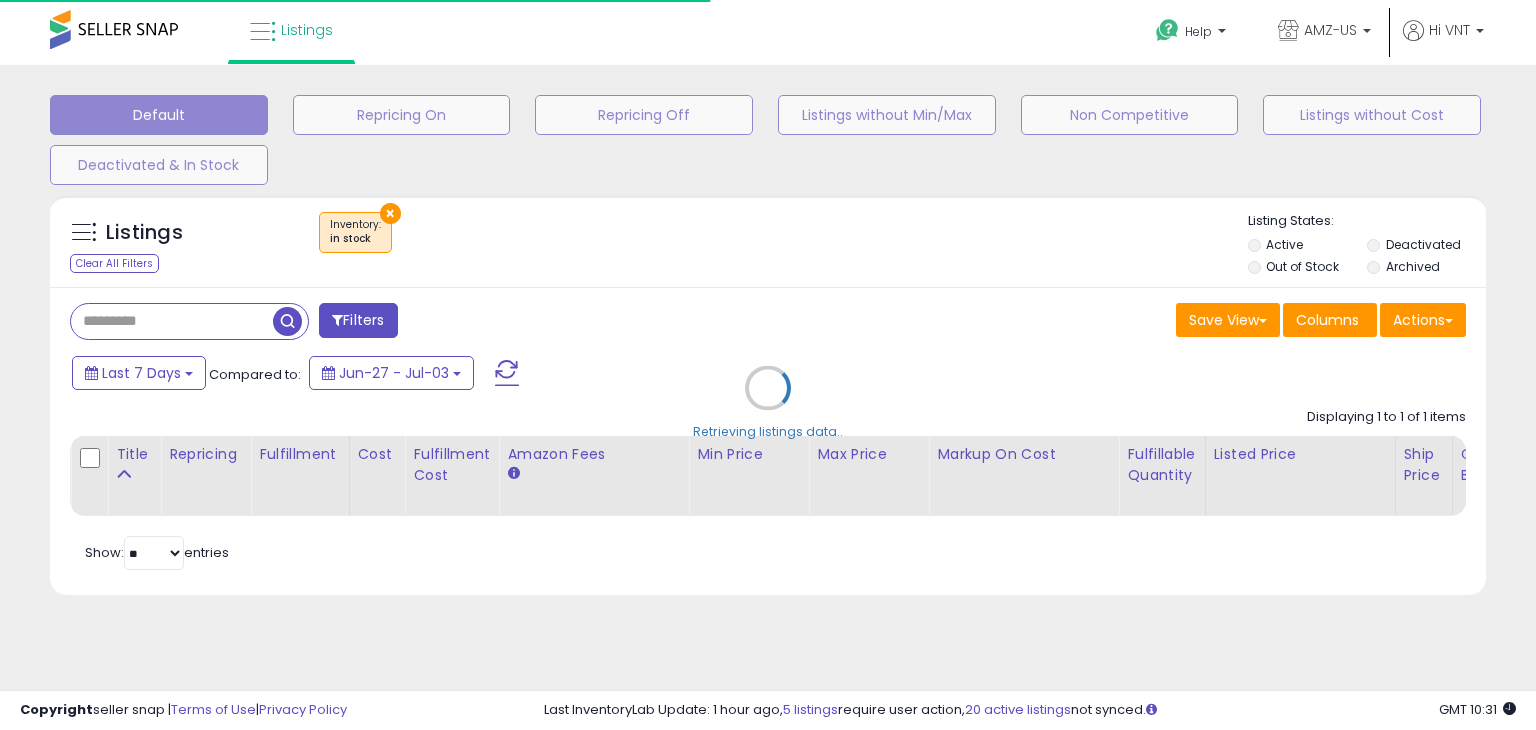 click on "Retrieving listings data.." at bounding box center (768, 402) 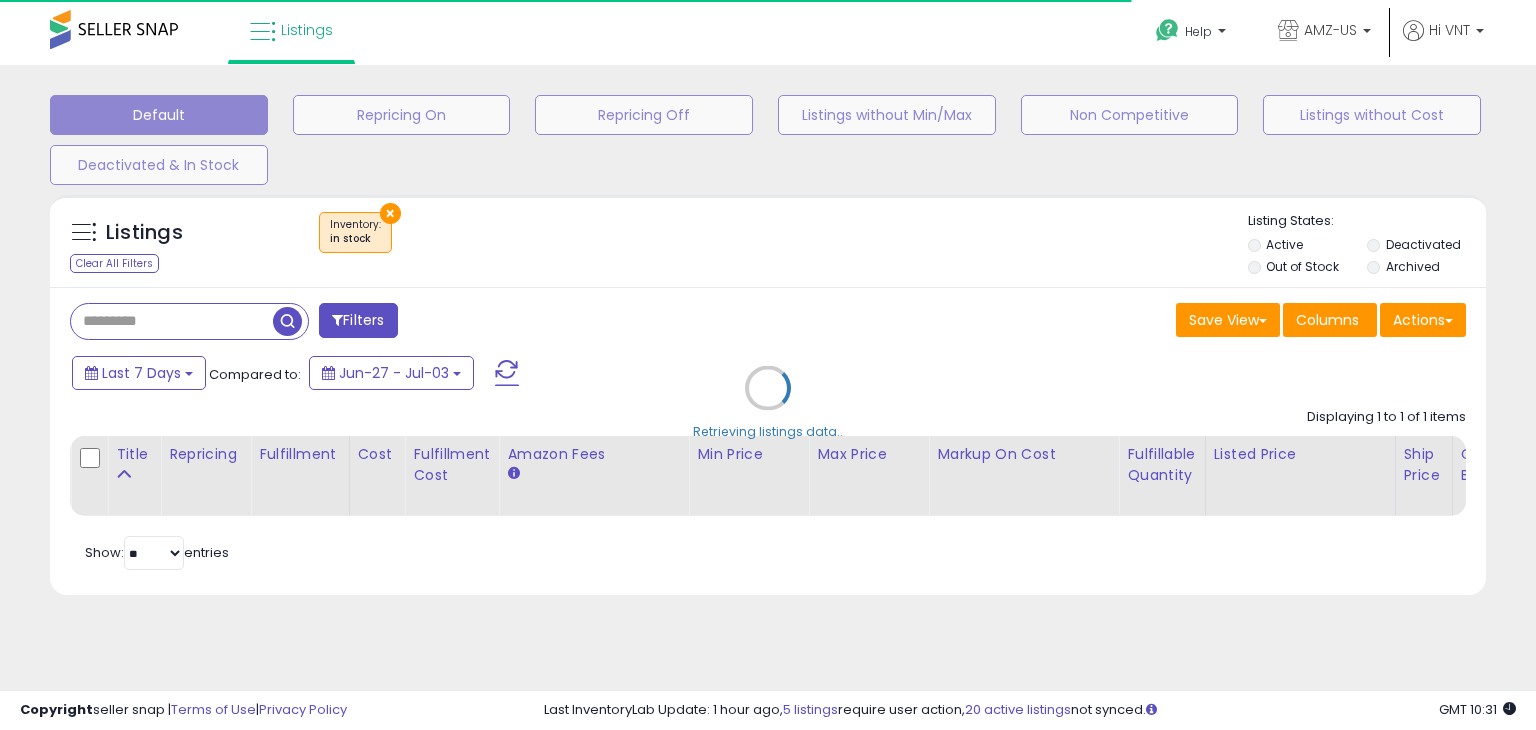 click on "Retrieving listings data.." at bounding box center [768, 402] 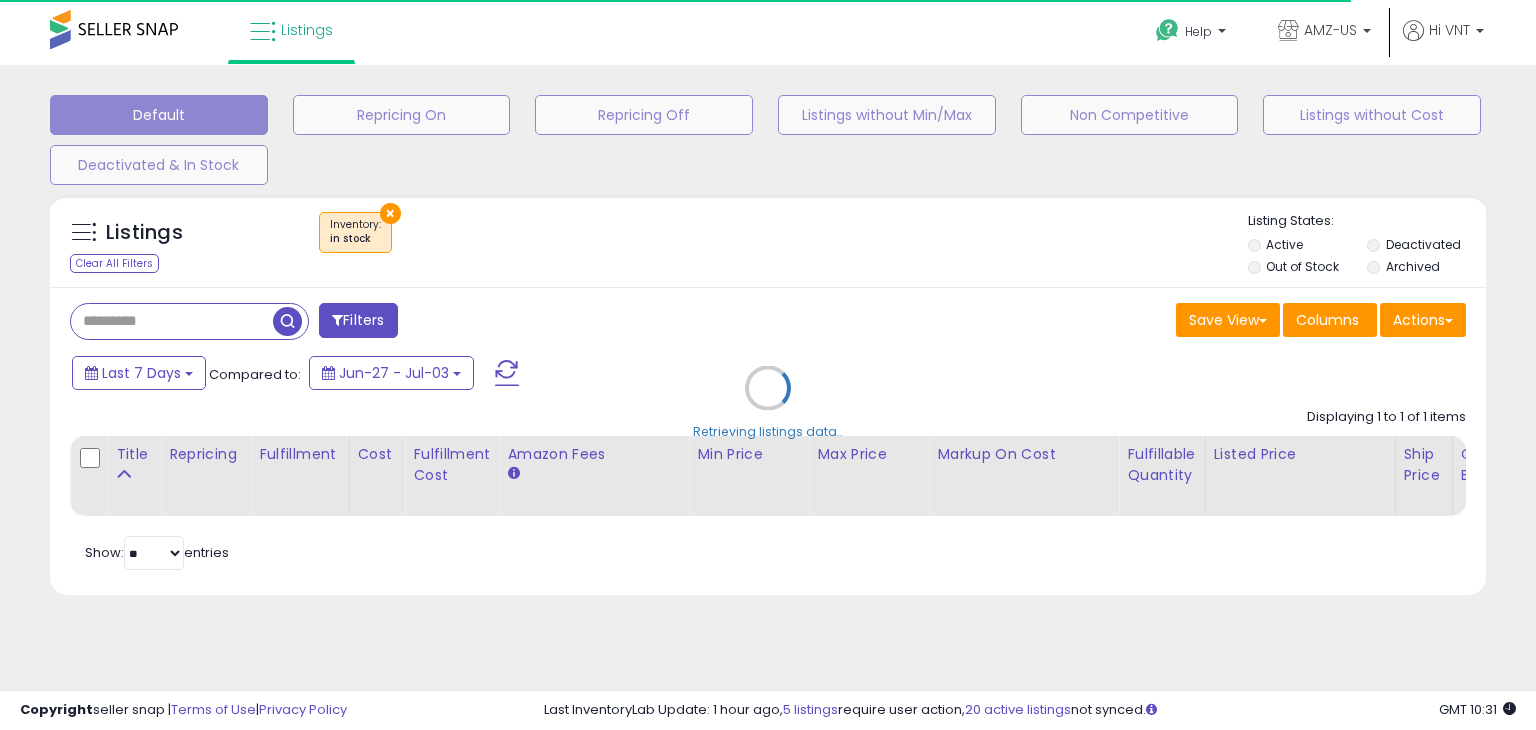 click on "Retrieving listings data.." at bounding box center [768, 402] 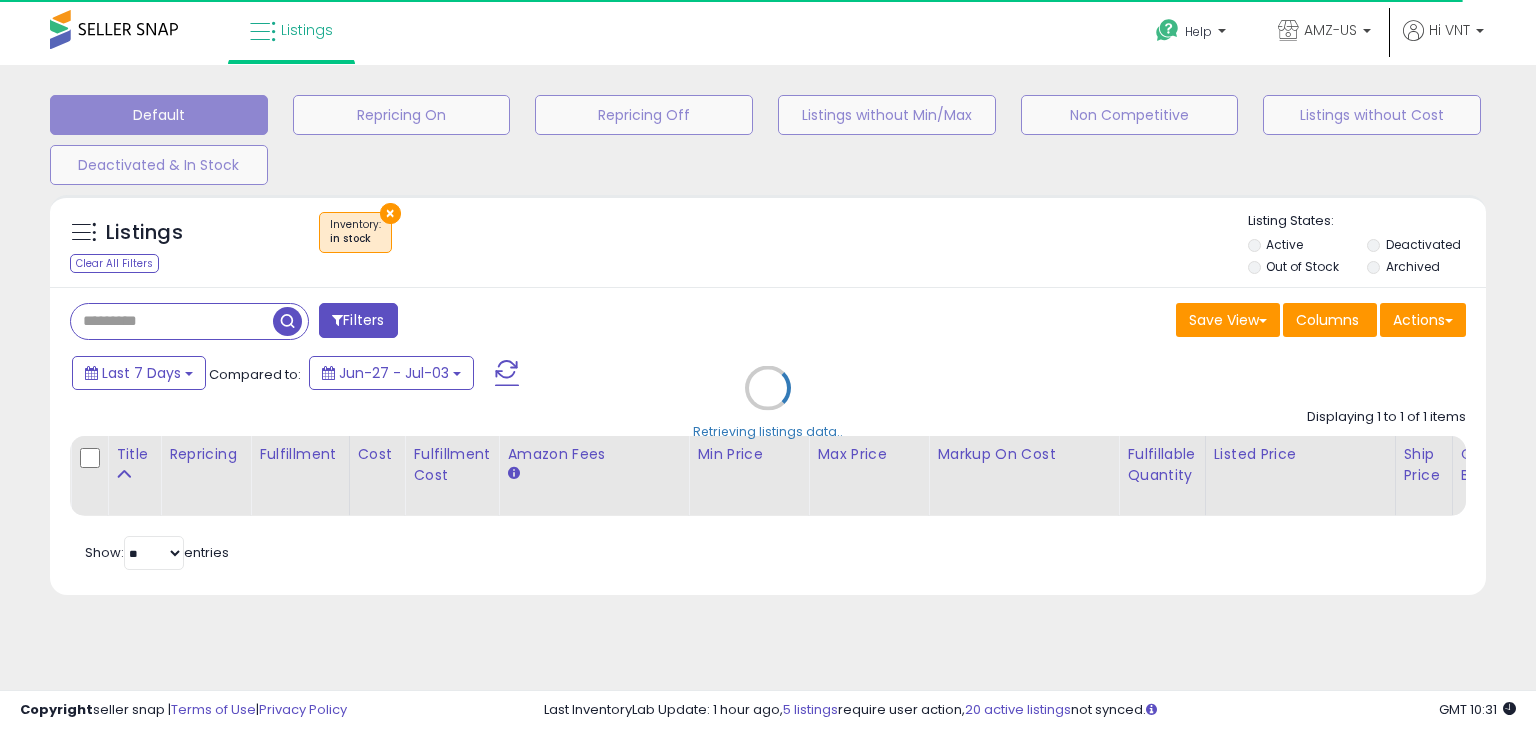 click on "Retrieving listings data.." at bounding box center [768, 402] 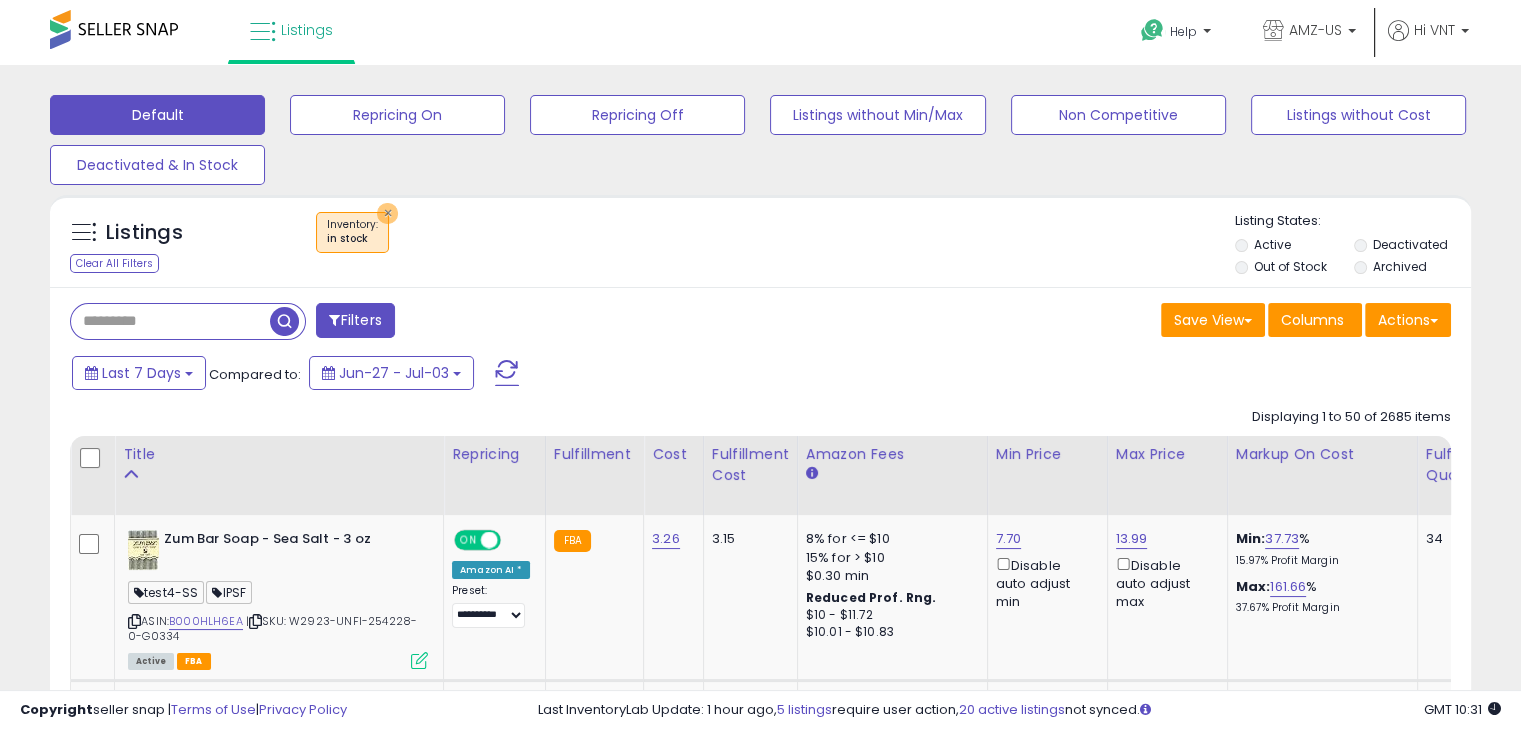 click on "×" at bounding box center [387, 213] 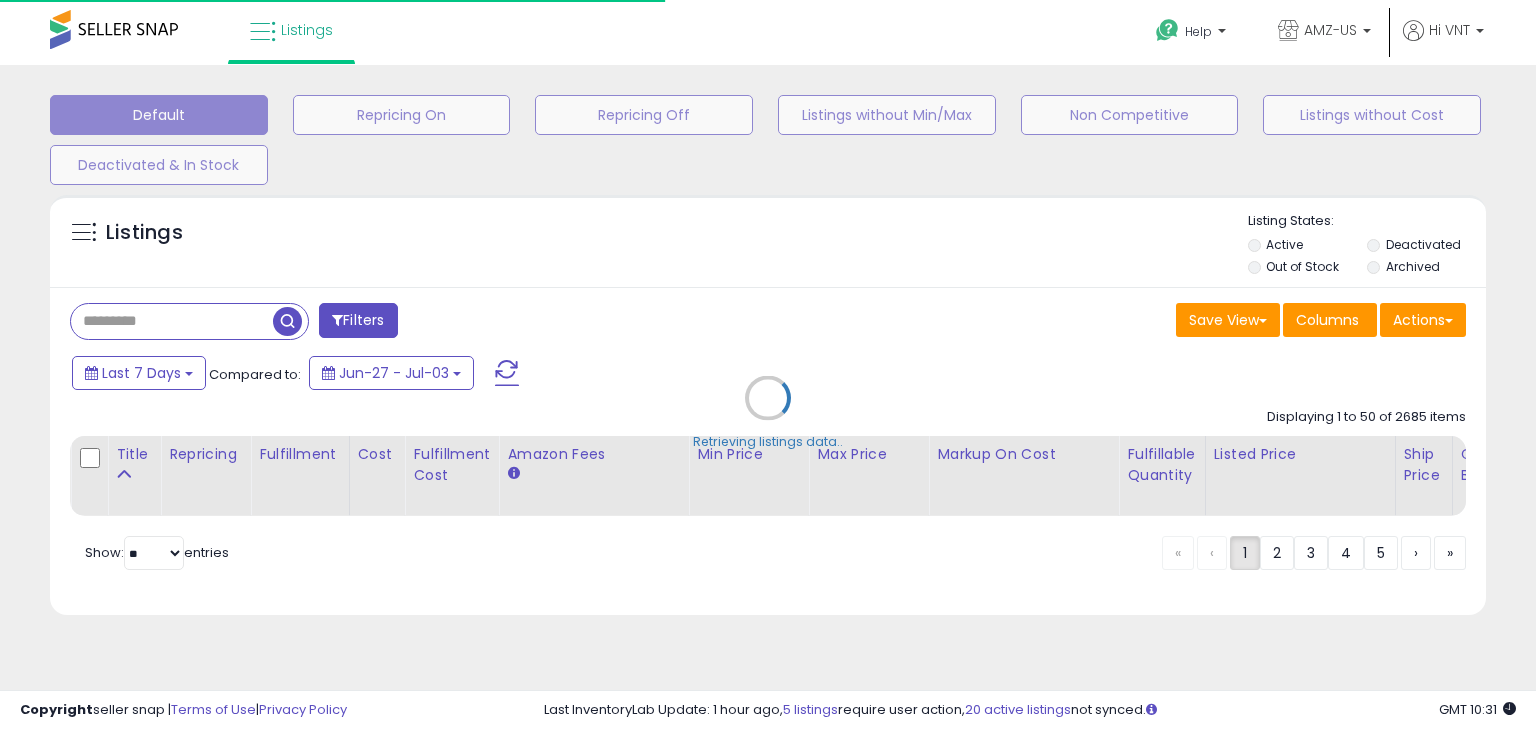 click on "Retrieving listings data.." at bounding box center (768, 412) 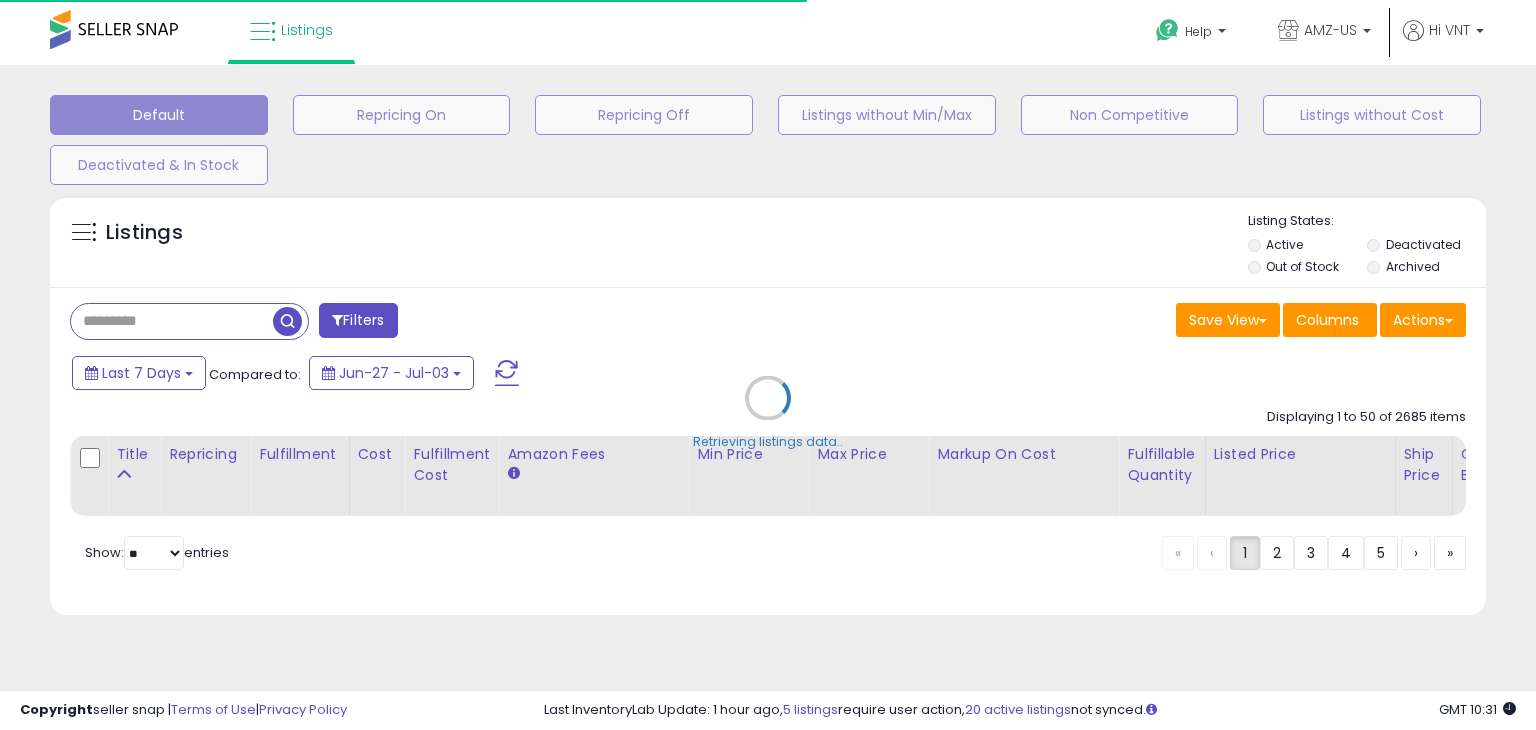 click on "Retrieving listings data.." at bounding box center (768, 412) 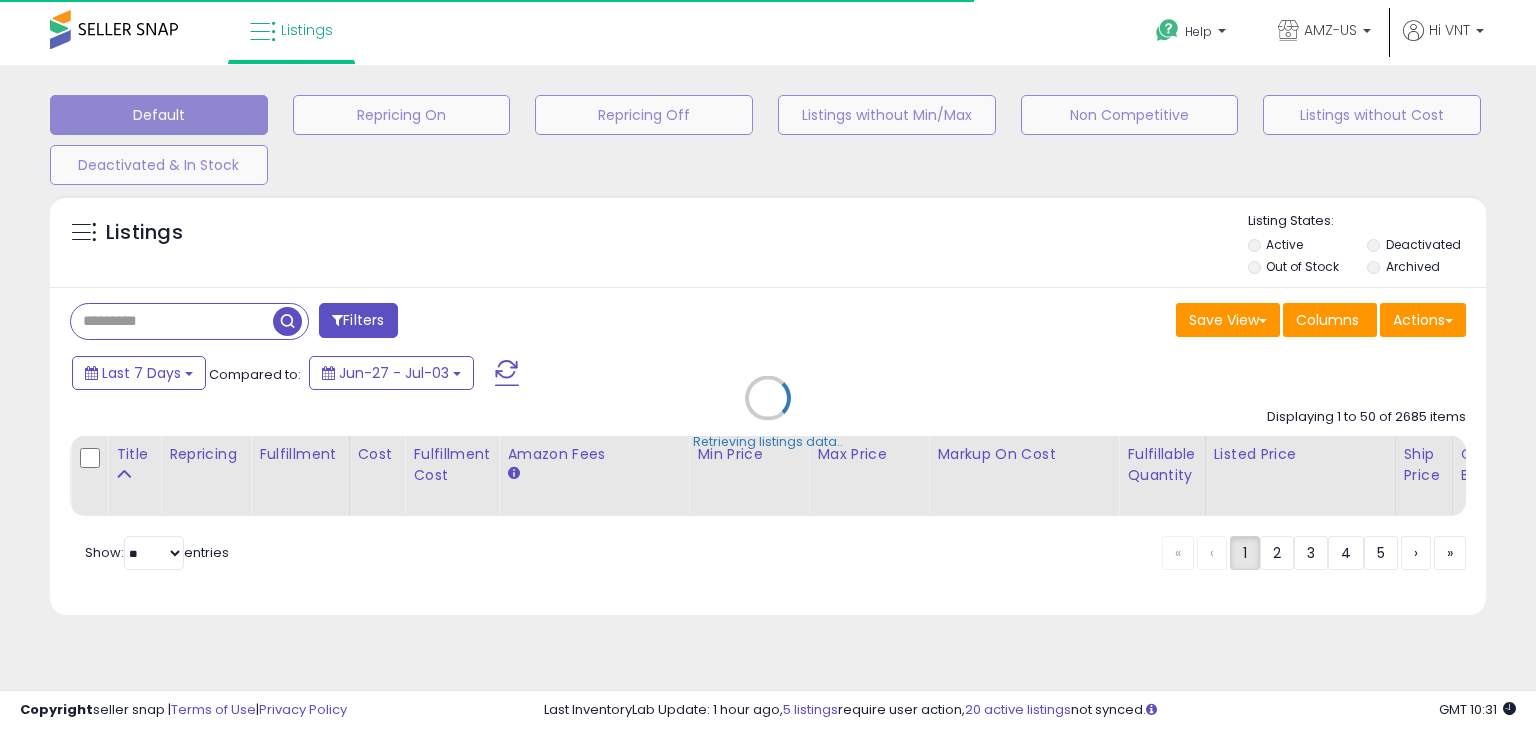 click on "Retrieving listings data.." at bounding box center [768, 412] 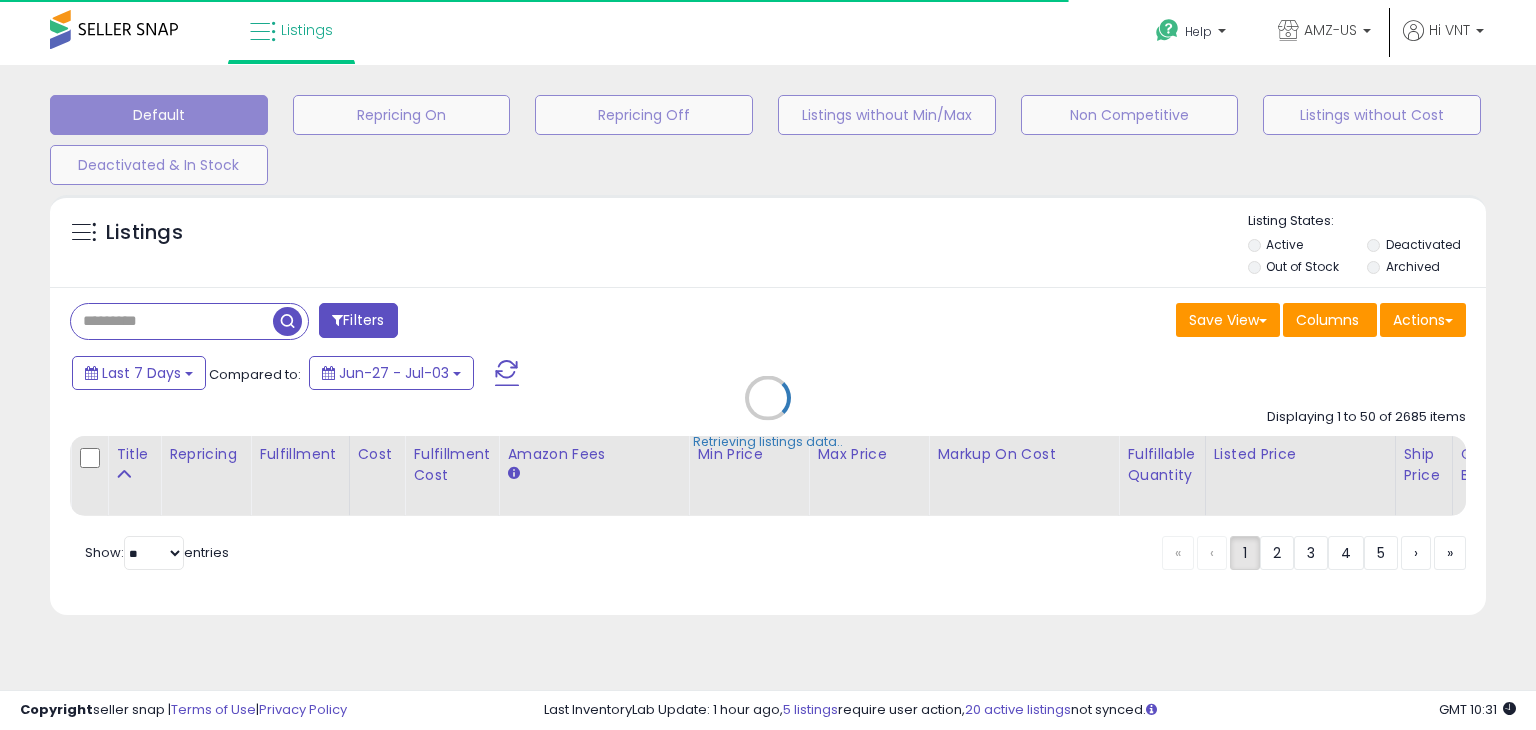 click on "Retrieving listings data.." at bounding box center (768, 412) 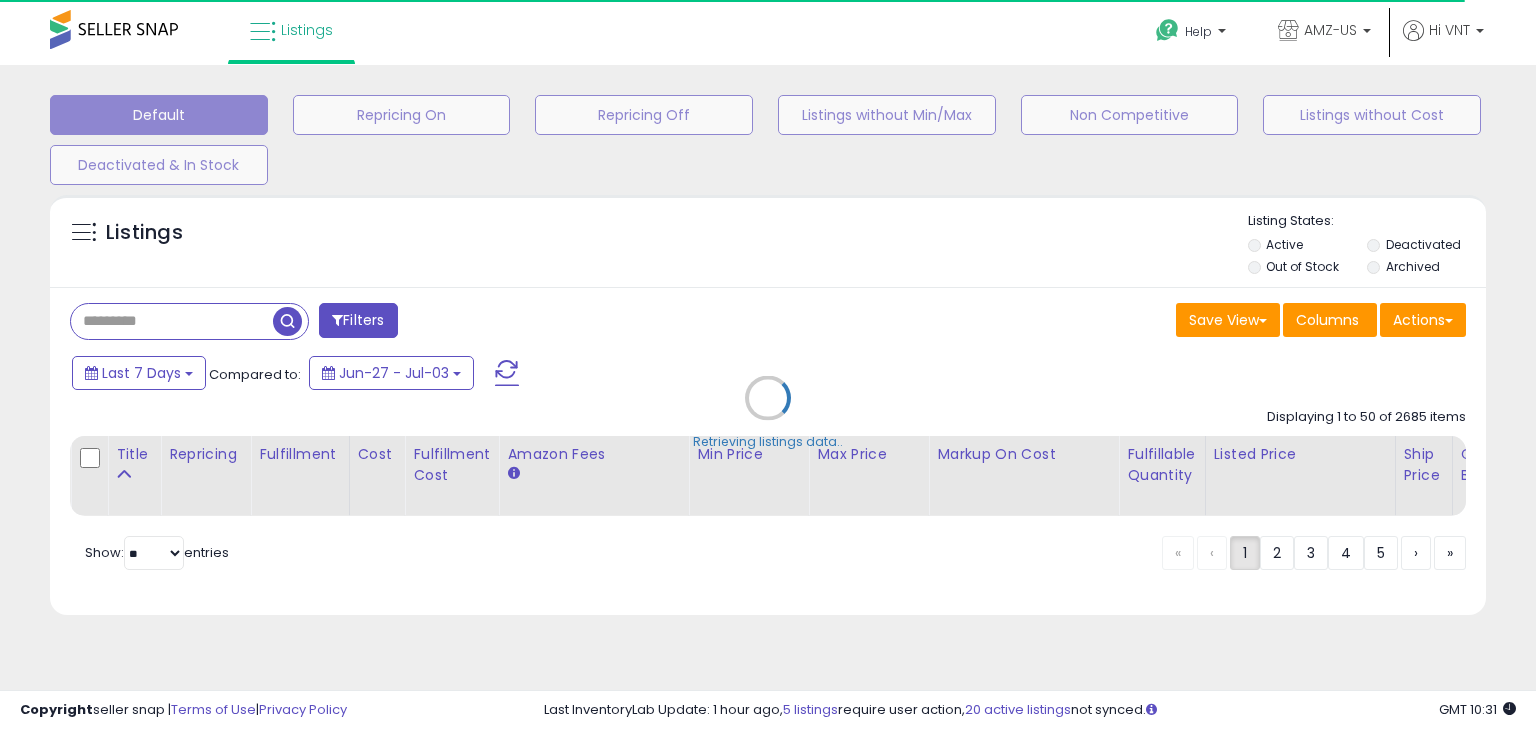 click on "Retrieving listings data.." at bounding box center [768, 412] 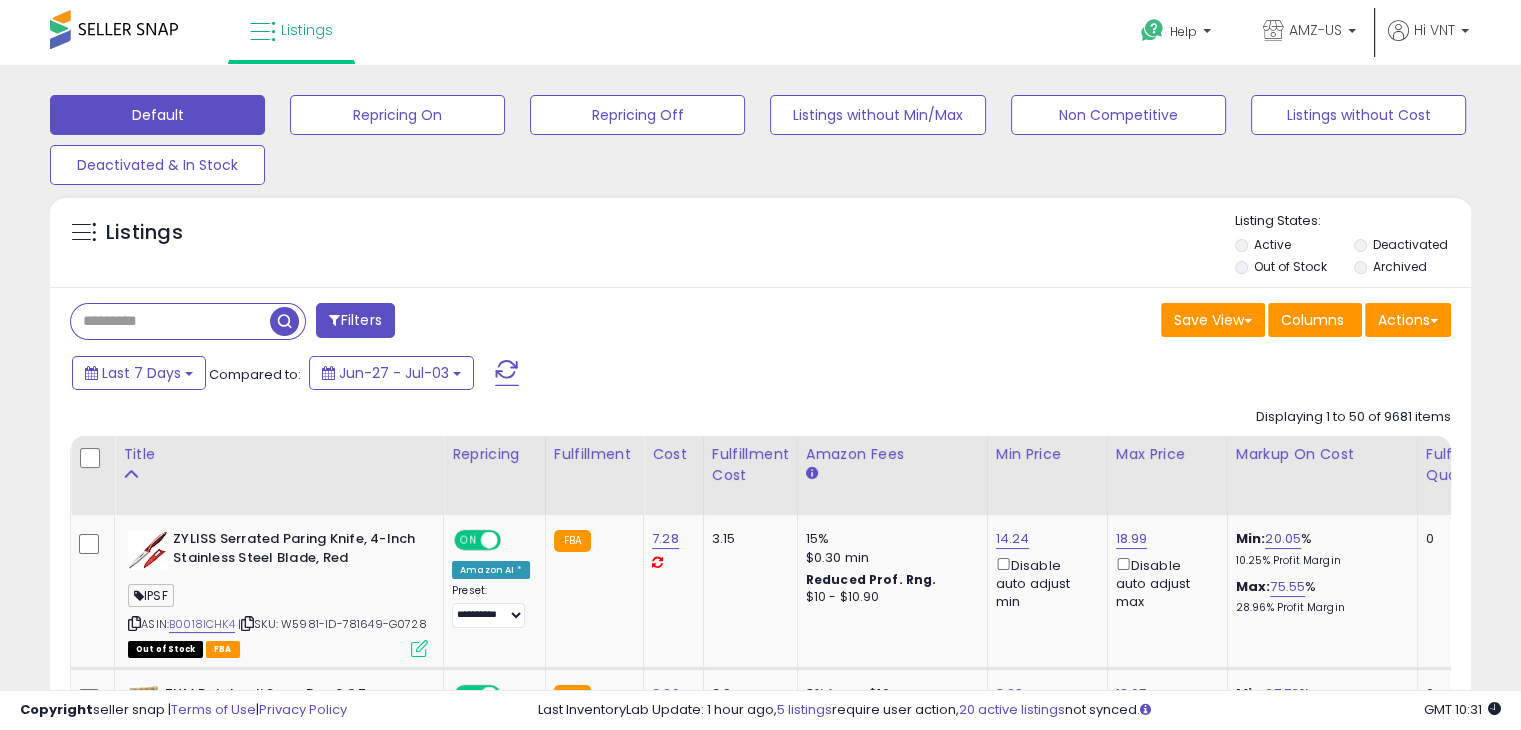 click at bounding box center [170, 321] 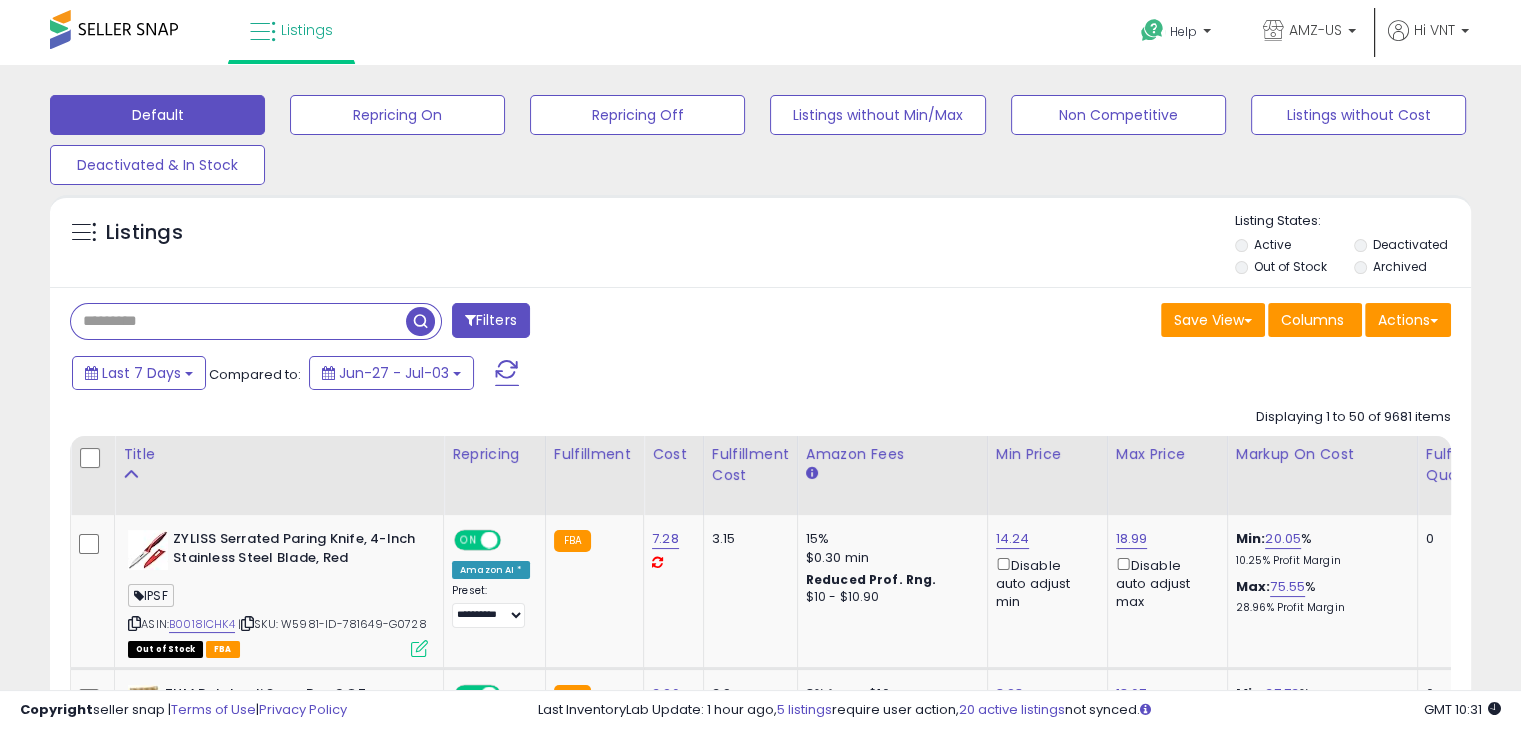 paste on "**********" 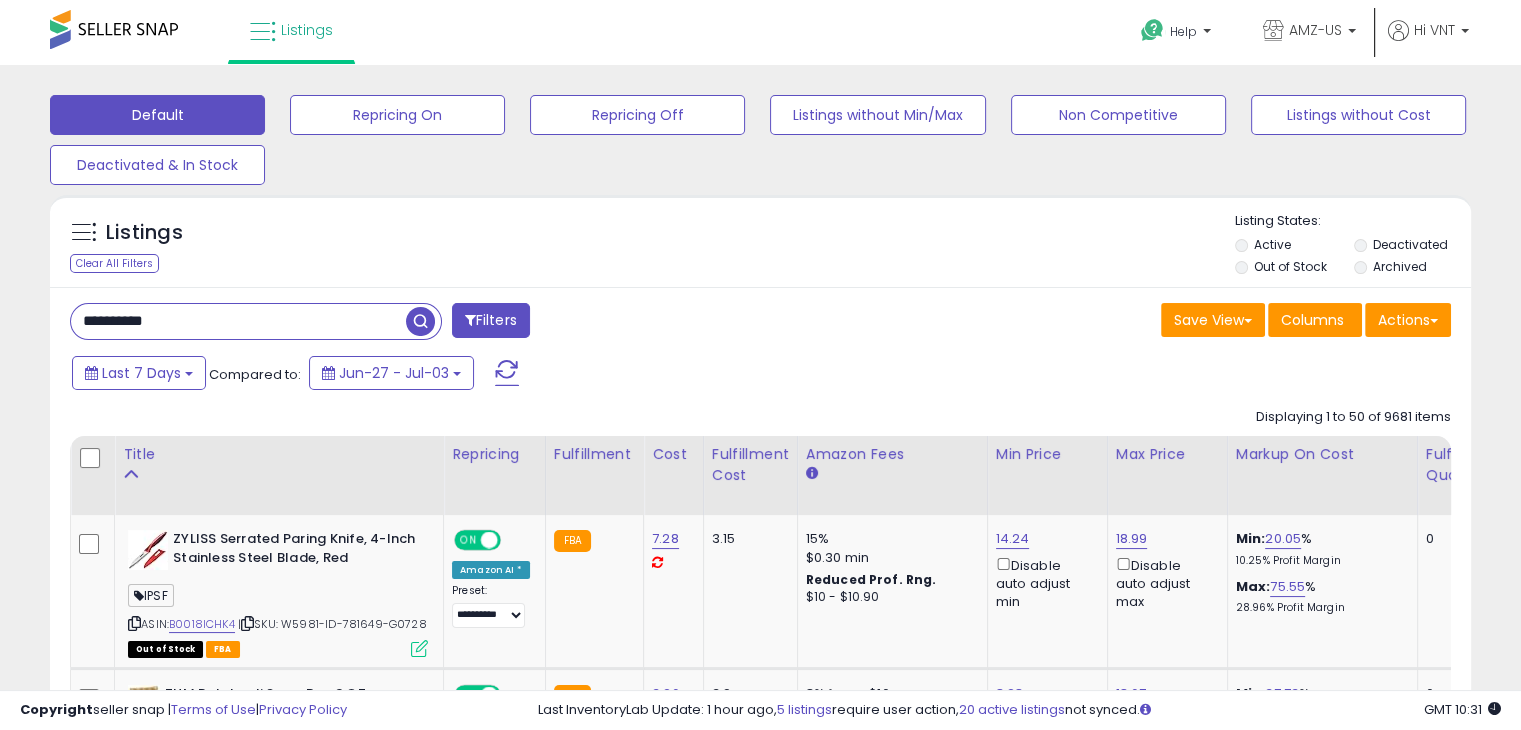 type on "**********" 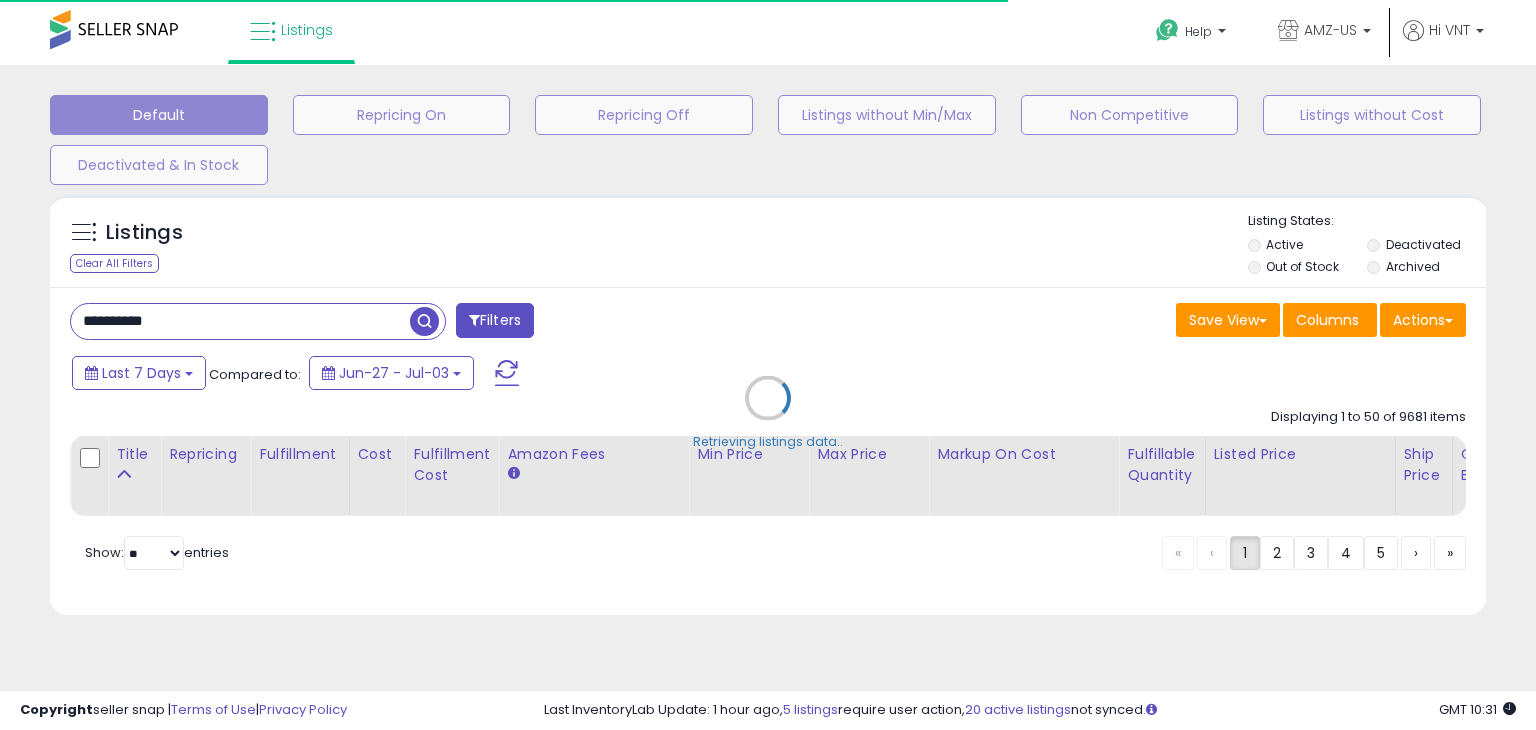 click on "Retrieving listings data.." at bounding box center (768, 412) 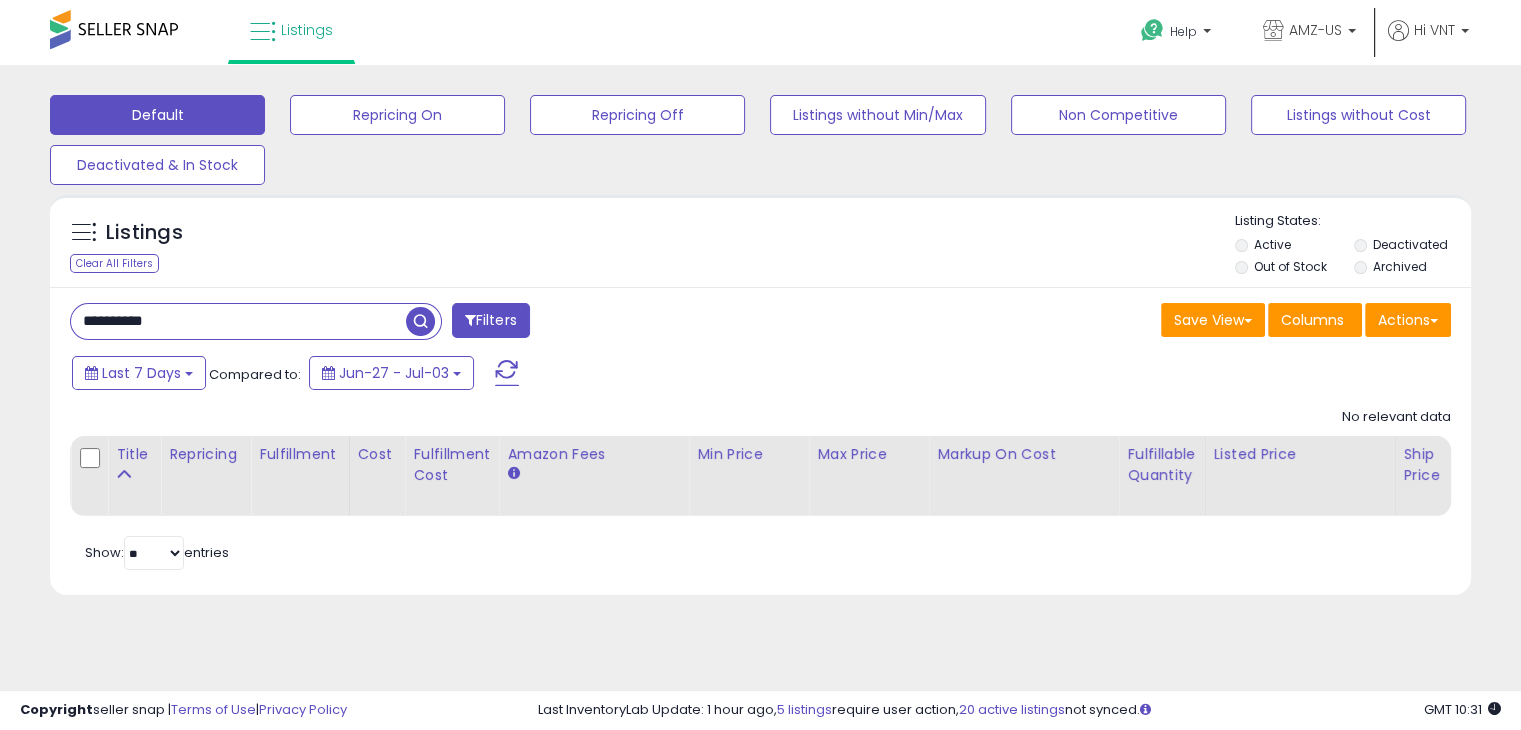 click on "Filters" at bounding box center [491, 320] 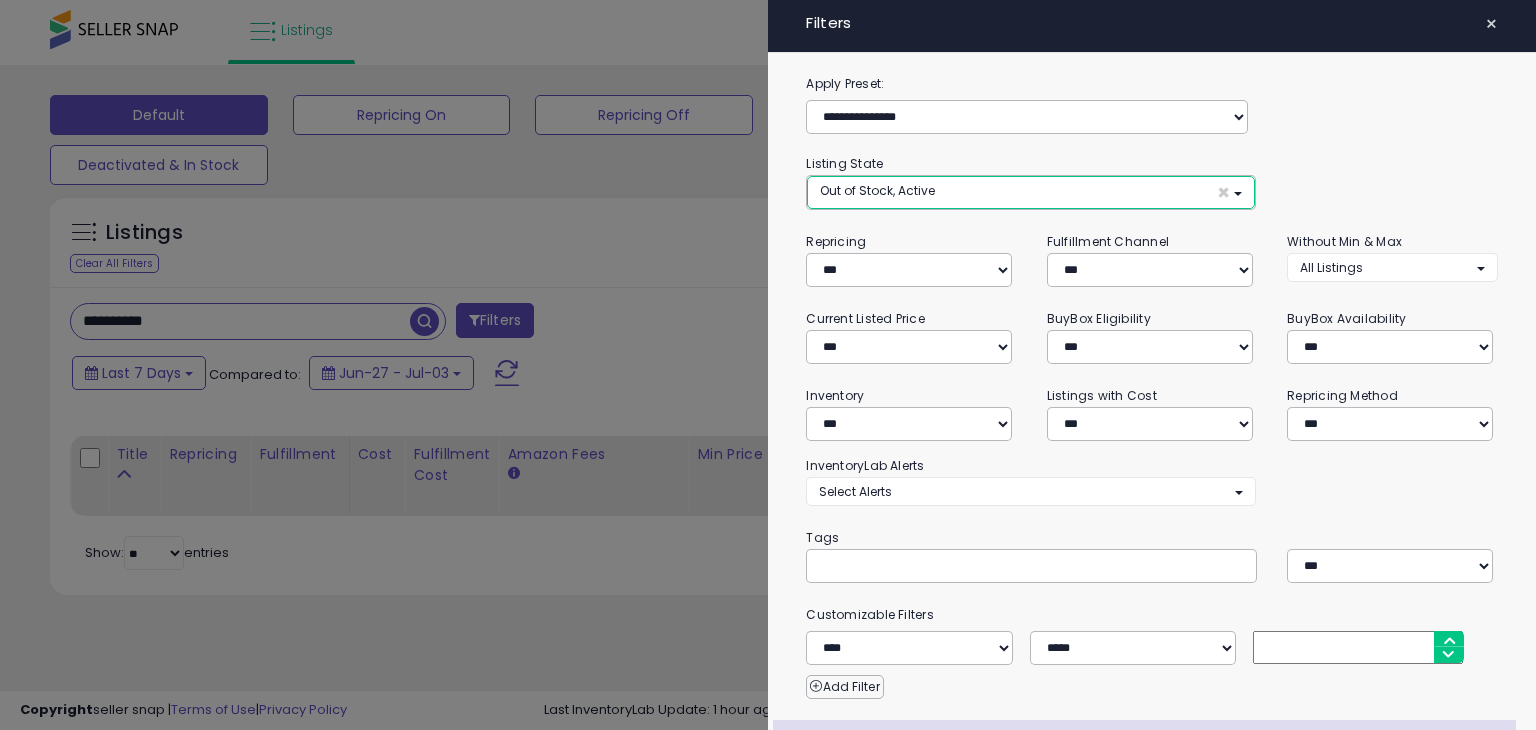 click on "Out of Stock, Active
×" at bounding box center (1030, 192) 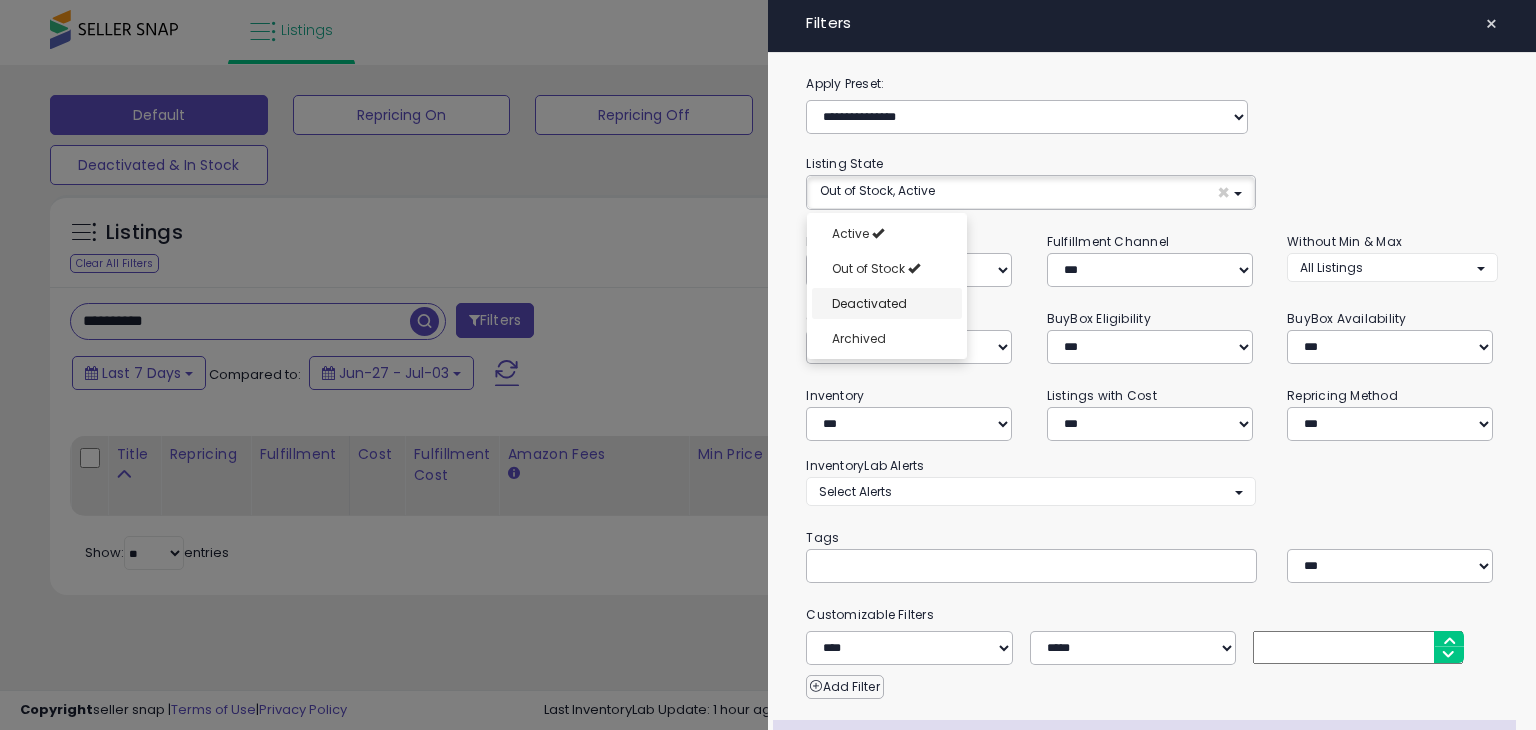 click on "Deactivated" at bounding box center (887, 303) 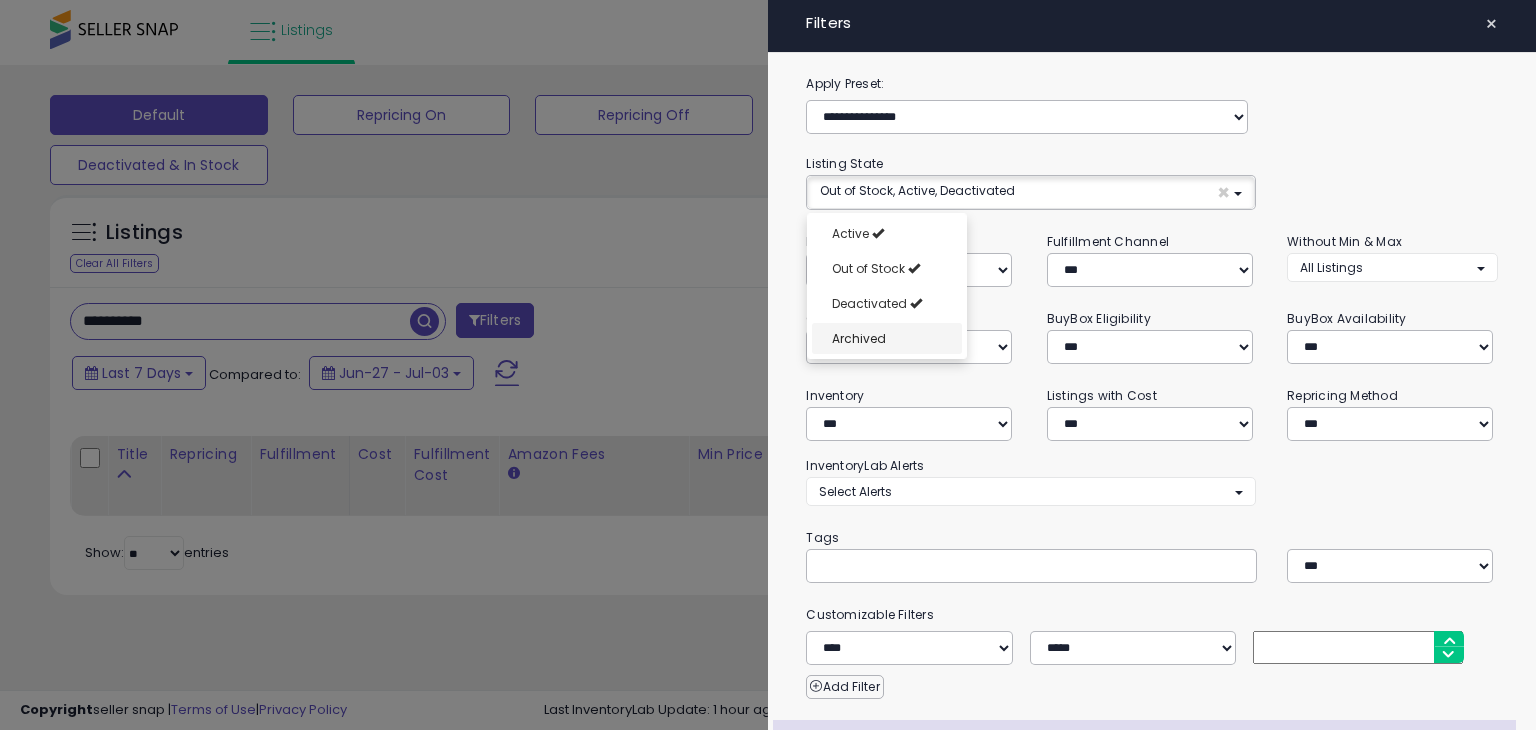 scroll, scrollTop: 16, scrollLeft: 0, axis: vertical 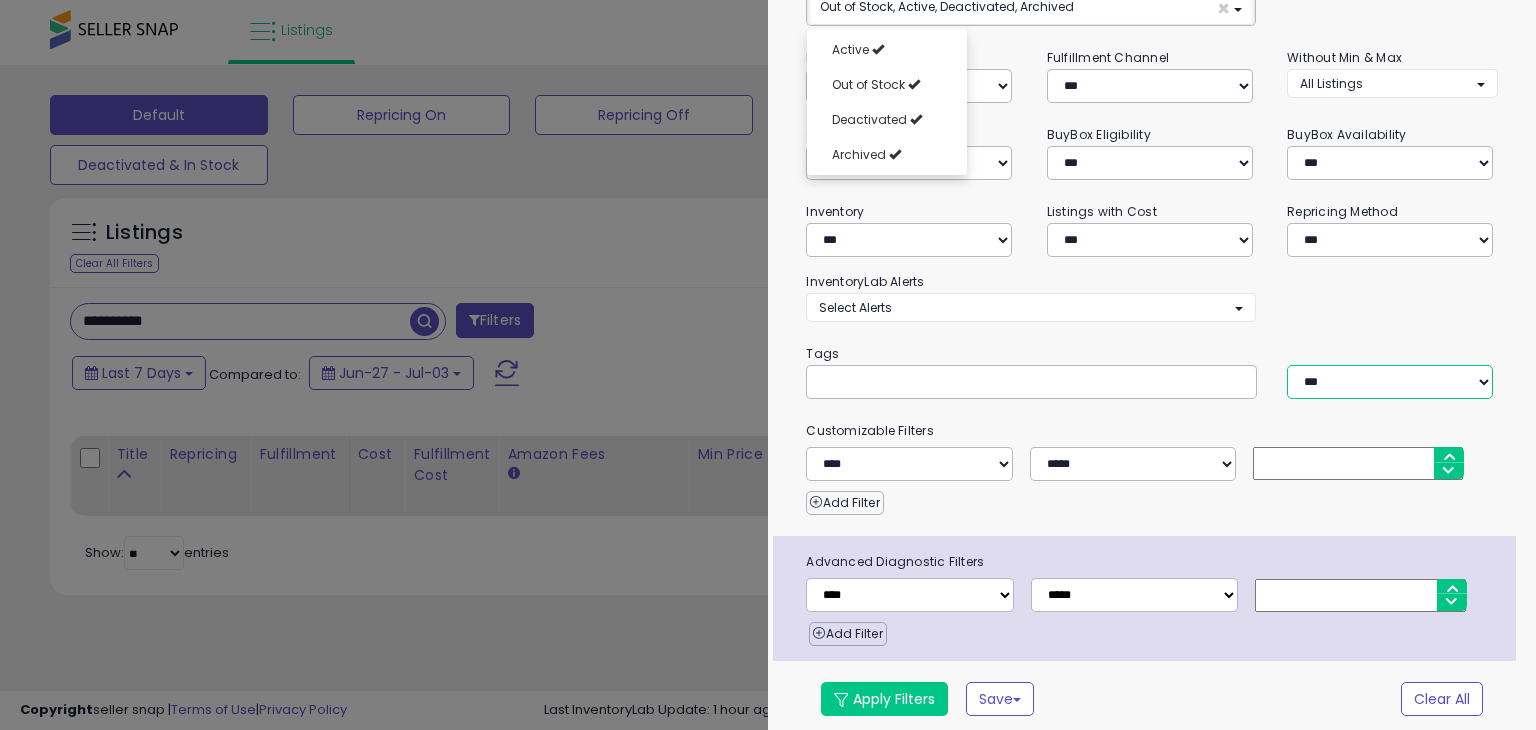 click on "***
***
****" at bounding box center [1390, 382] 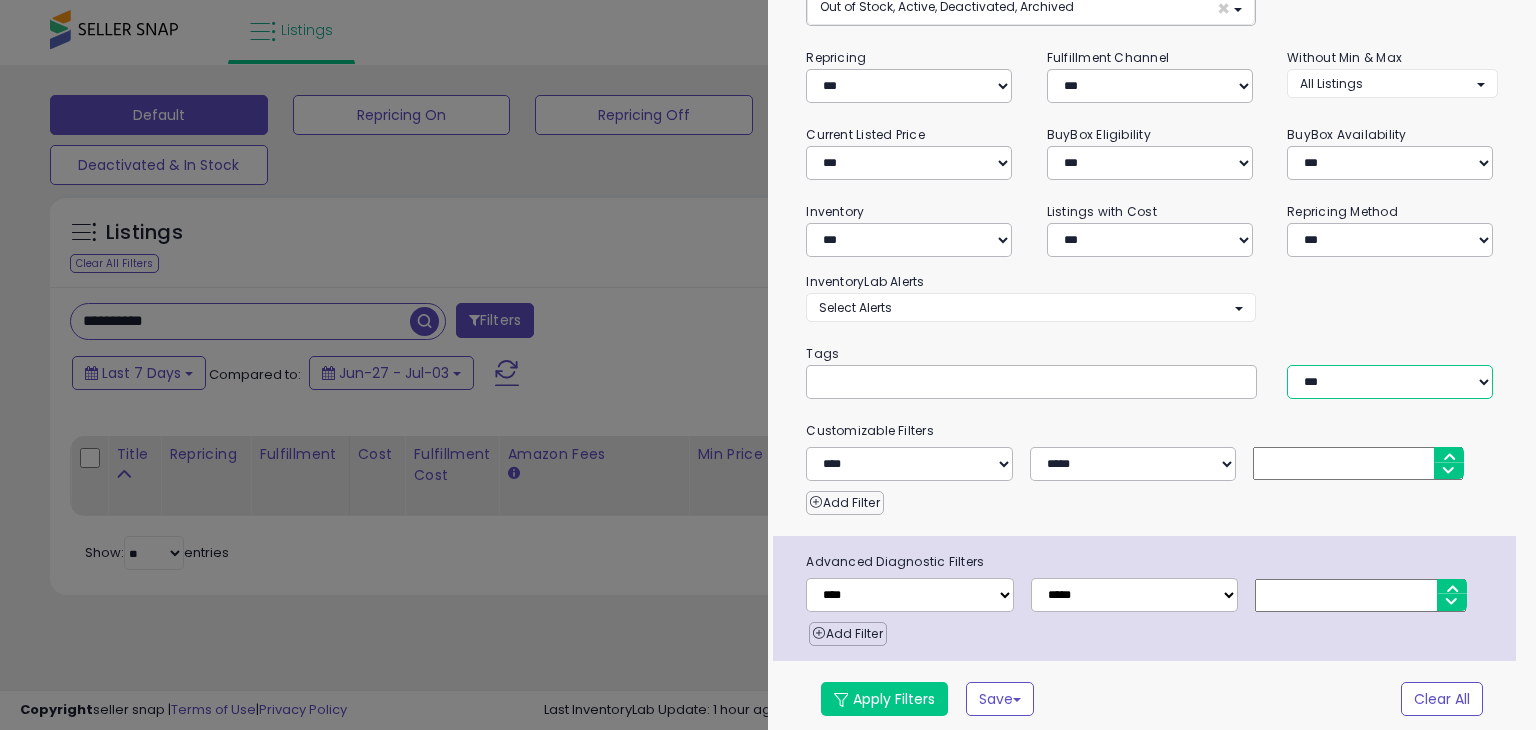 select on "***" 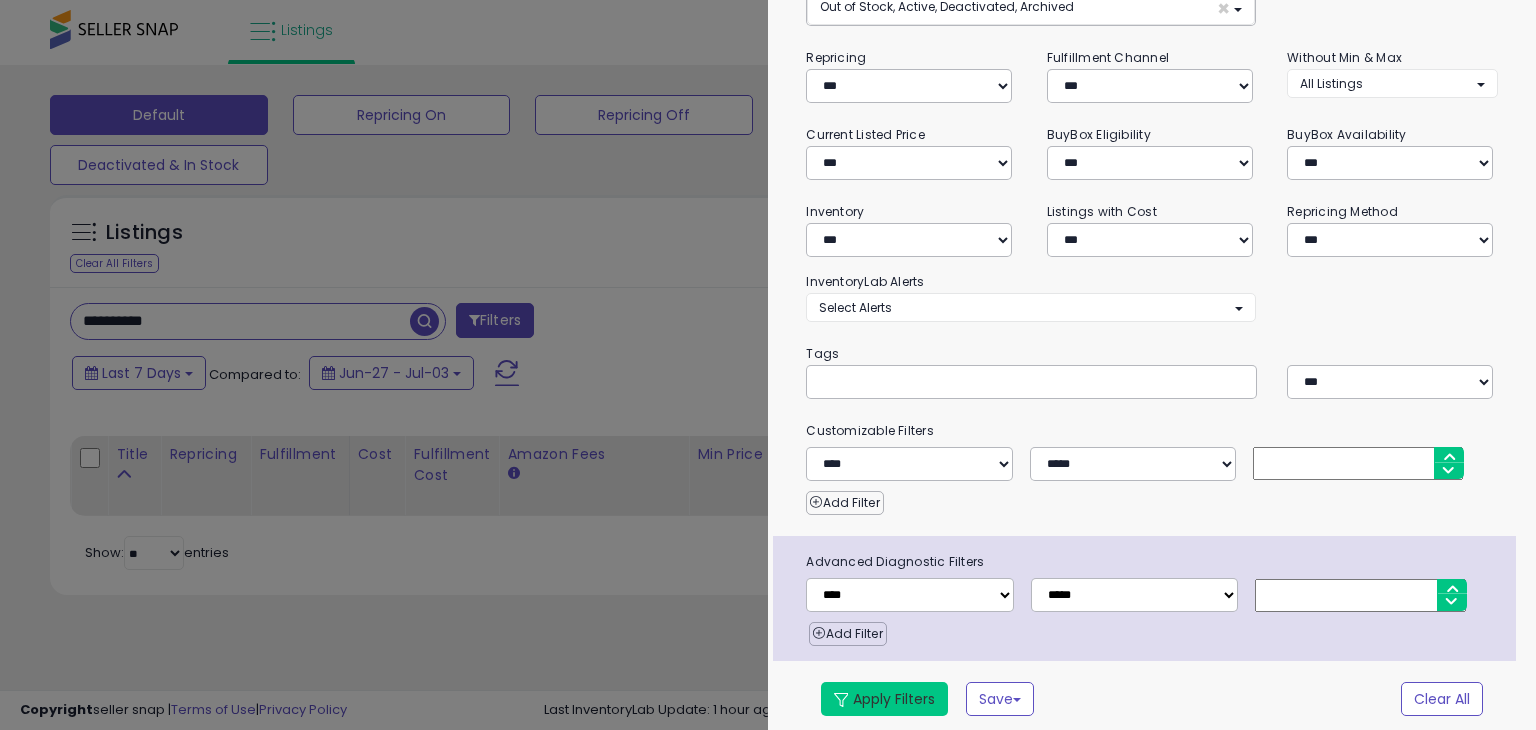 click on "Apply Filters" at bounding box center (884, 699) 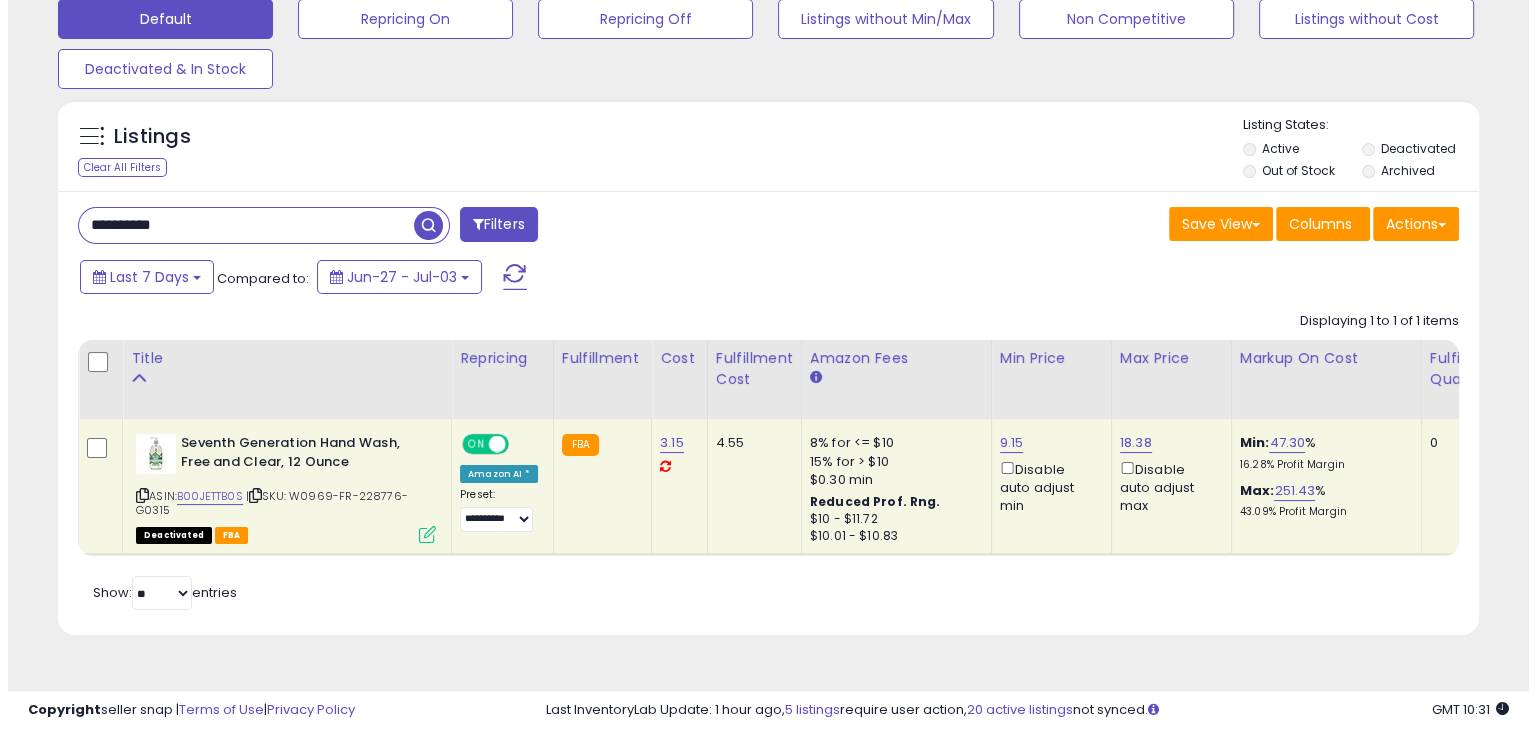scroll, scrollTop: 165, scrollLeft: 0, axis: vertical 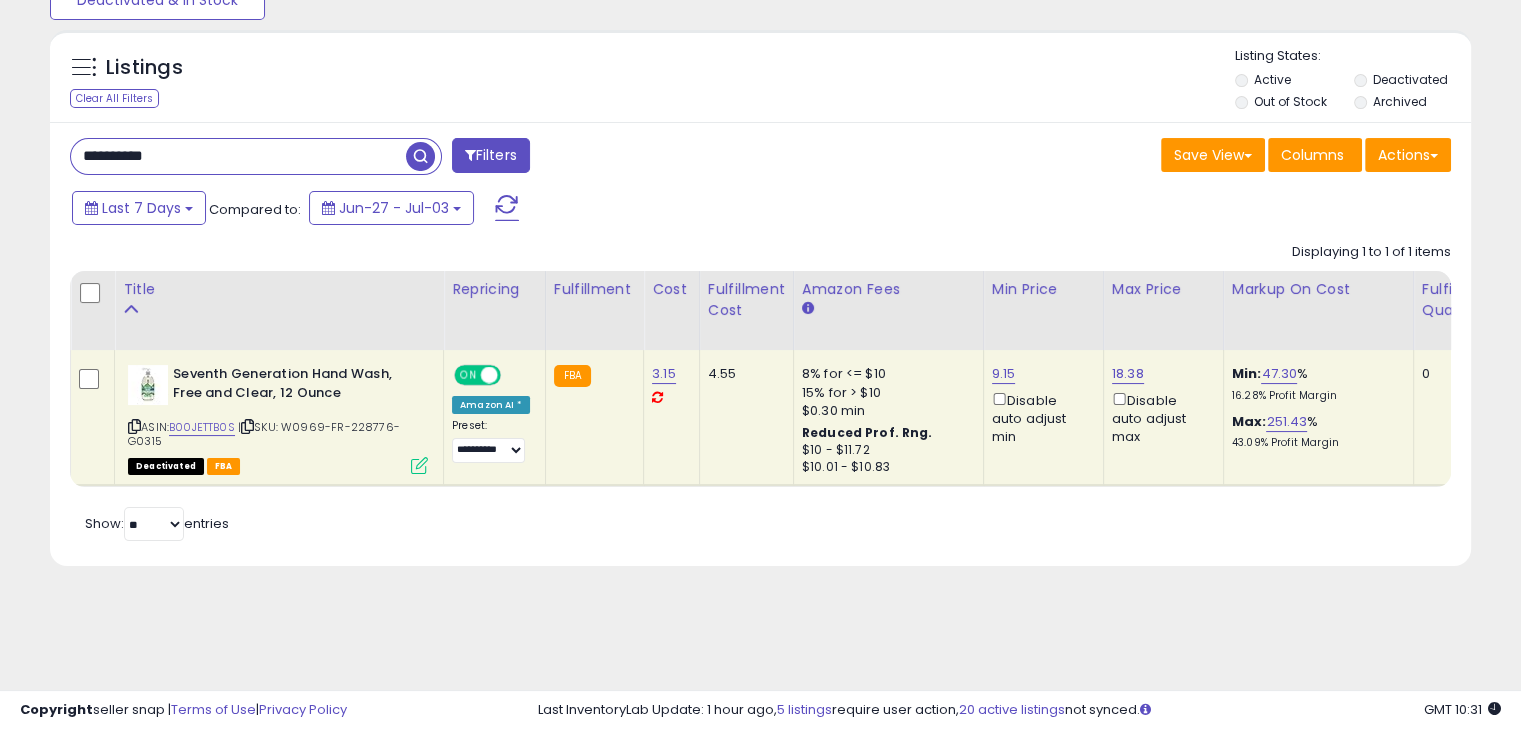 click at bounding box center [247, 426] 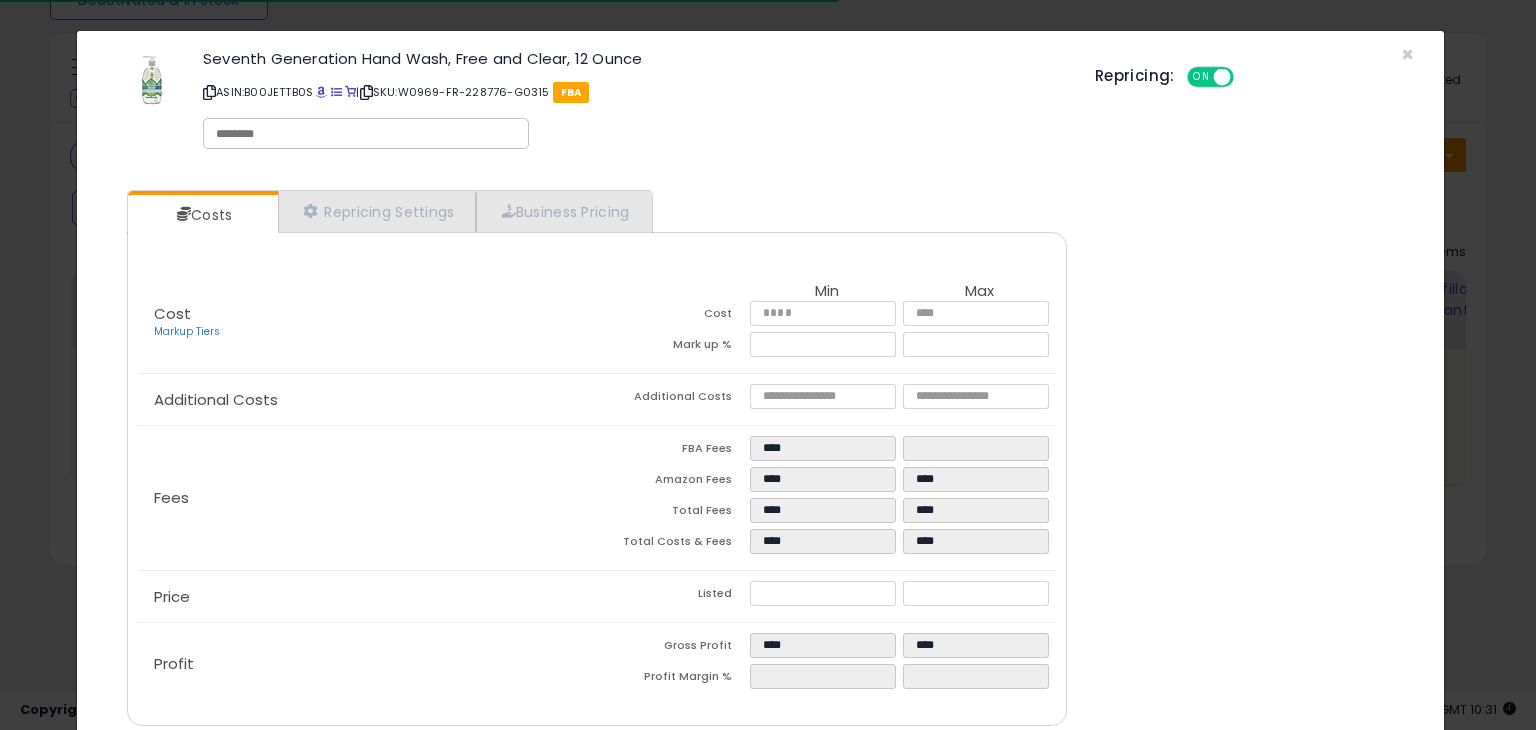 click at bounding box center (366, 134) 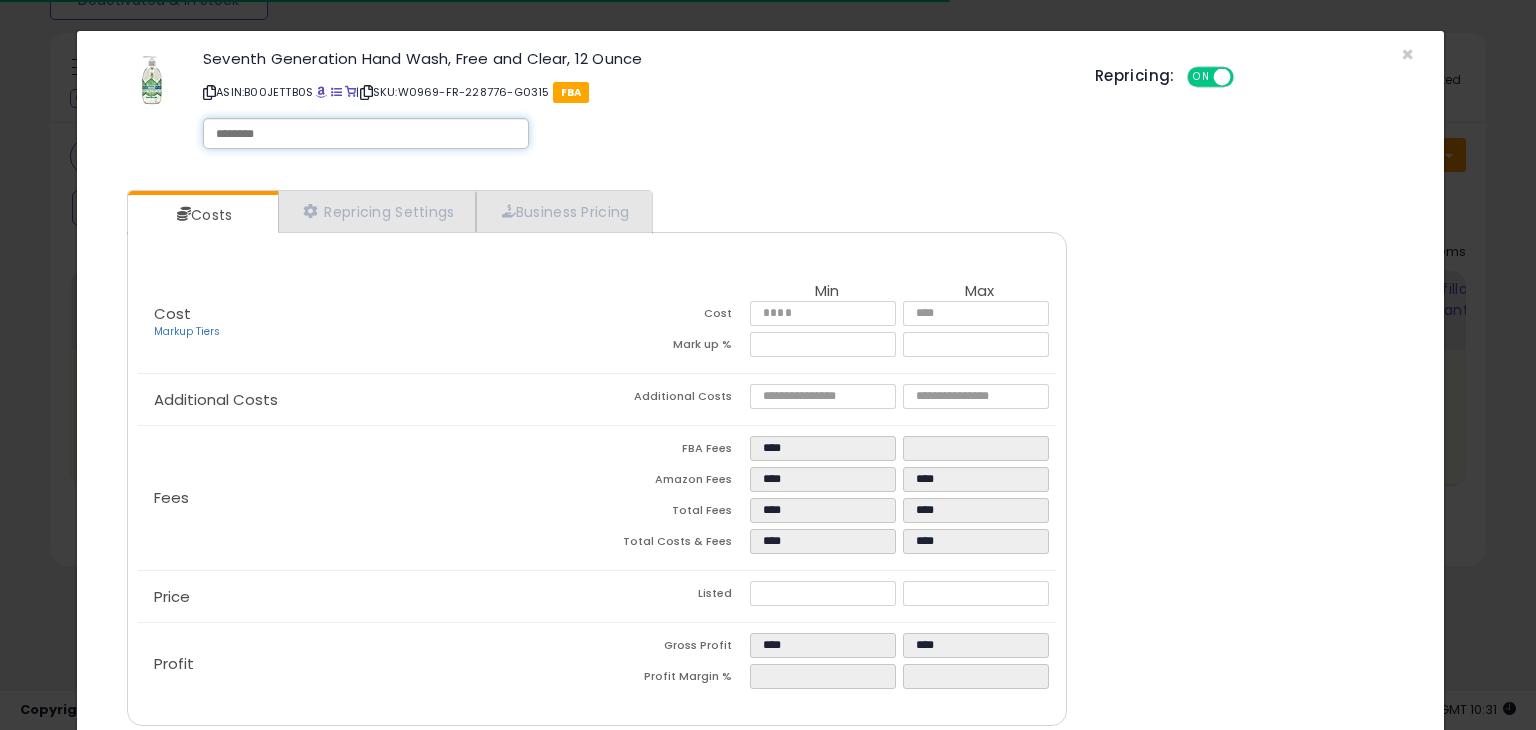 paste on "**********" 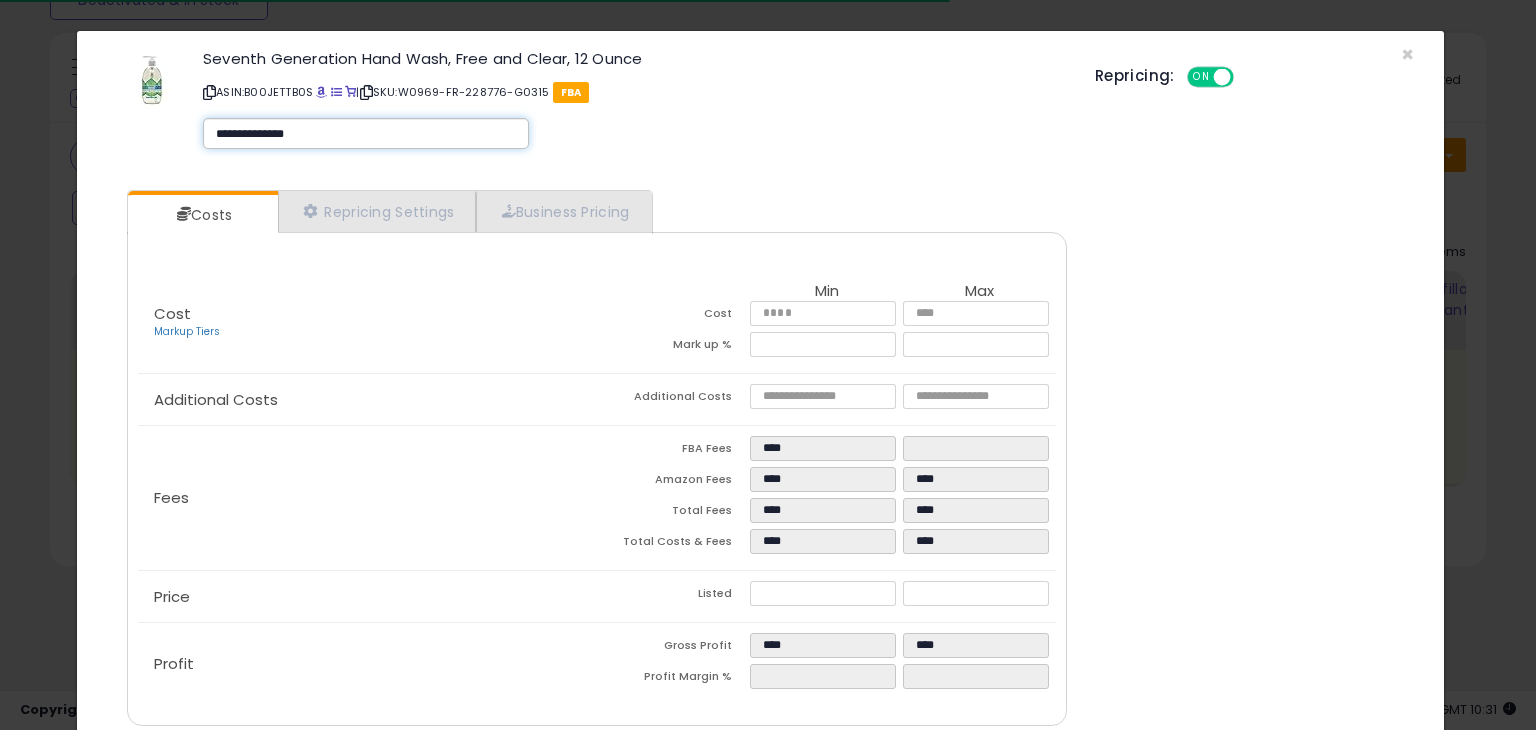 type on "**********" 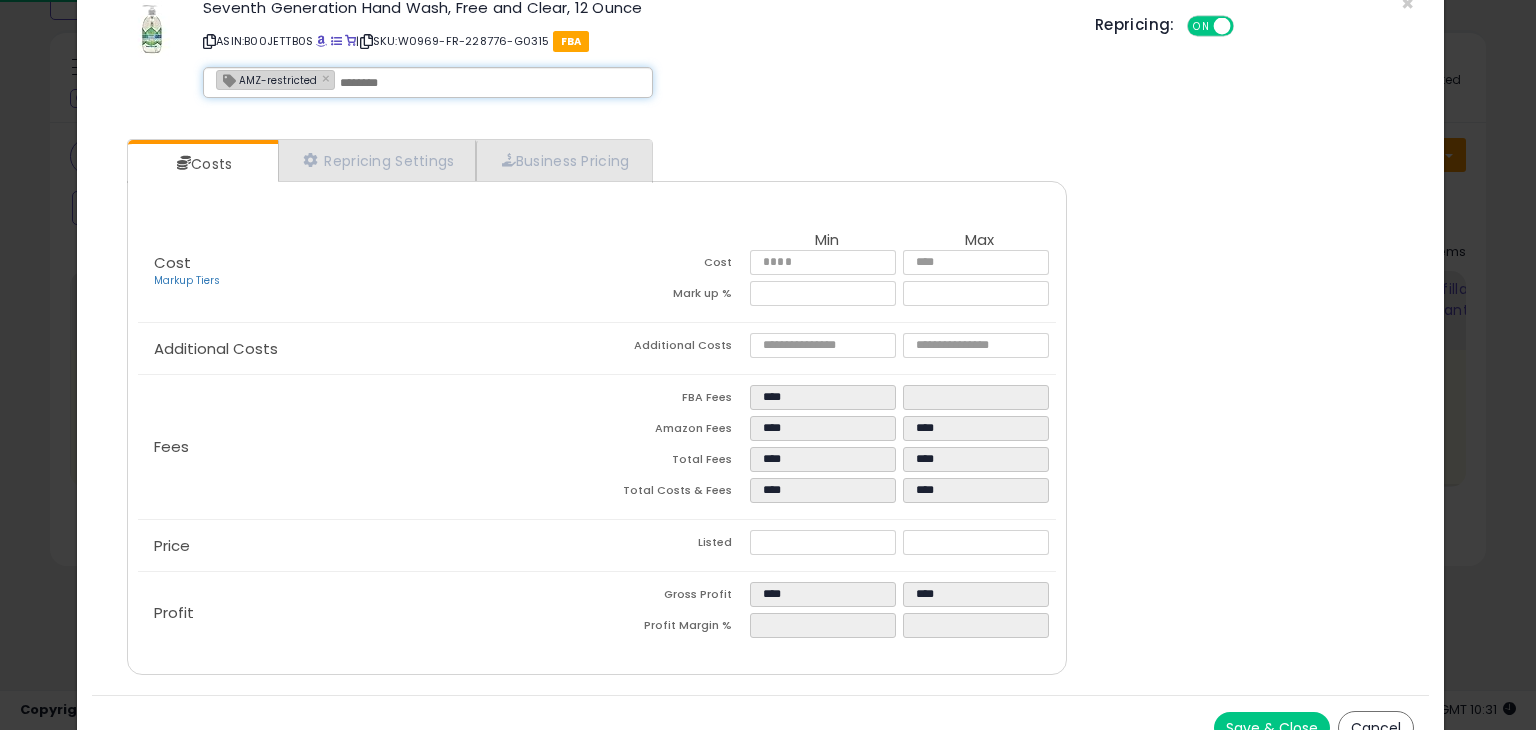 scroll, scrollTop: 79, scrollLeft: 0, axis: vertical 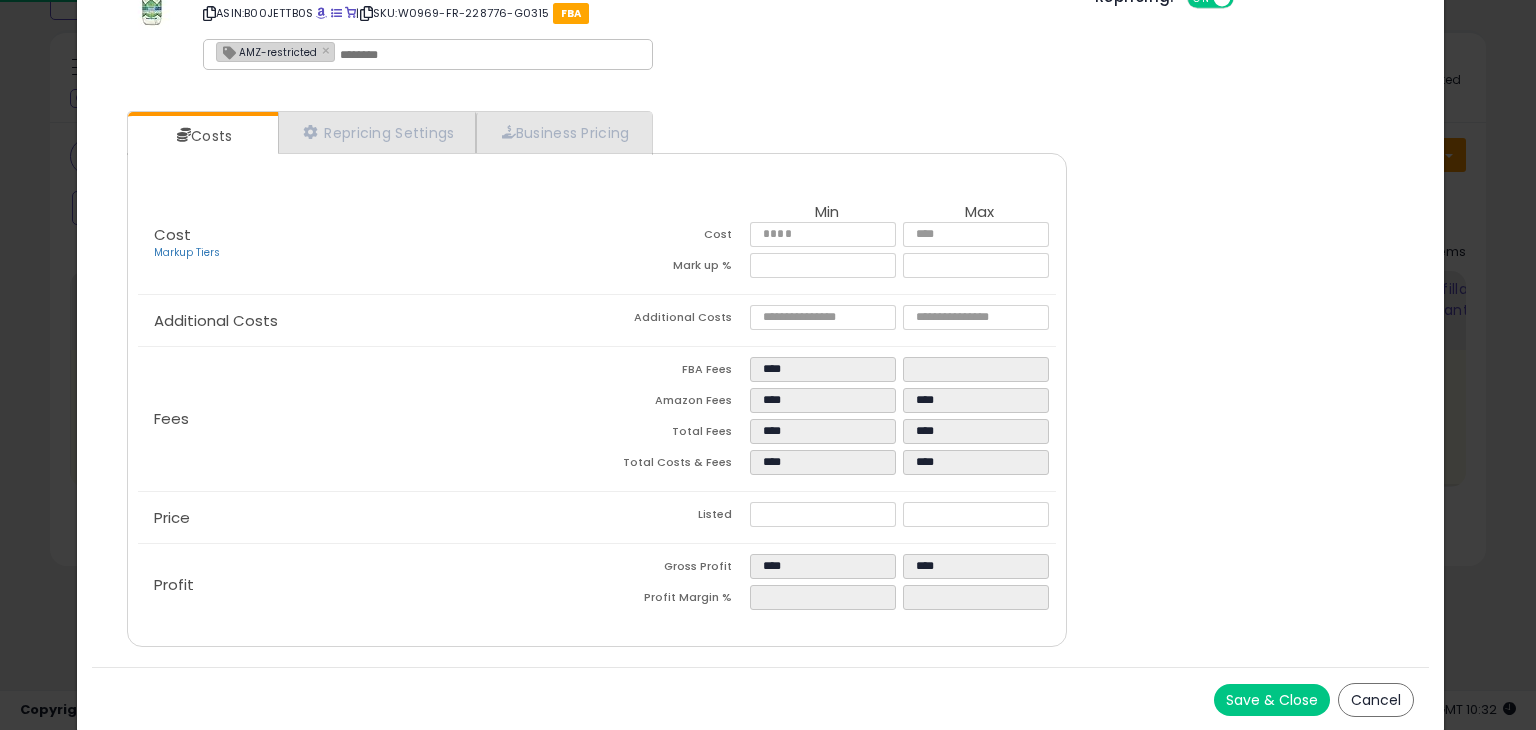click on "Save & Close
Cancel" at bounding box center (760, 699) 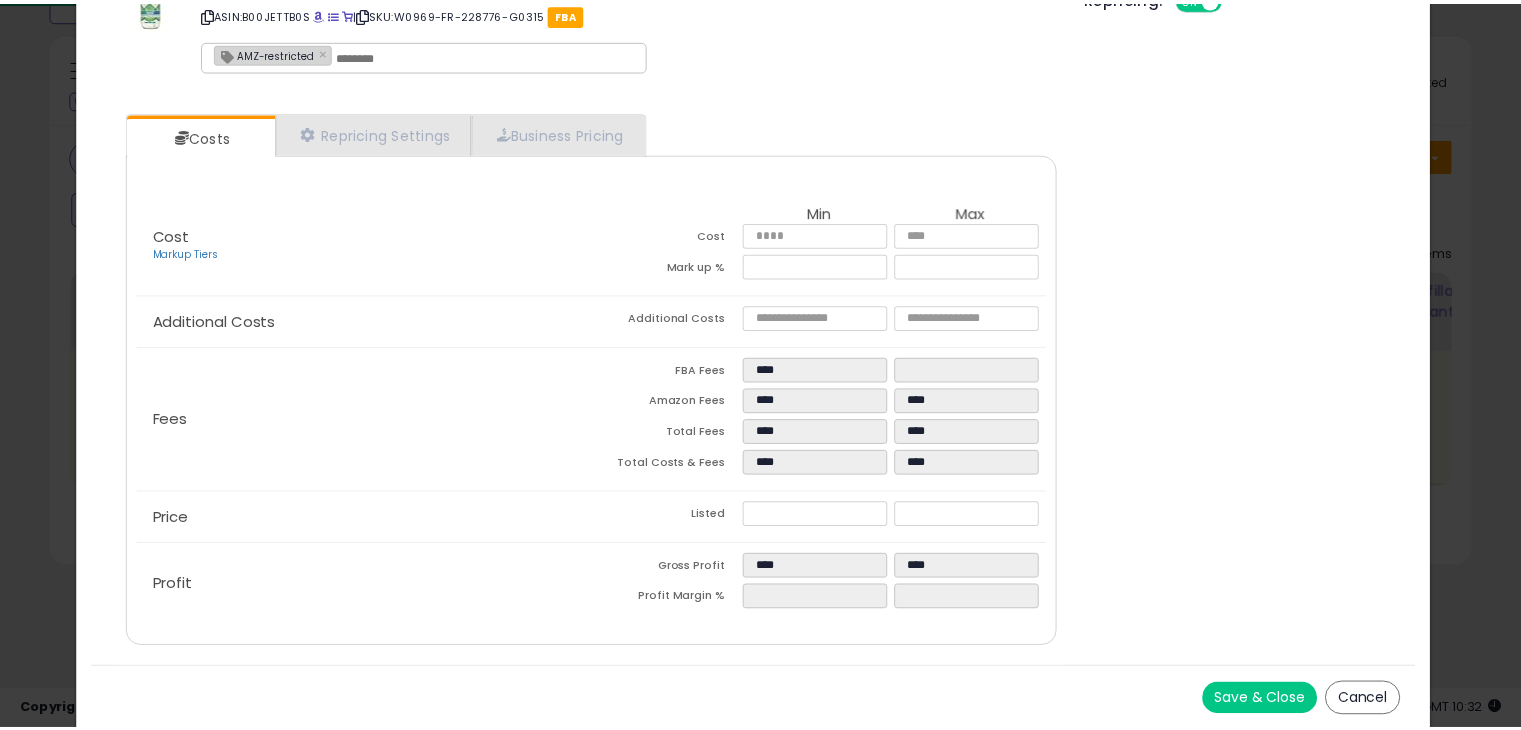 scroll, scrollTop: 0, scrollLeft: 0, axis: both 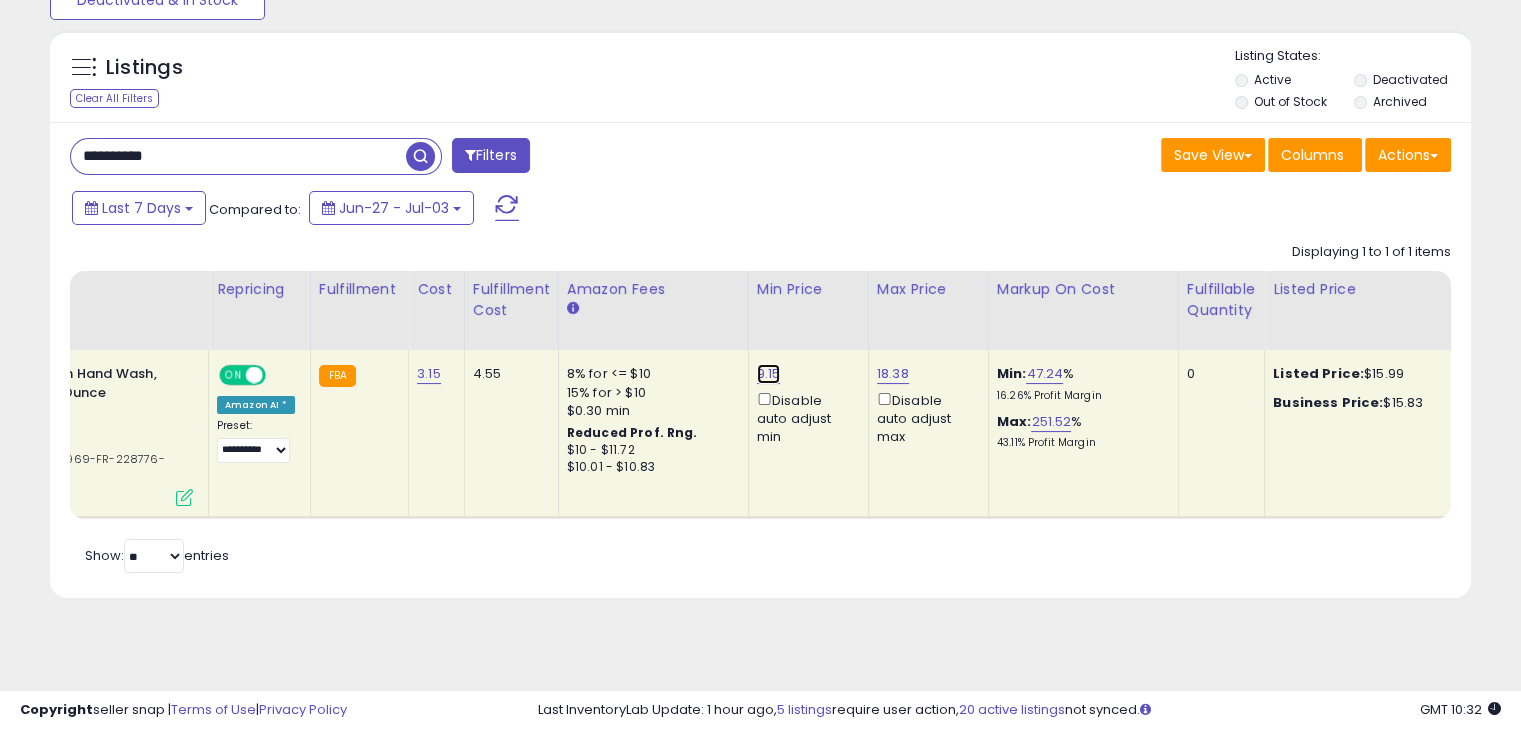 click on "9.15" at bounding box center [769, 374] 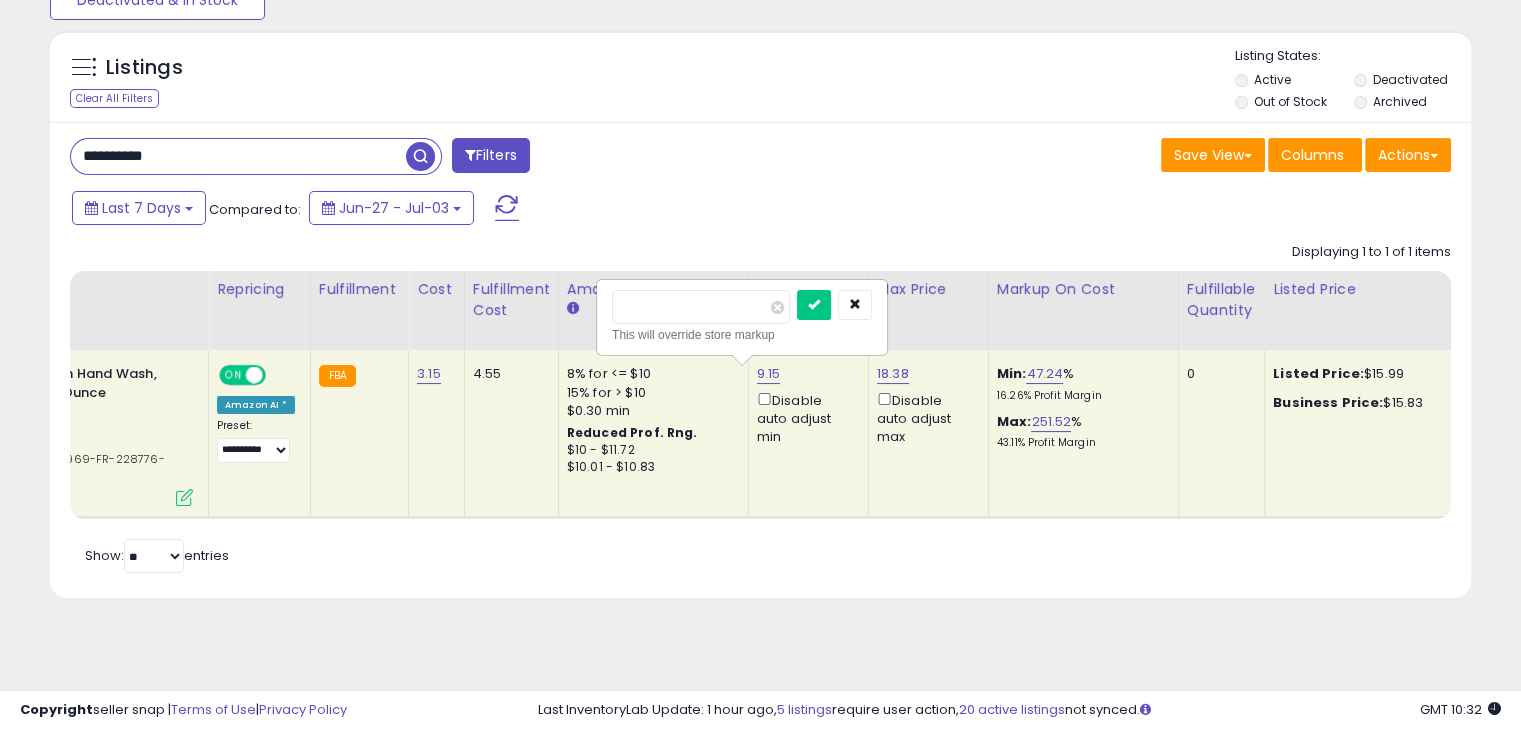 drag, startPoint x: 635, startPoint y: 305, endPoint x: 580, endPoint y: 300, distance: 55.226807 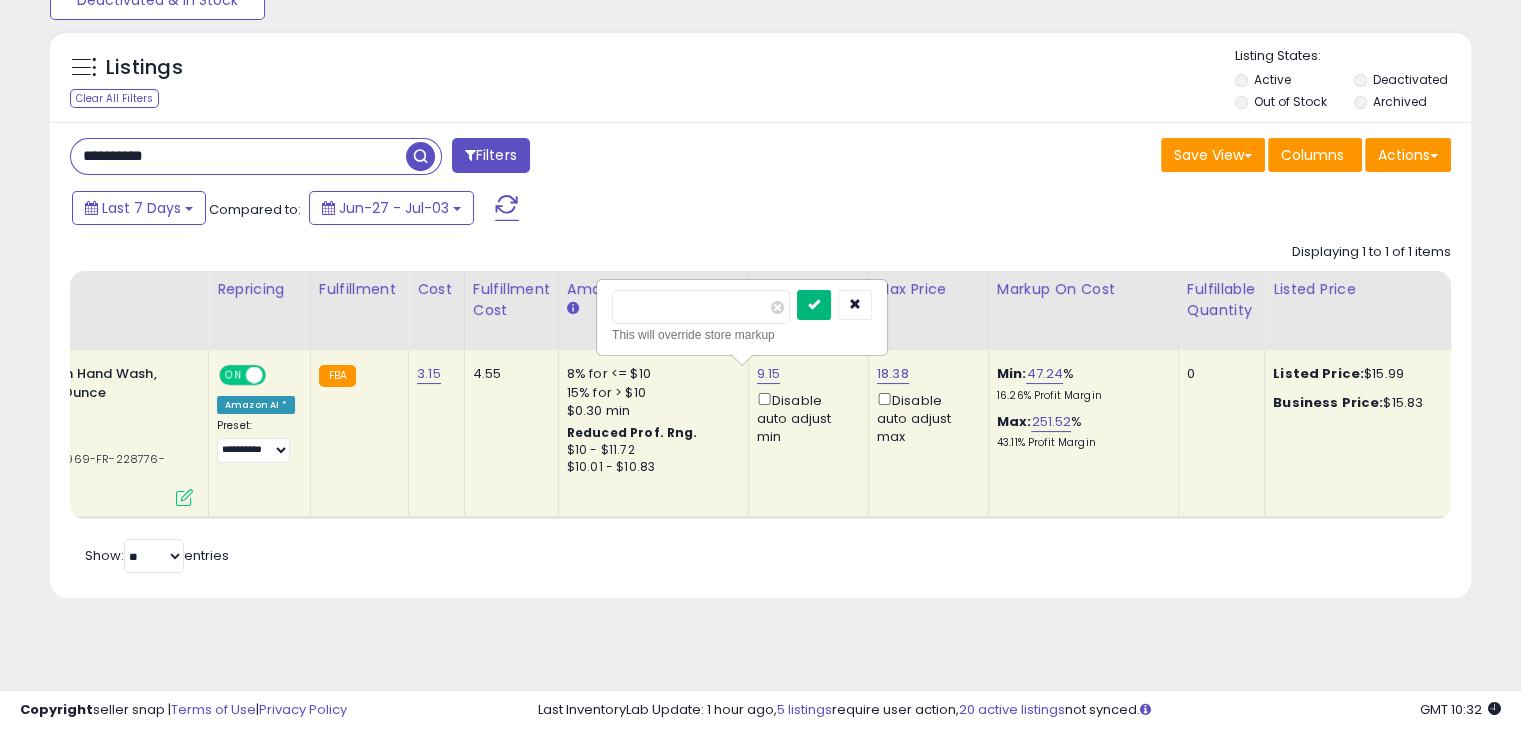 type on "****" 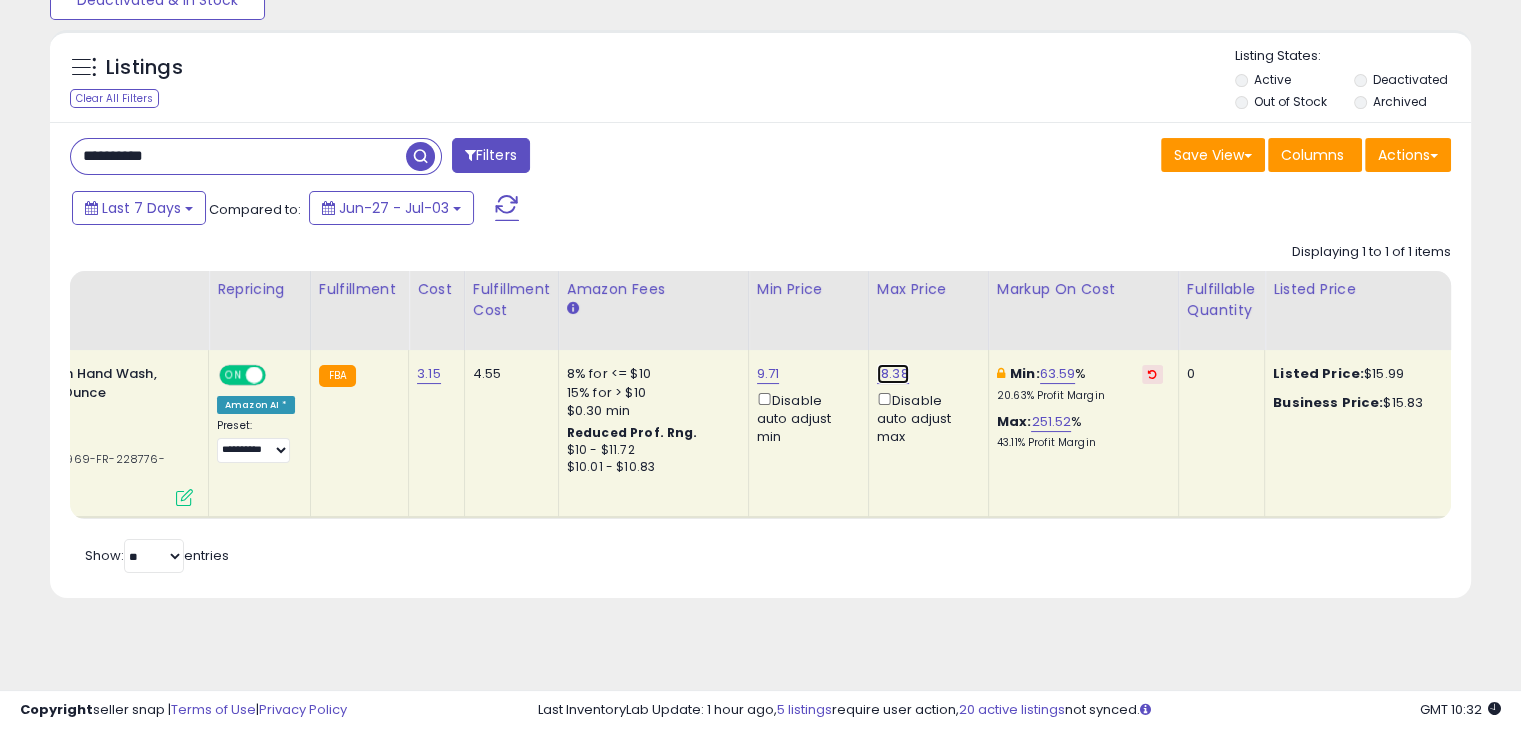 click on "18.38" at bounding box center [893, 374] 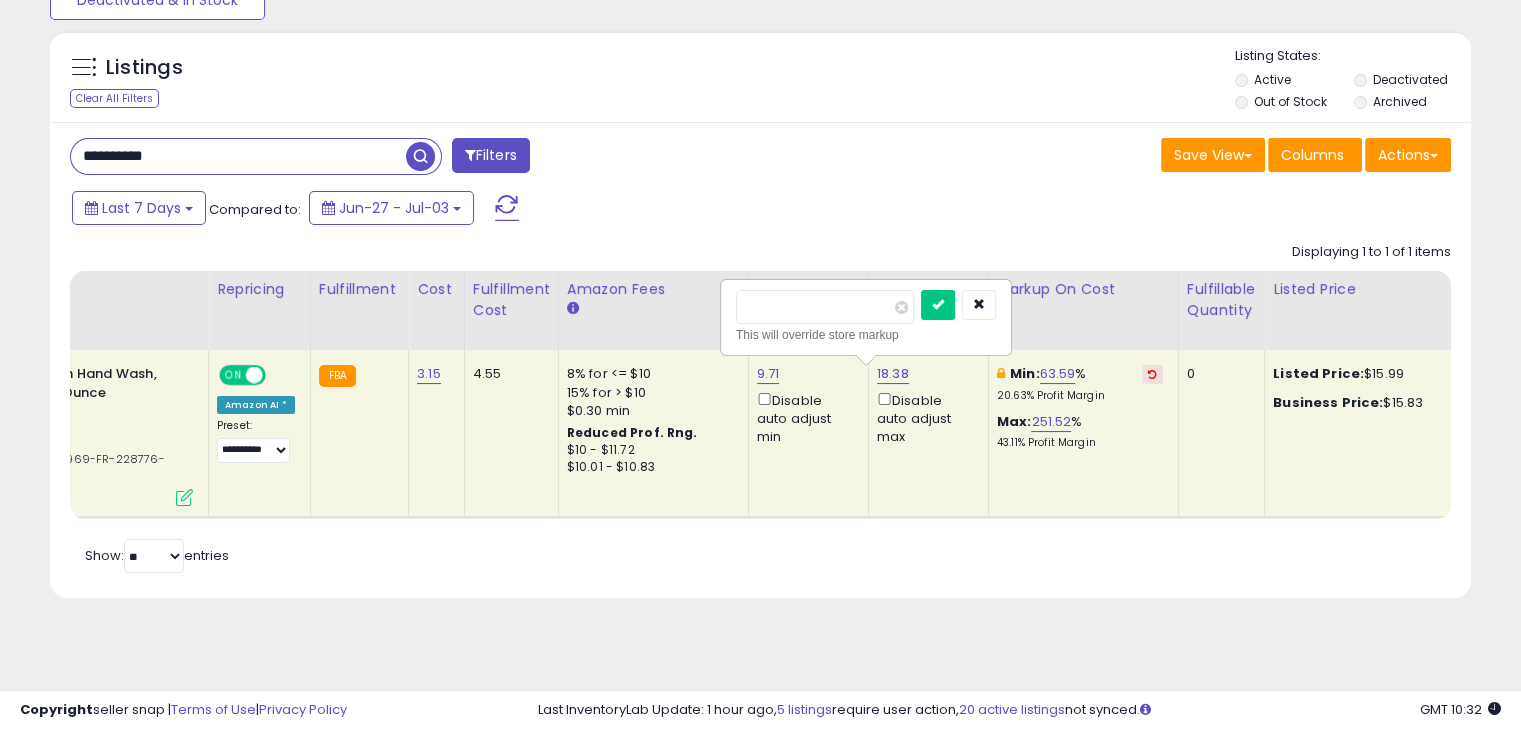 drag, startPoint x: 815, startPoint y: 301, endPoint x: 658, endPoint y: 292, distance: 157.25775 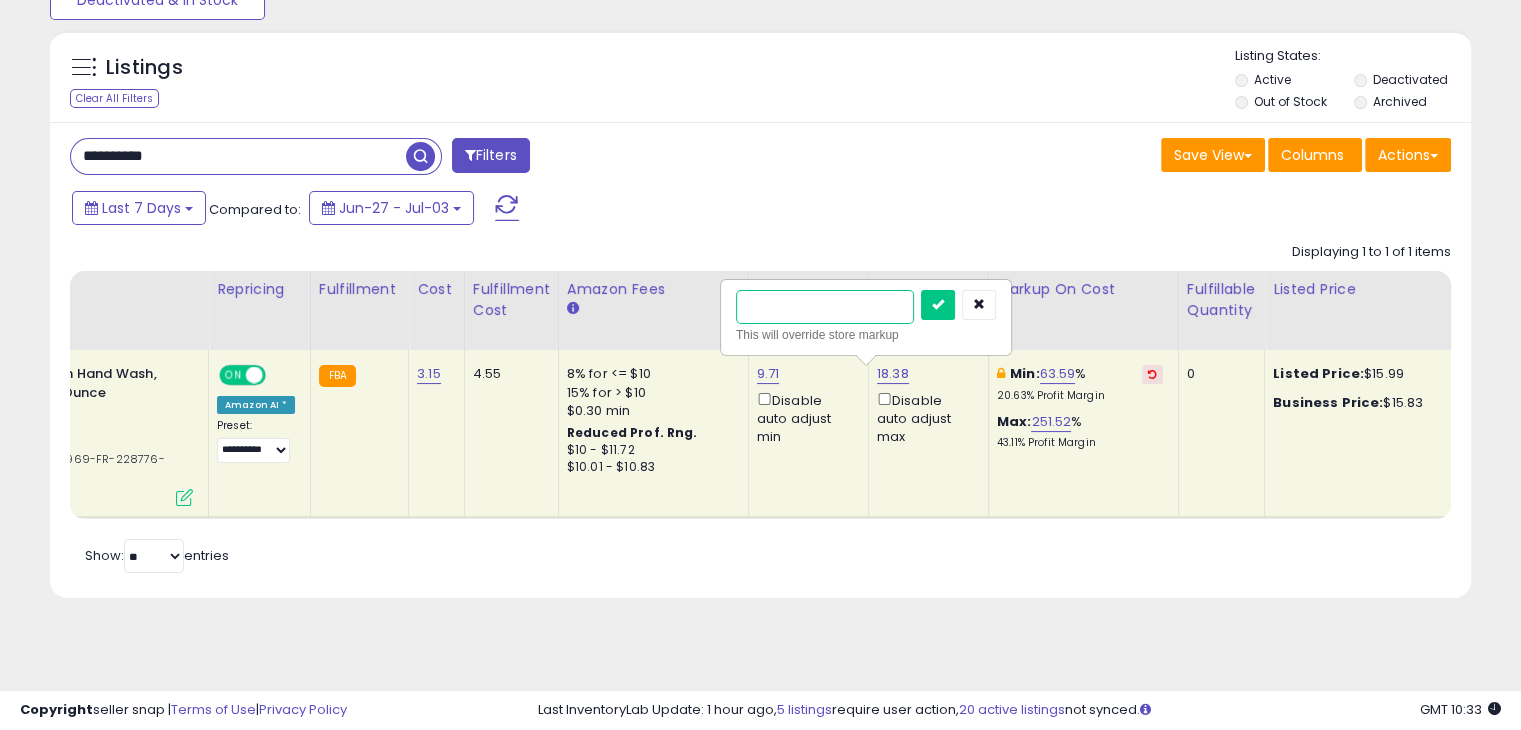 click at bounding box center [825, 307] 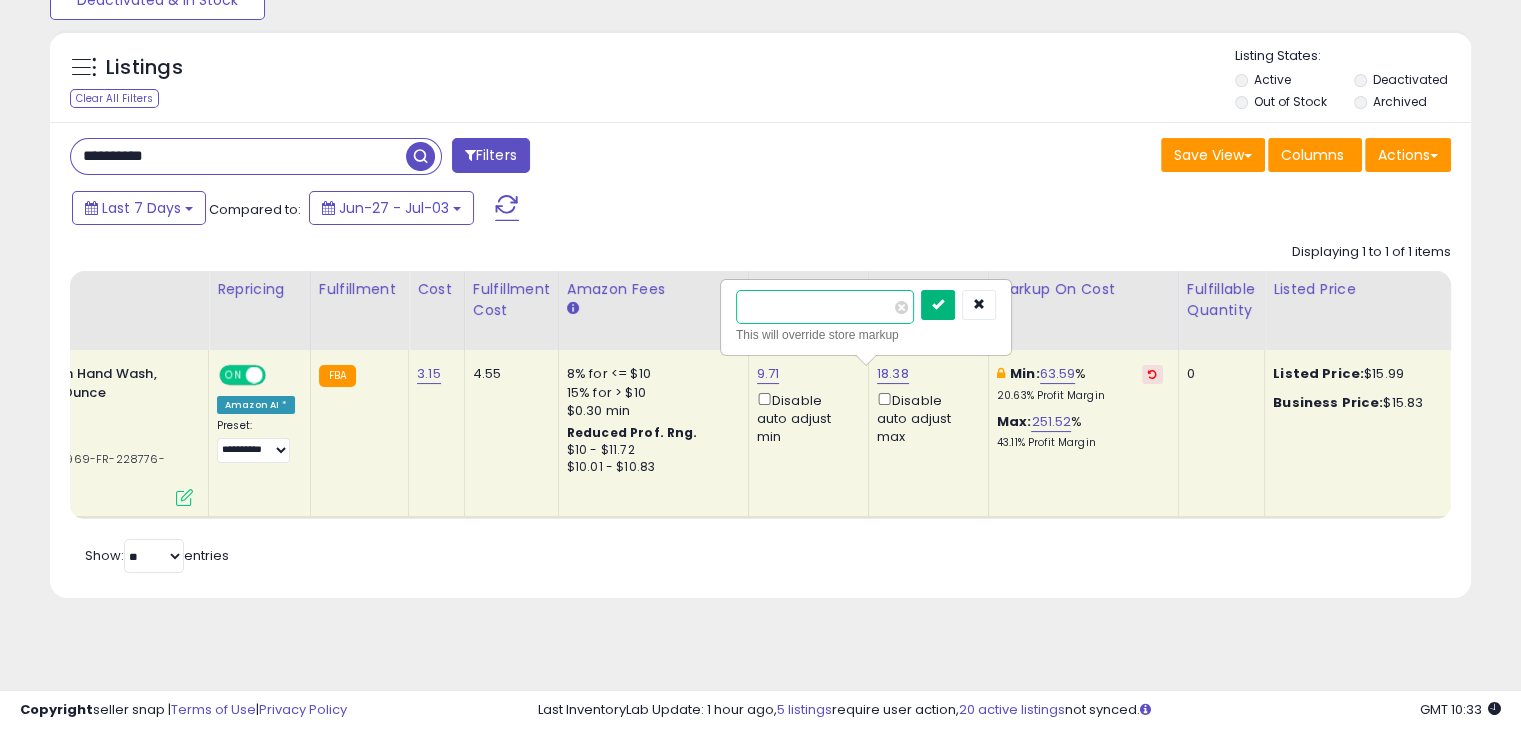 type on "**" 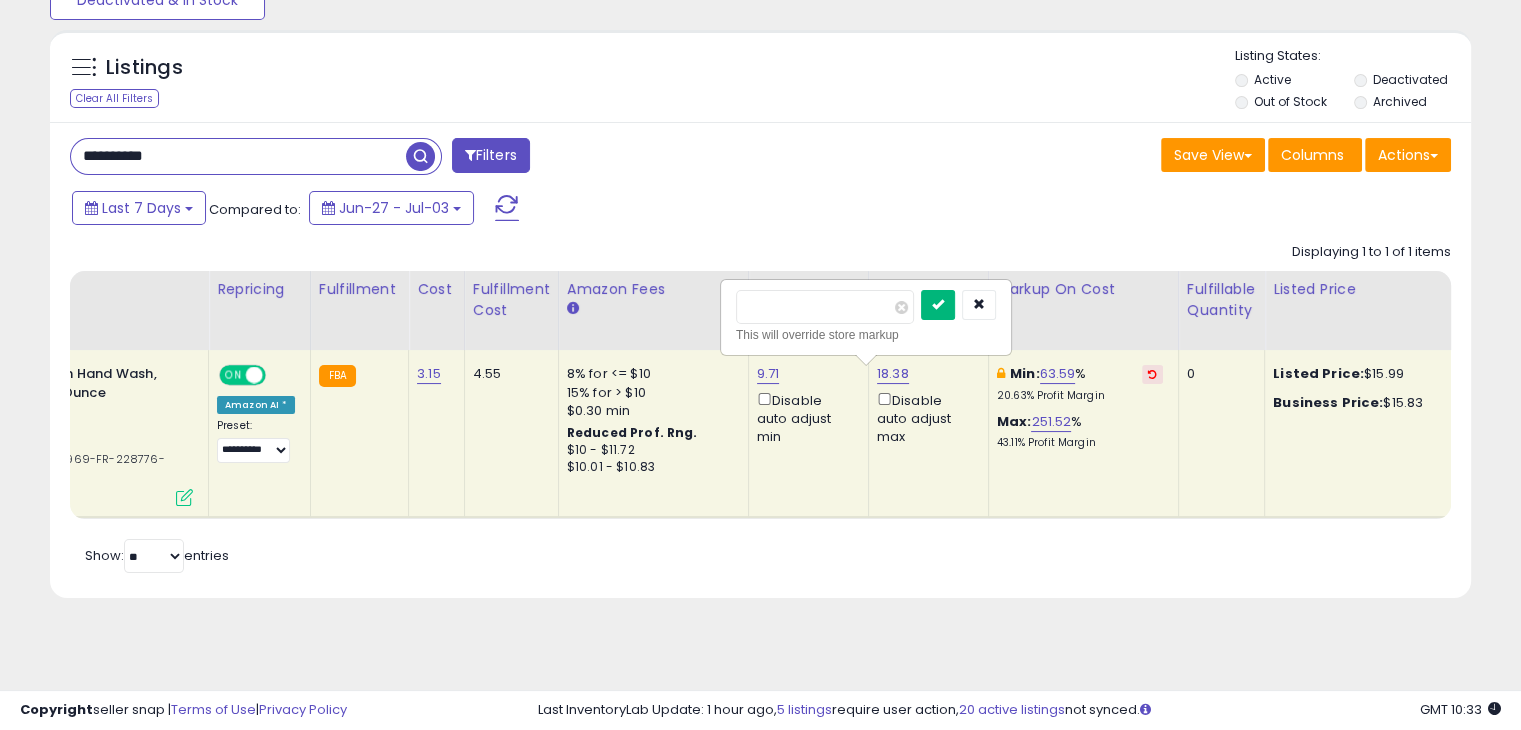 click at bounding box center [938, 305] 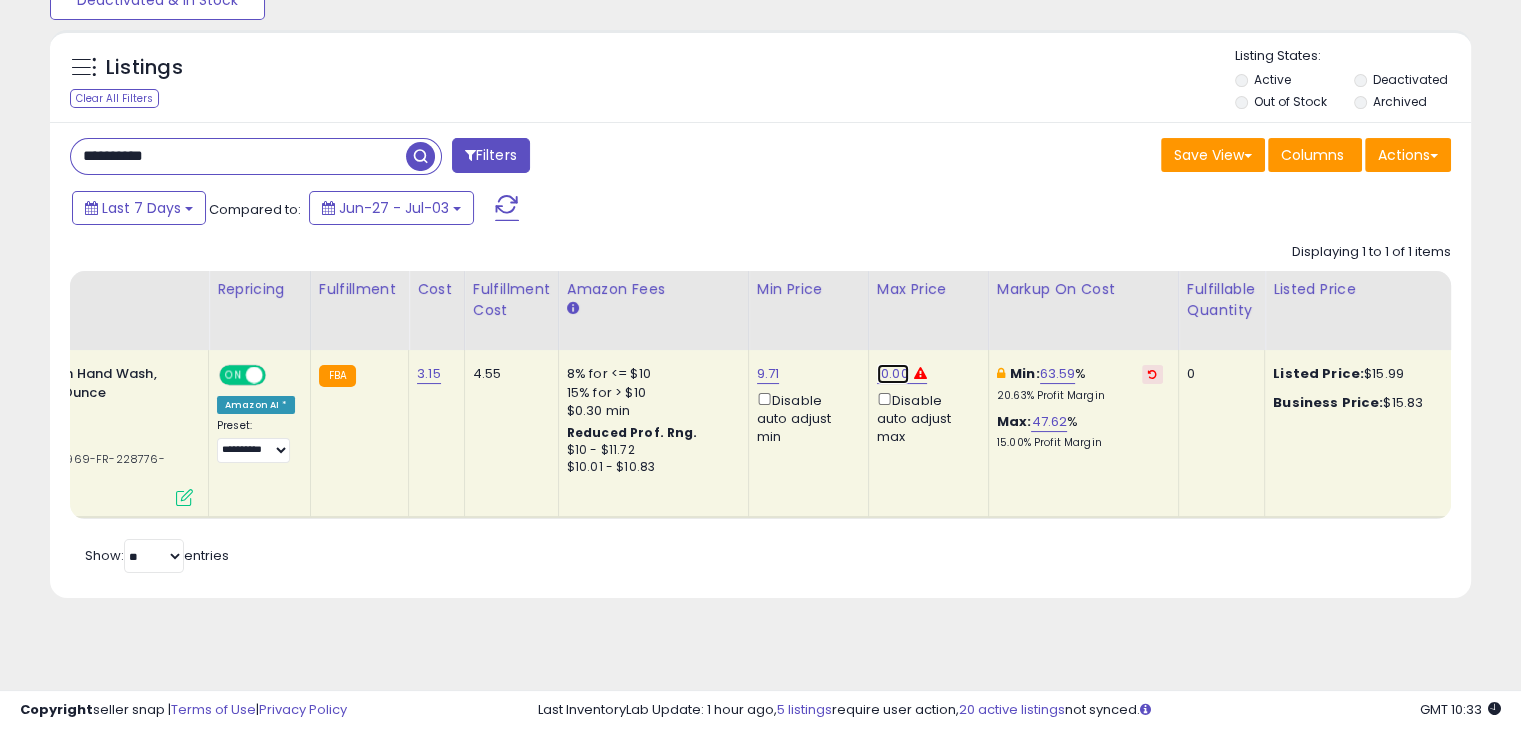 click on "10.00" at bounding box center (893, 374) 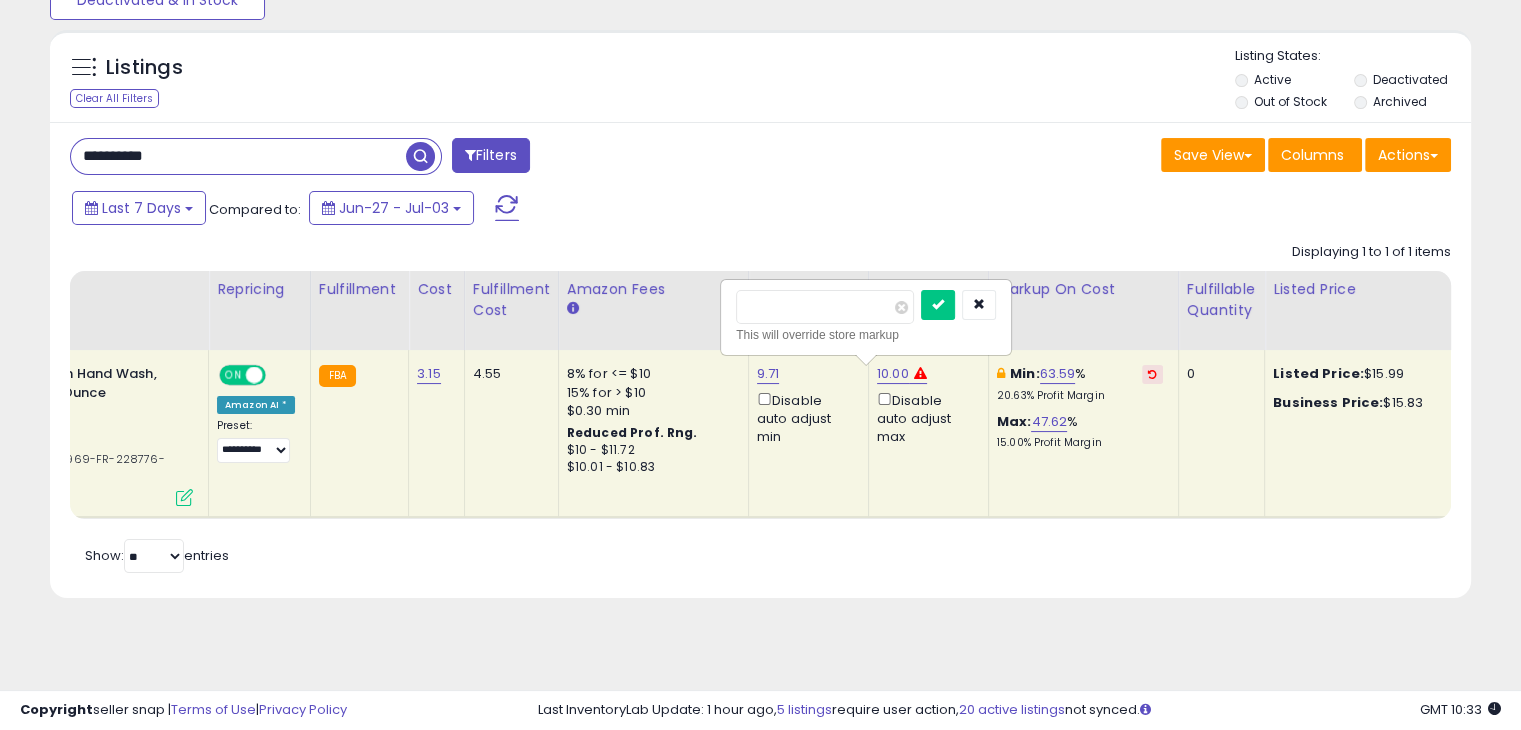 type on "*" 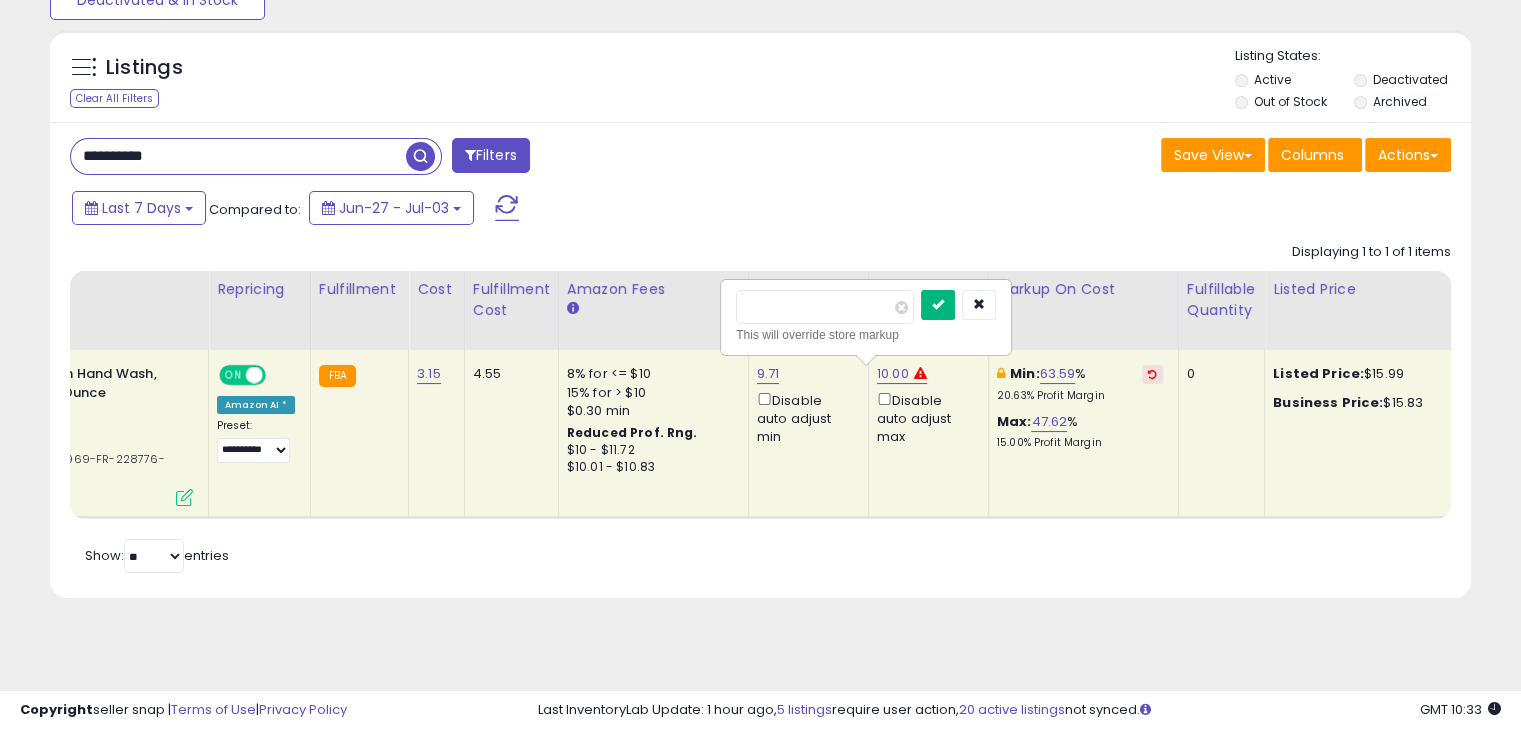 type on "****" 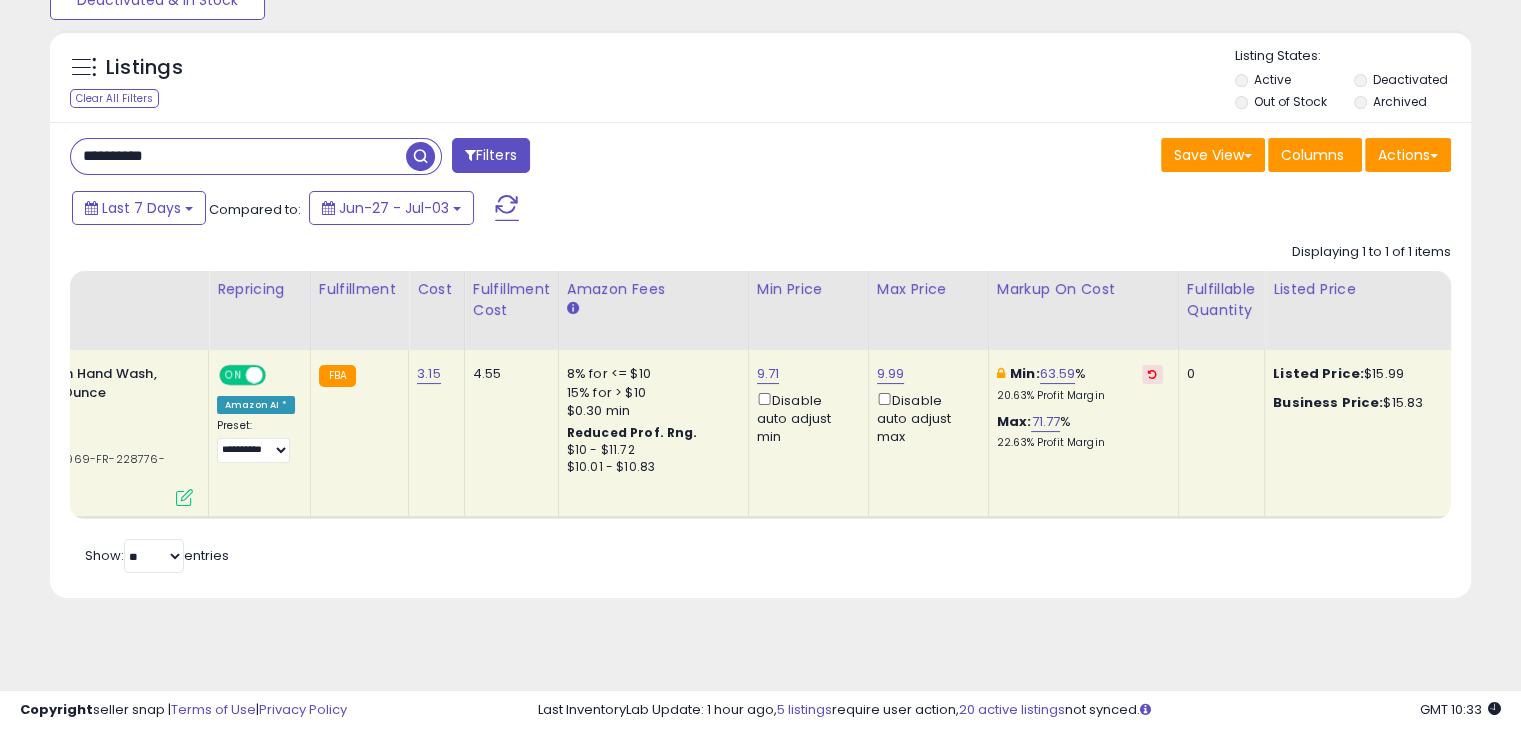 click on "**********" at bounding box center [760, 360] 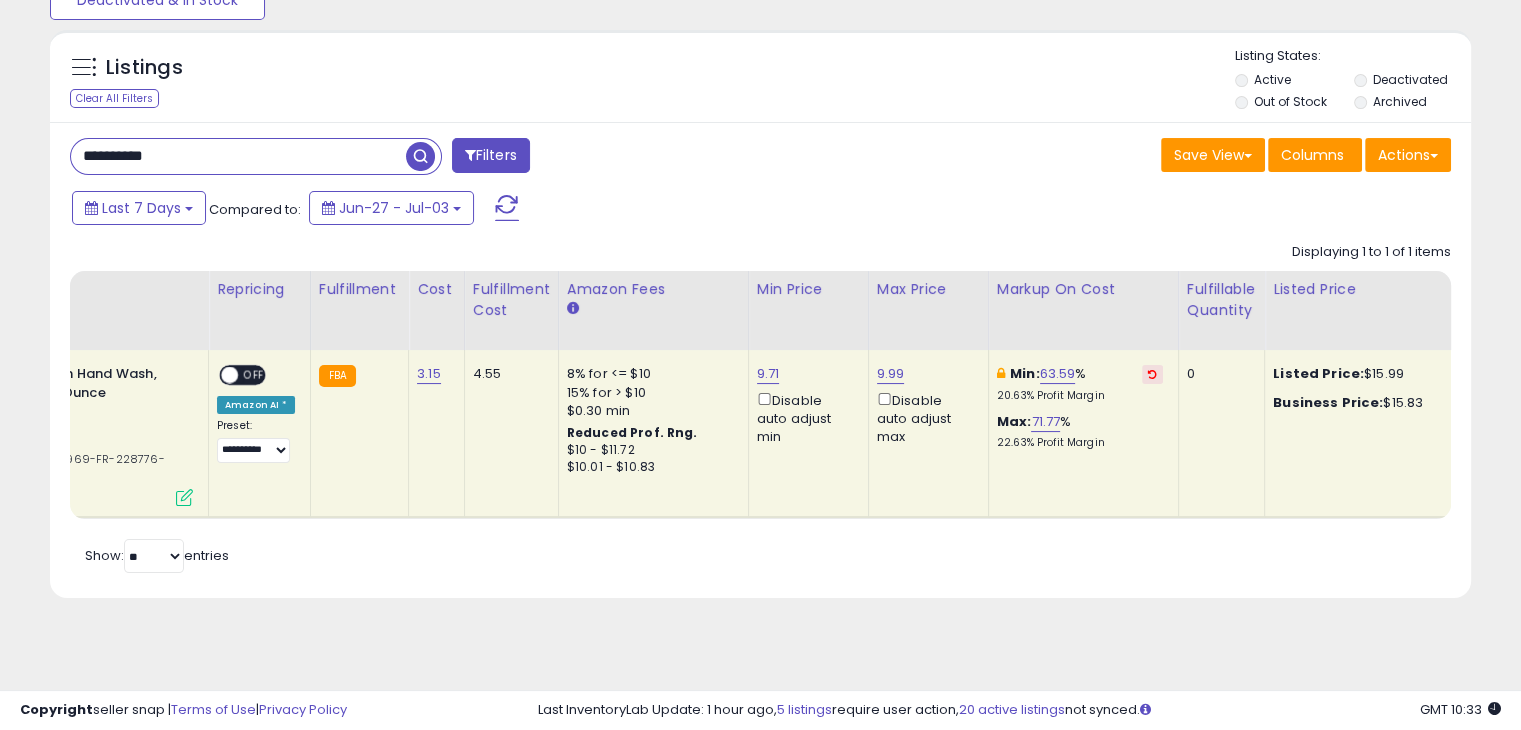 scroll, scrollTop: 0, scrollLeft: 299, axis: horizontal 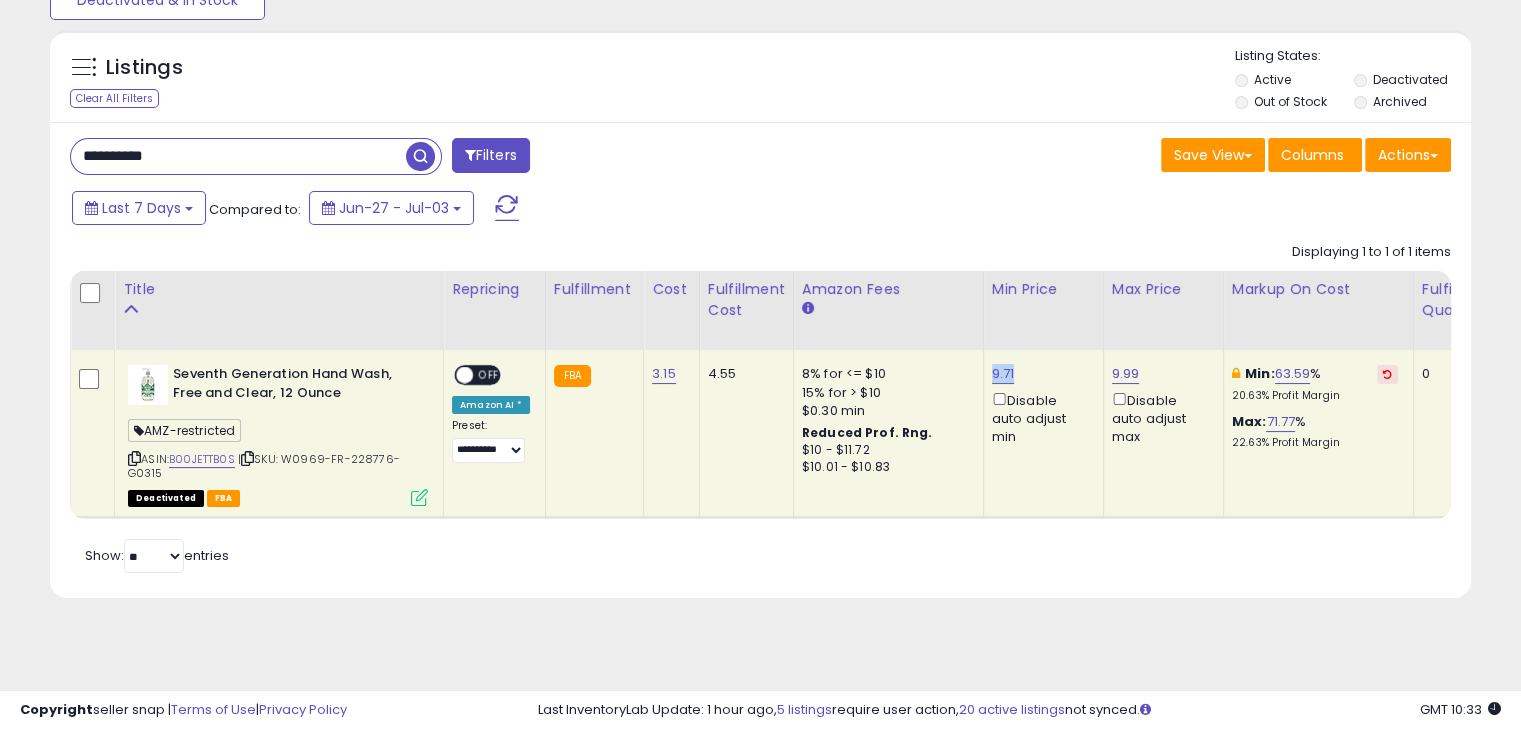 drag, startPoint x: 1008, startPoint y: 360, endPoint x: 976, endPoint y: 361, distance: 32.01562 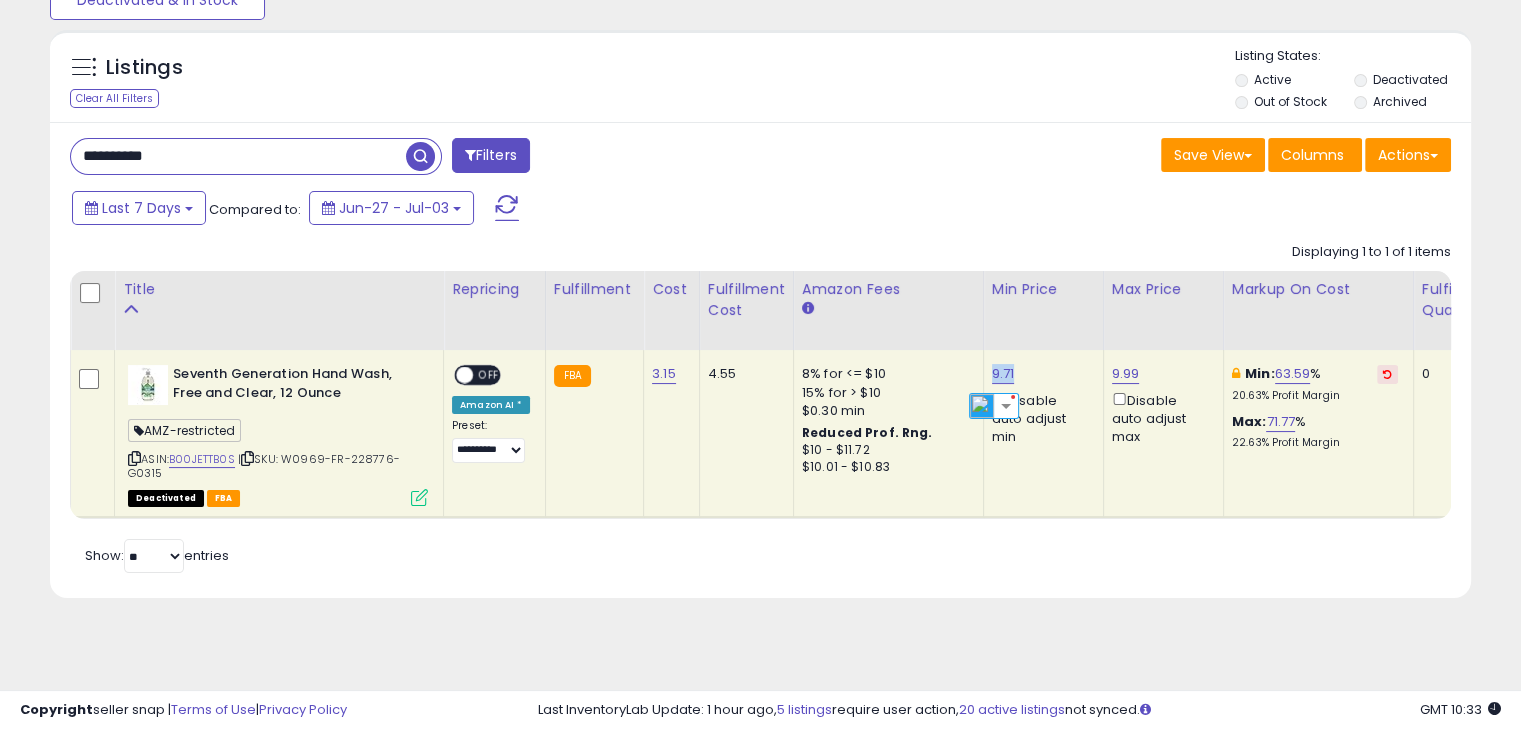copy on "9.71" 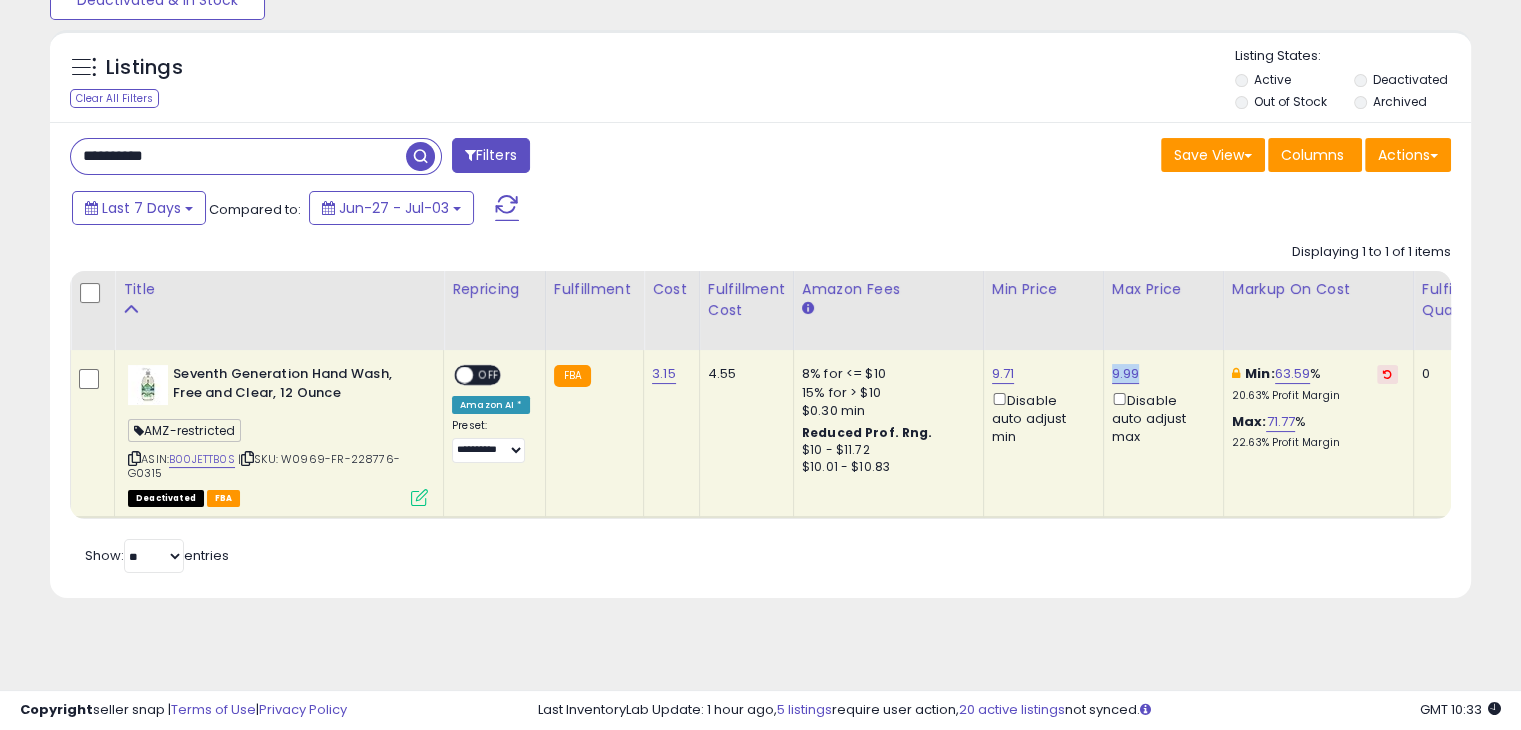 drag, startPoint x: 1123, startPoint y: 365, endPoint x: 1104, endPoint y: 364, distance: 19.026299 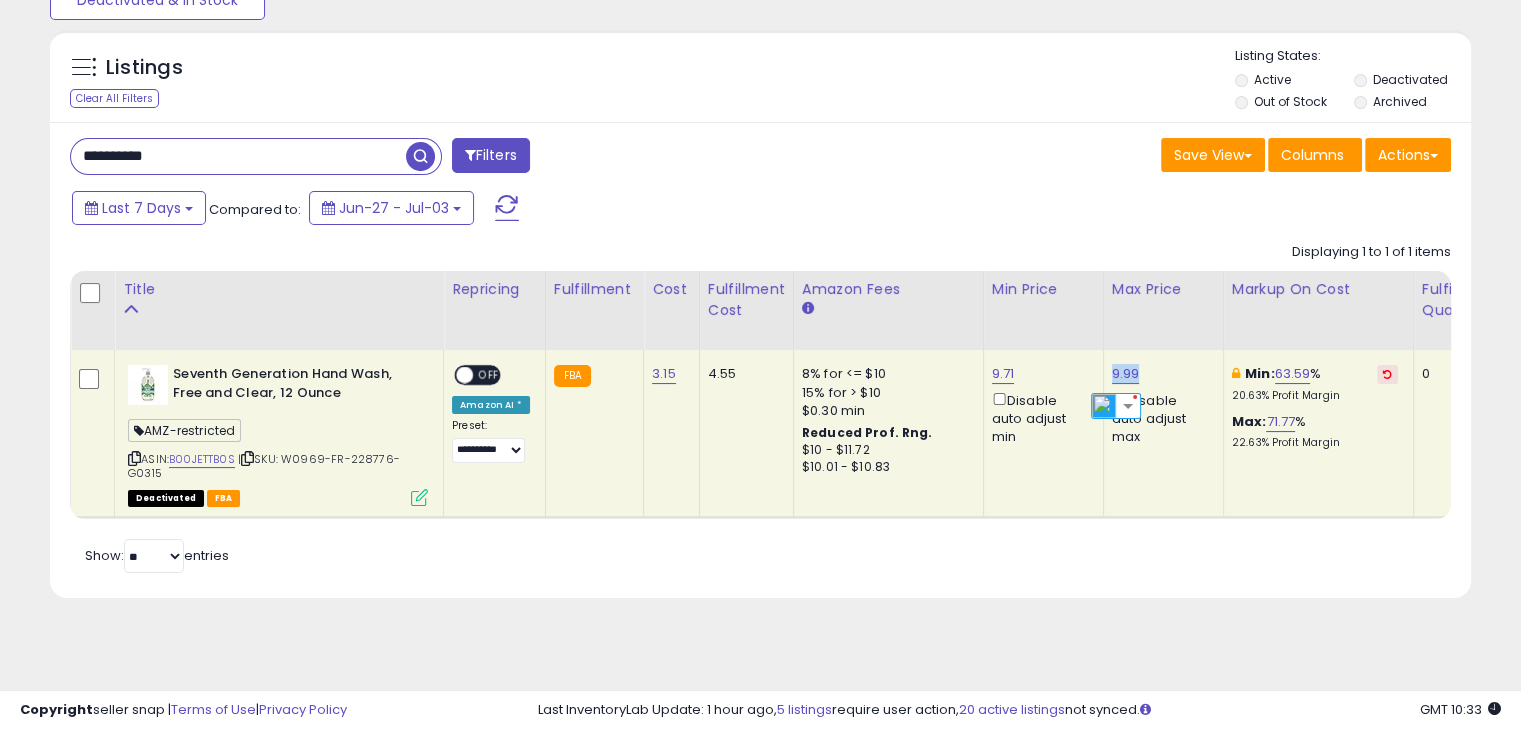 copy on "9.99" 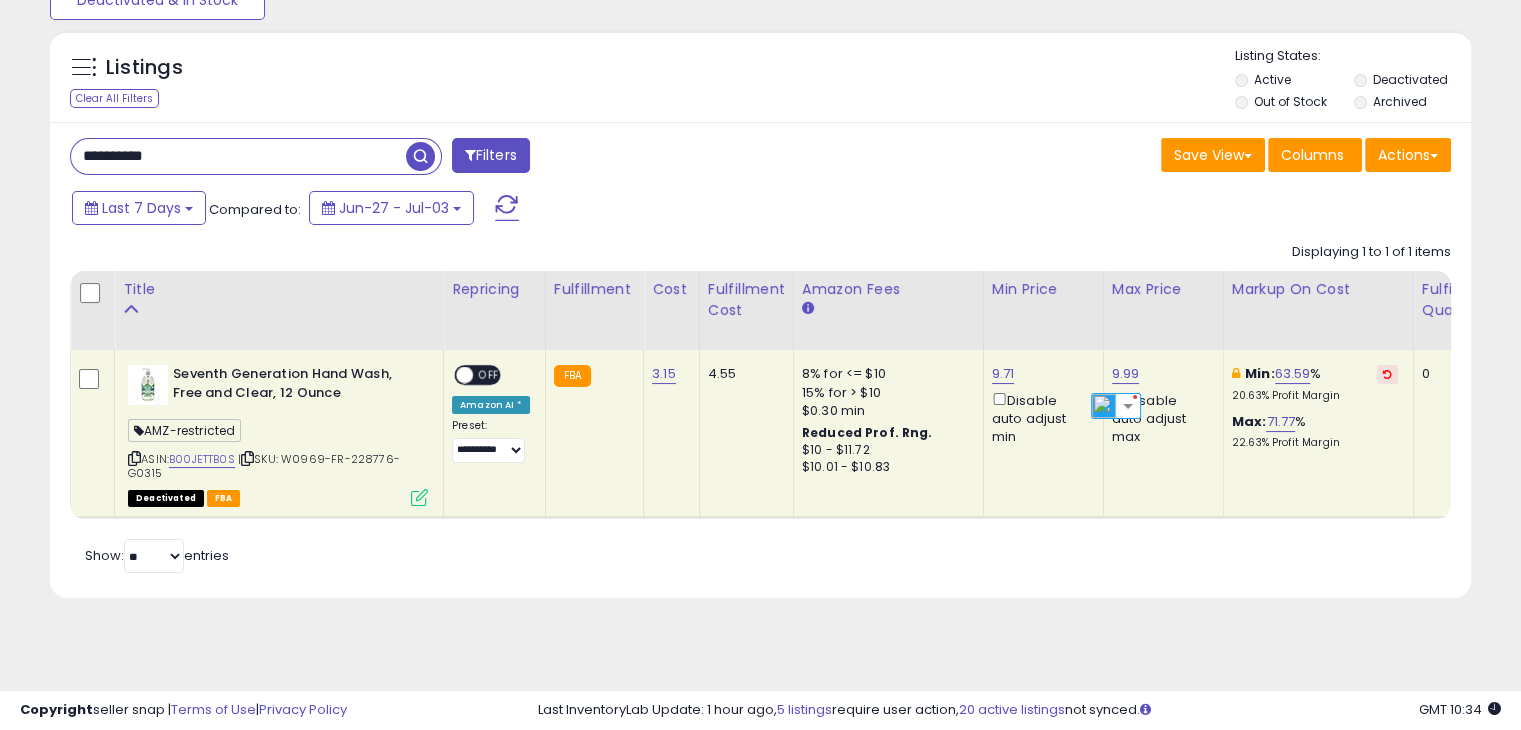 click on "**********" at bounding box center (238, 156) 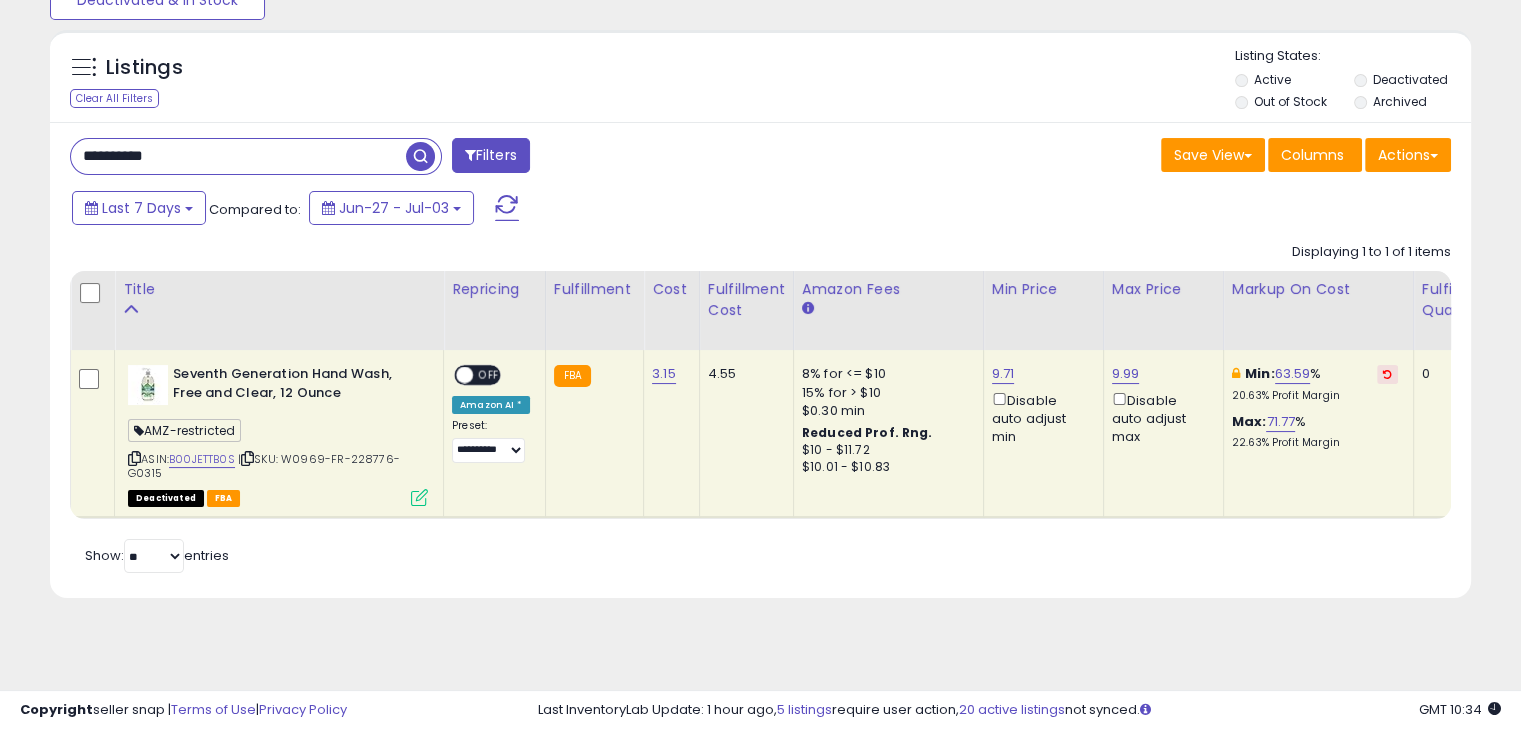 click on "**********" at bounding box center (238, 156) 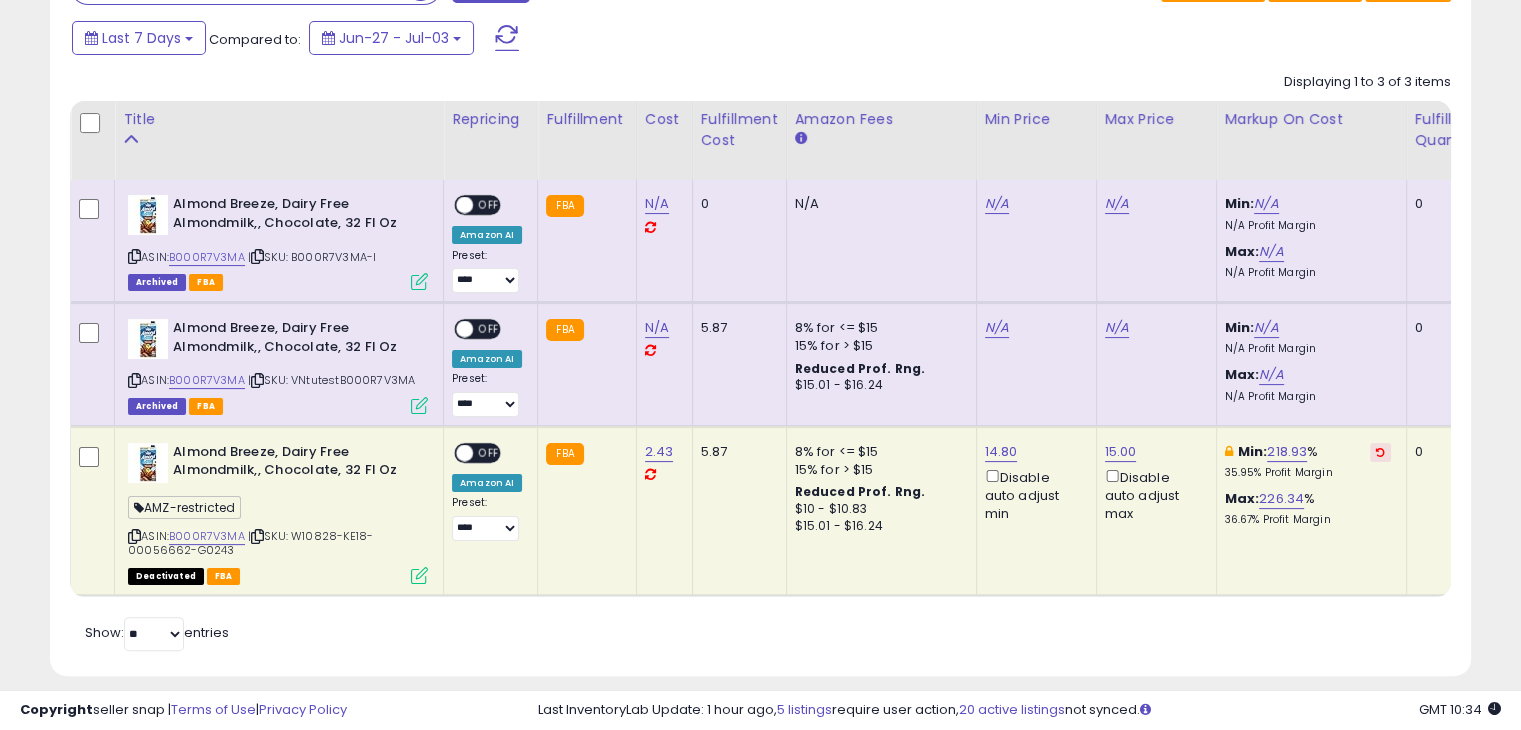 scroll, scrollTop: 369, scrollLeft: 0, axis: vertical 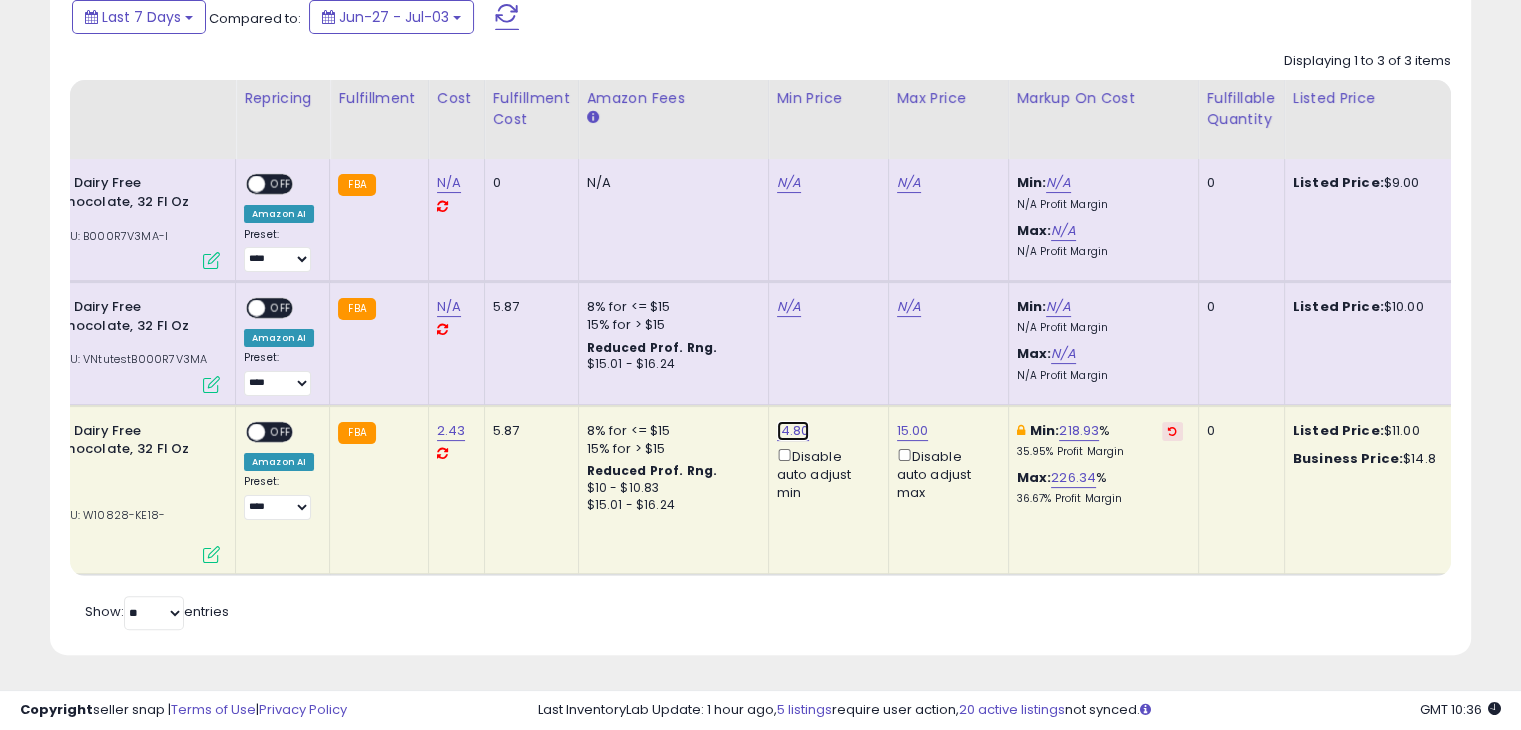 click on "14.80" at bounding box center [793, 431] 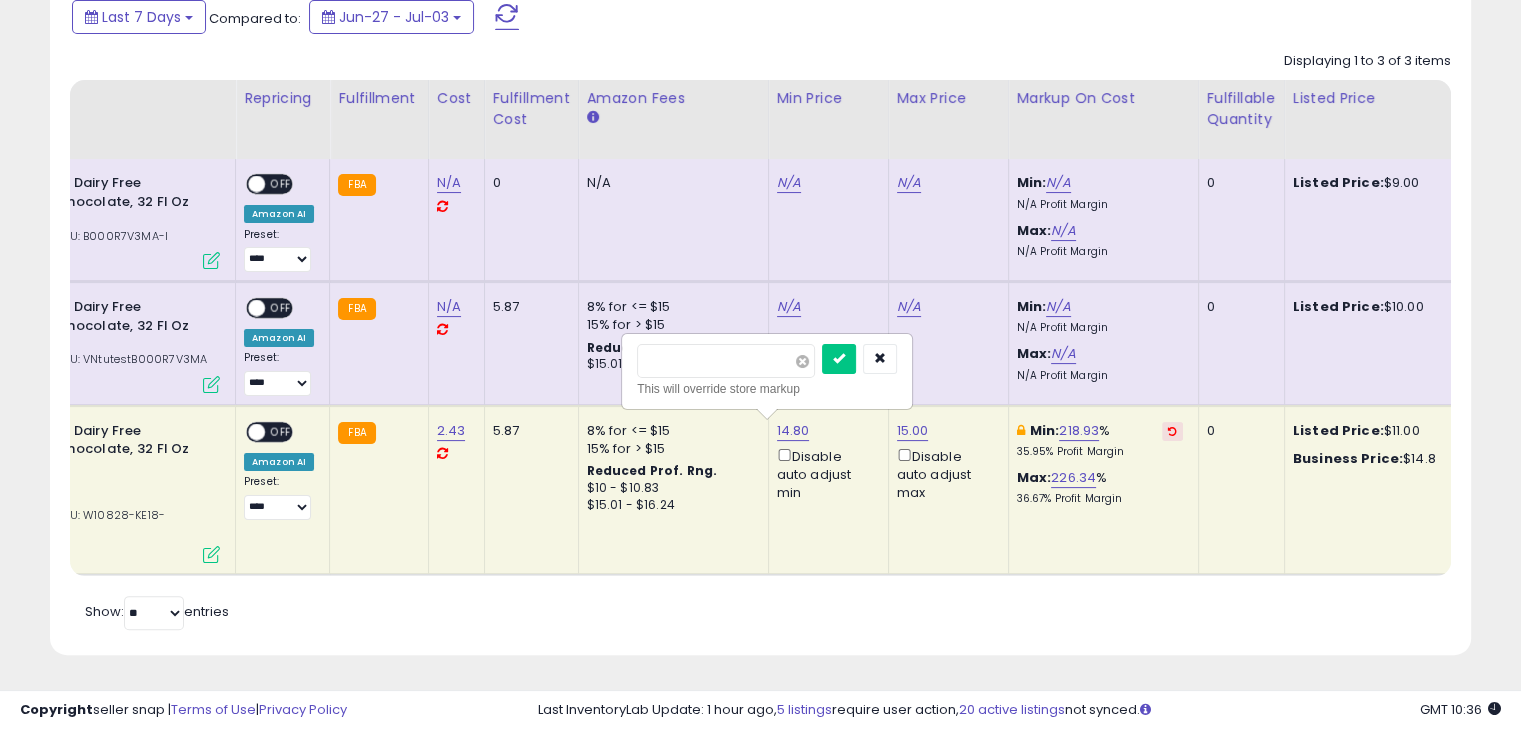 type on "*******" 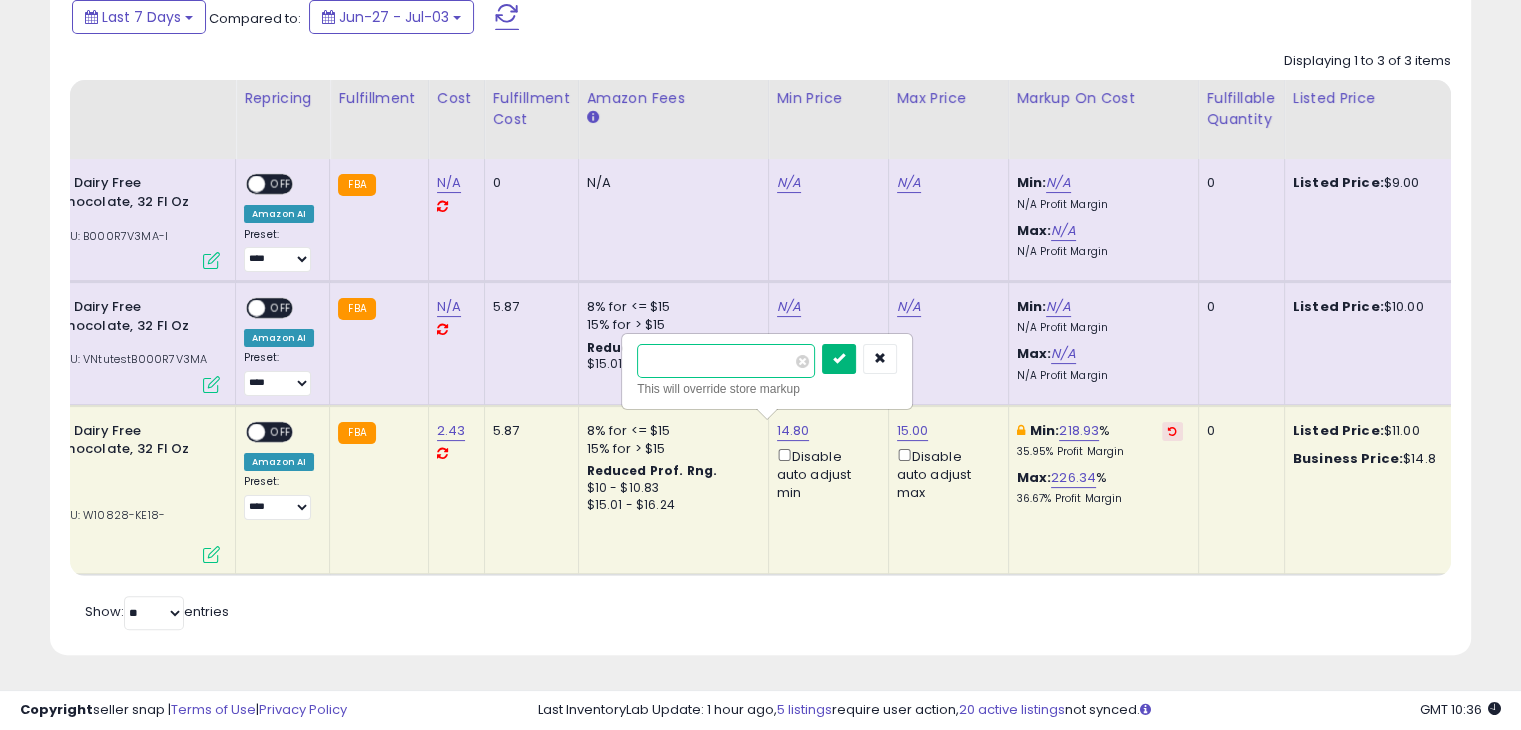 type on "*" 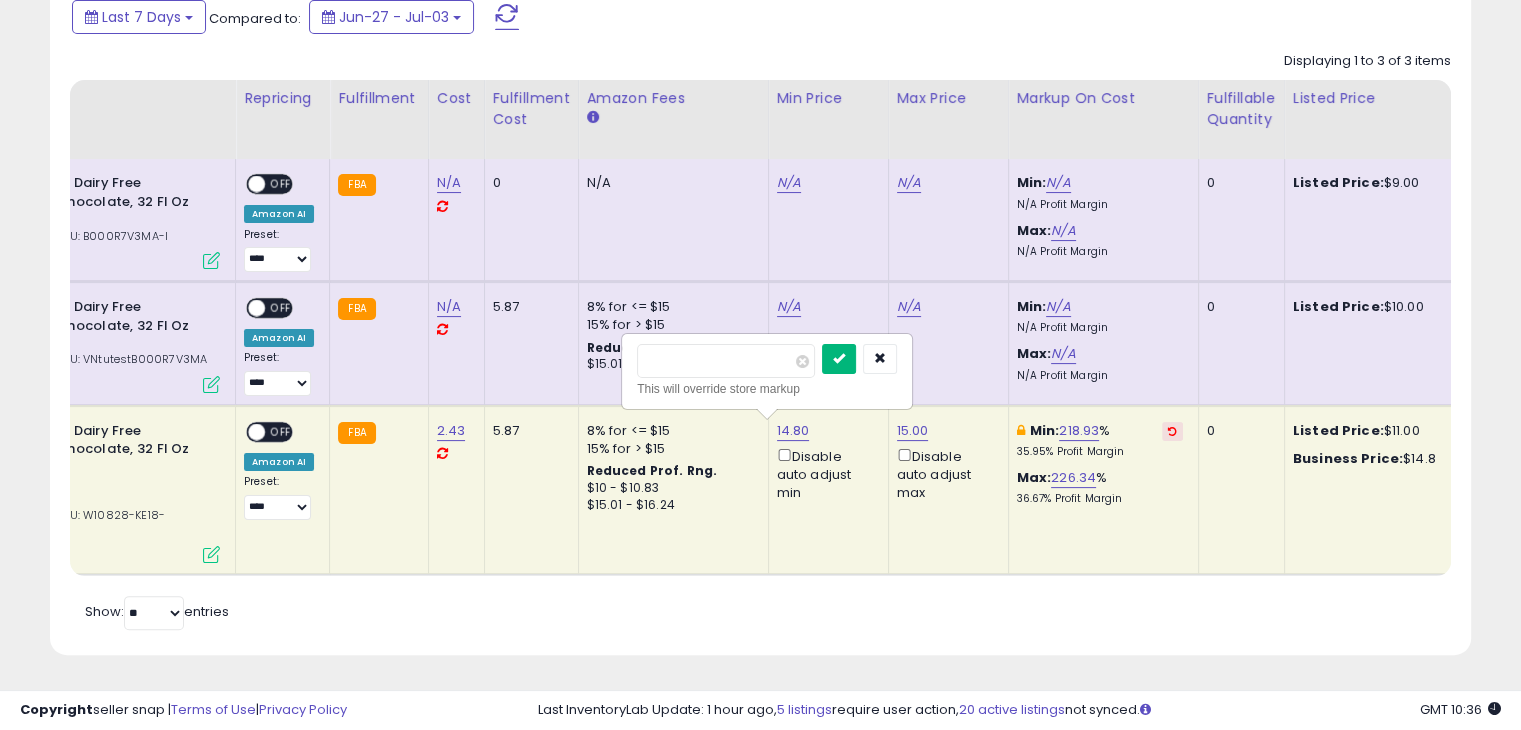 click at bounding box center (839, 359) 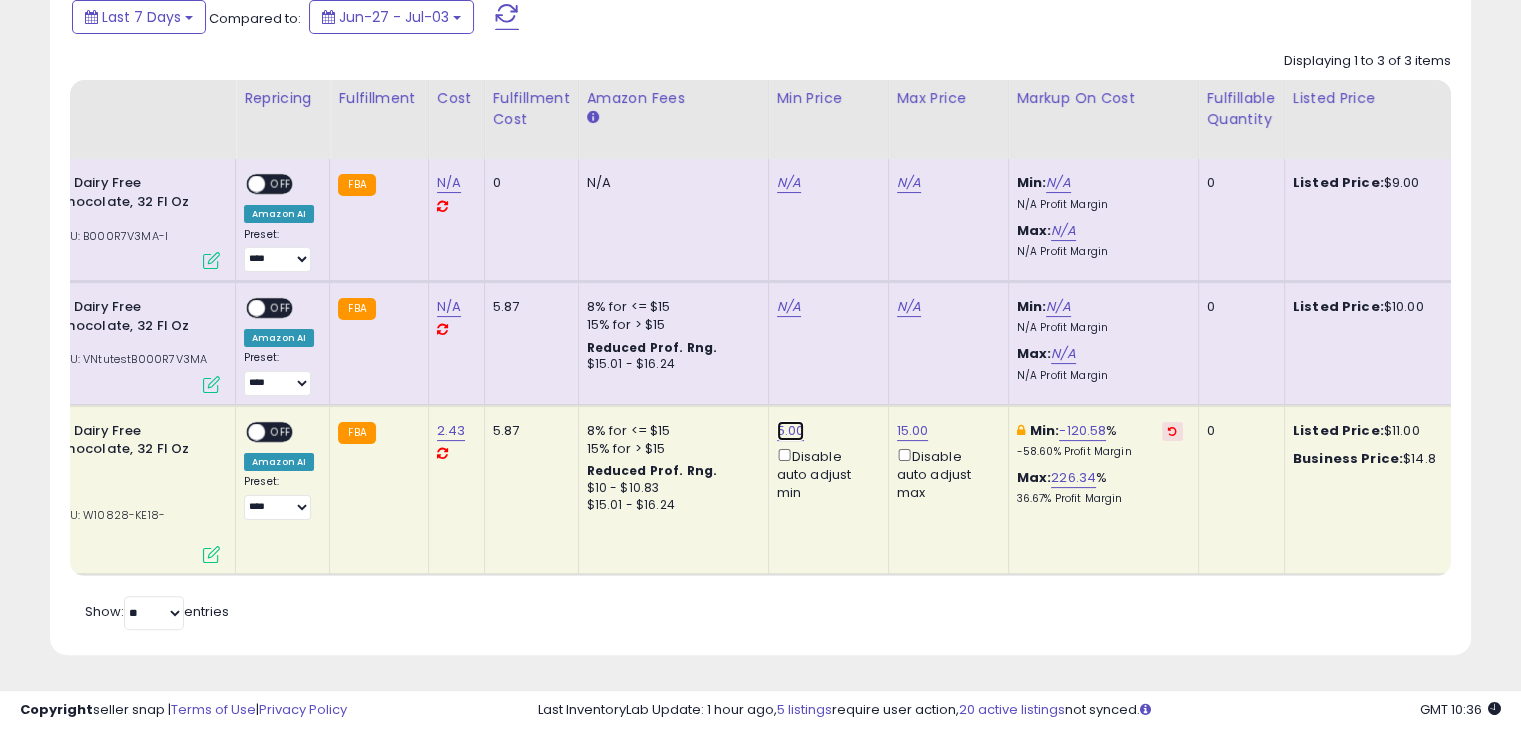 click on "5.00" at bounding box center [791, 431] 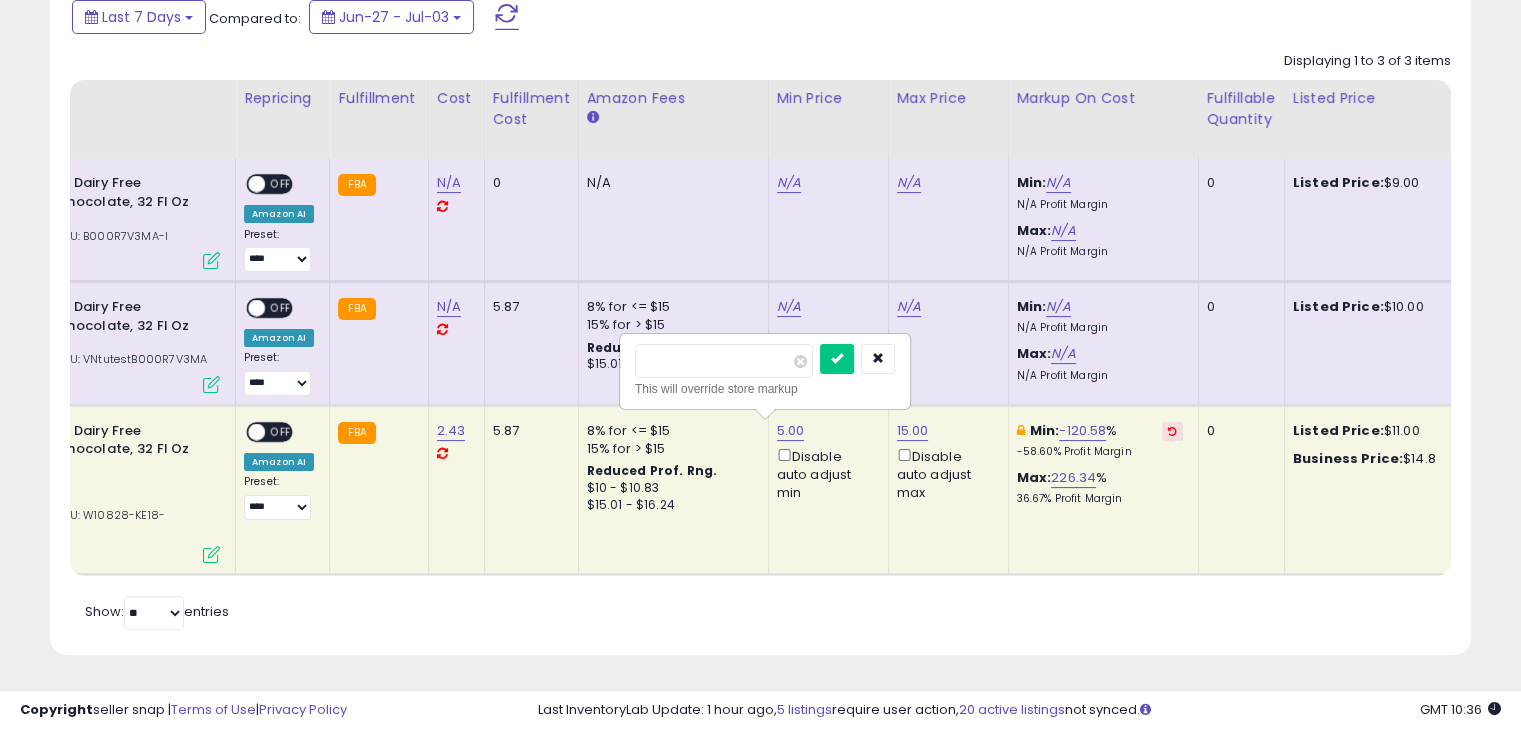type on "*" 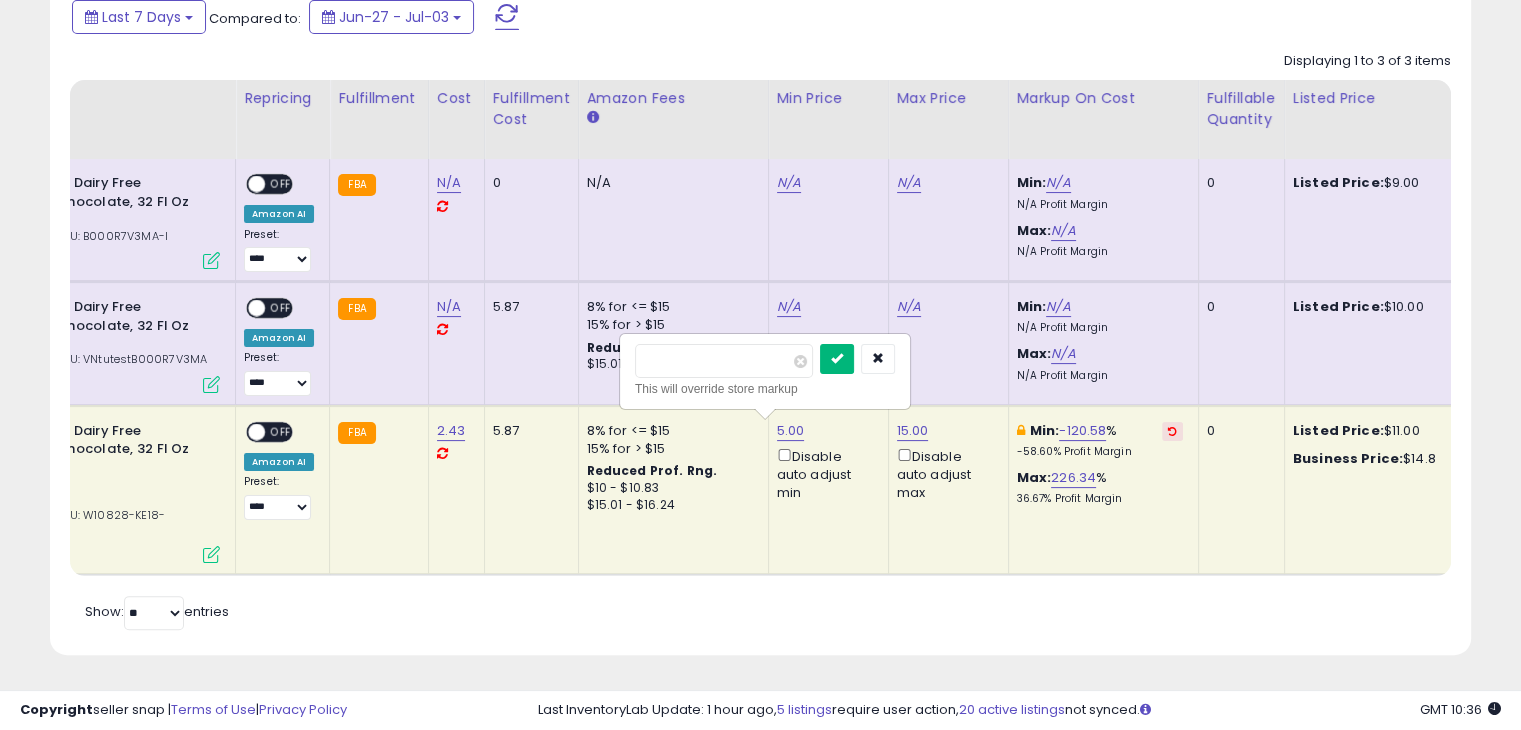 drag, startPoint x: 850, startPoint y: 348, endPoint x: 869, endPoint y: 348, distance: 19 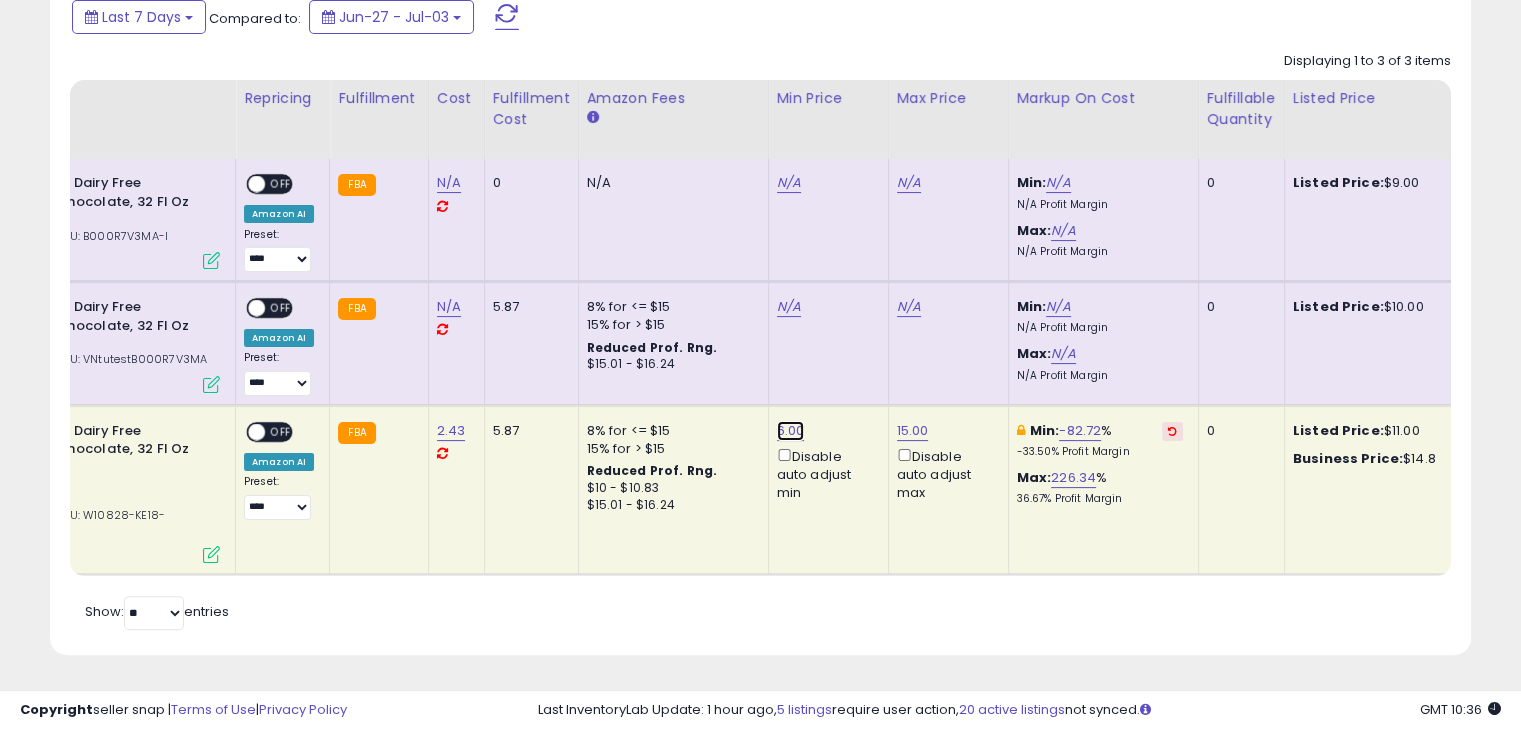 click on "6.00" at bounding box center (791, 431) 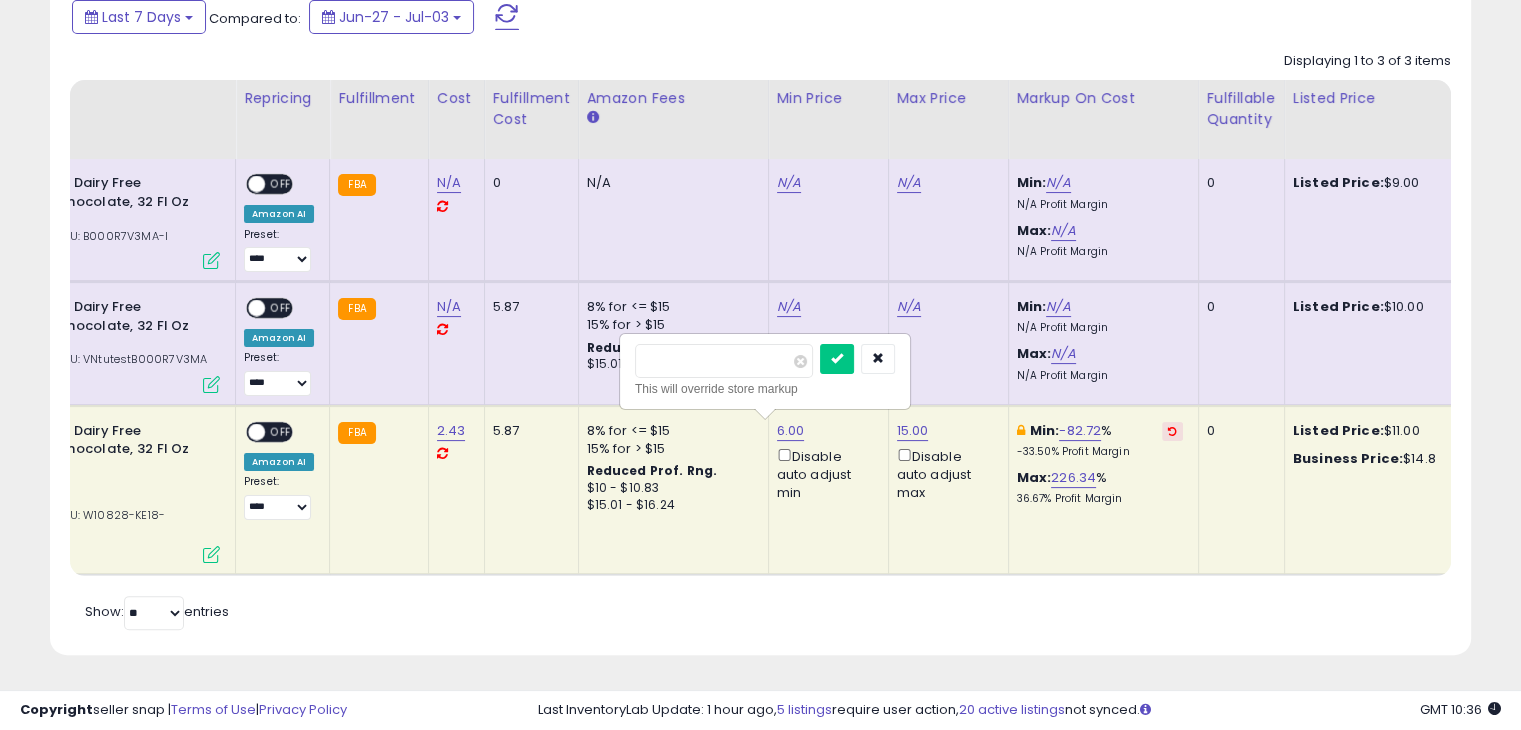 drag, startPoint x: 664, startPoint y: 351, endPoint x: 568, endPoint y: 335, distance: 97.3242 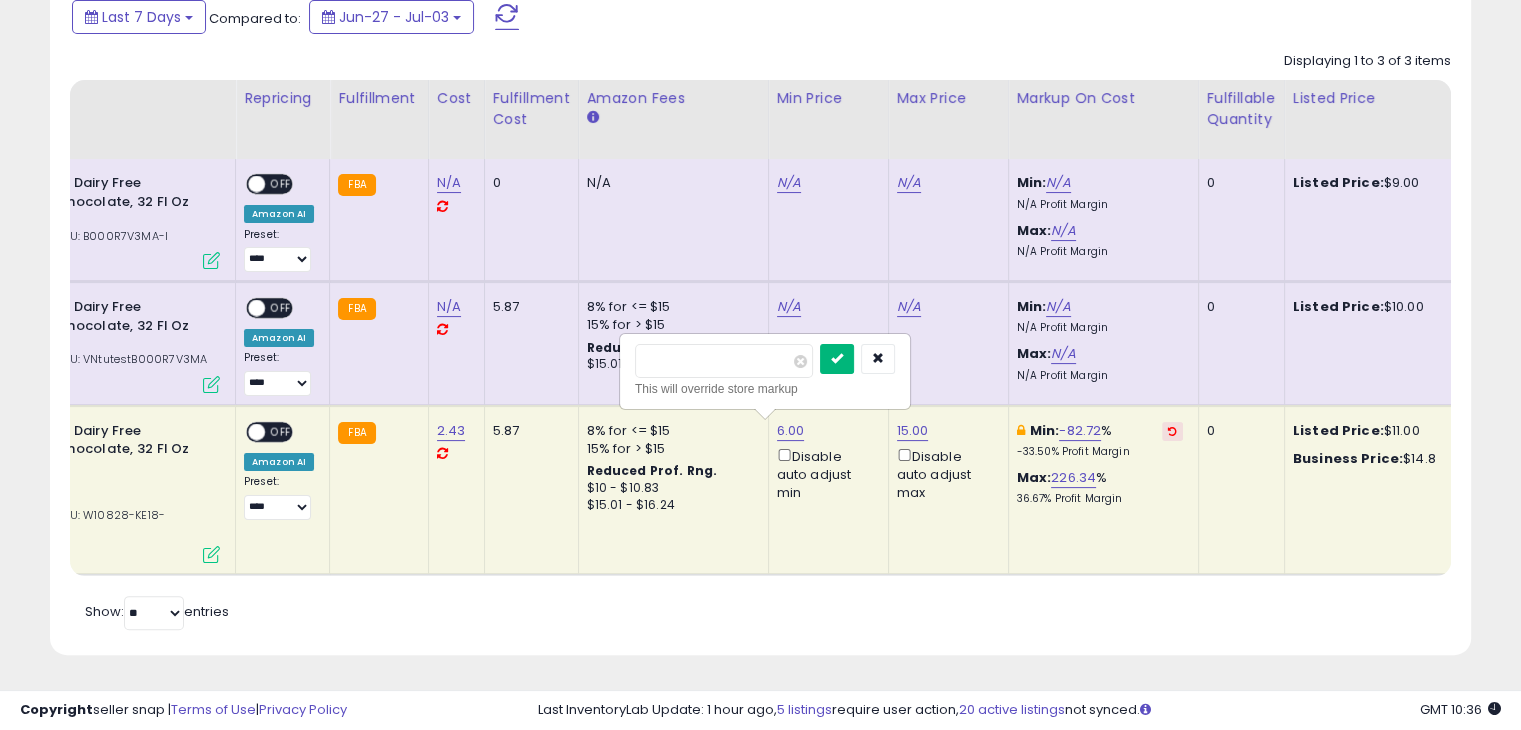 type on "*" 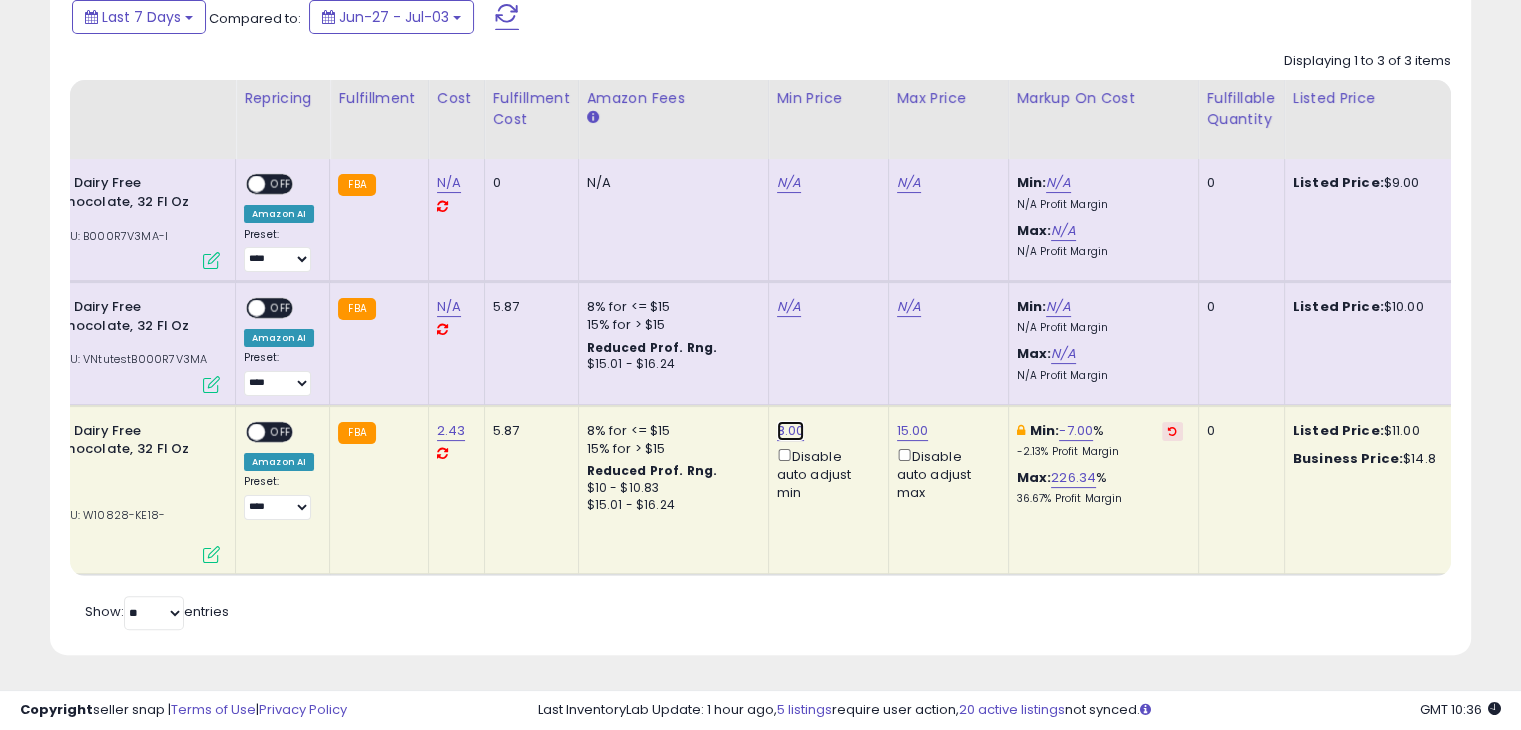 click on "8.00" at bounding box center (791, 431) 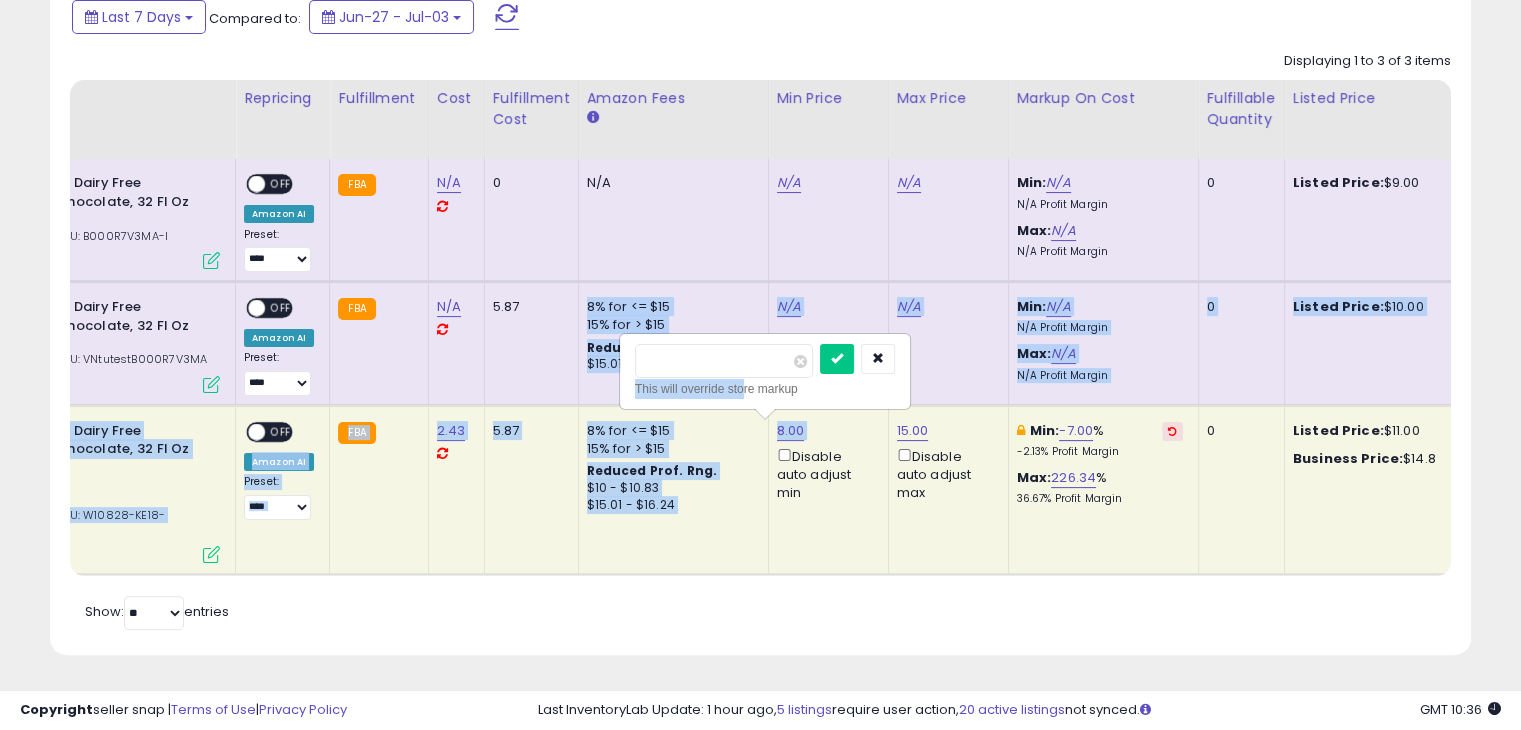 drag, startPoint x: 666, startPoint y: 354, endPoint x: 552, endPoint y: 369, distance: 114.982605 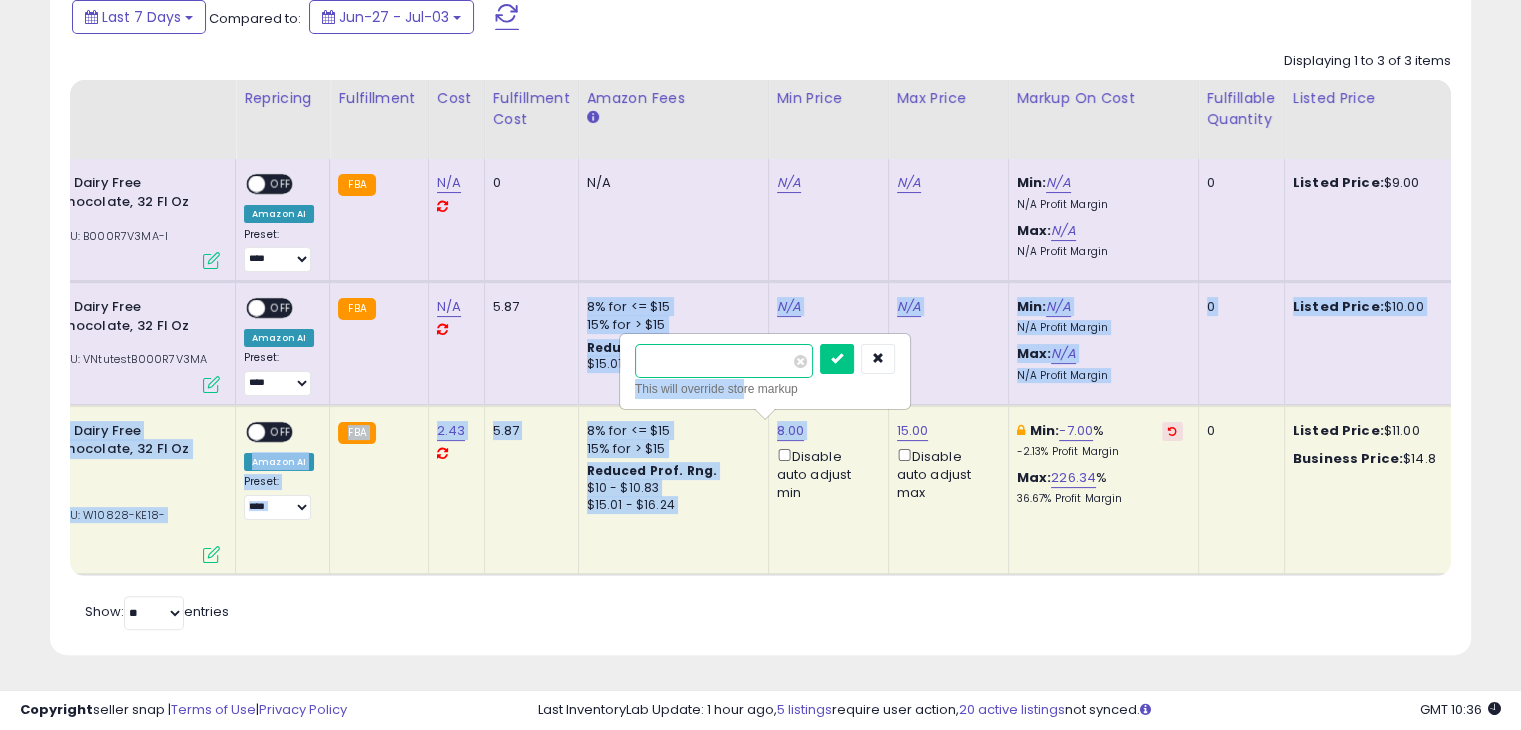 click on "****" at bounding box center (724, 361) 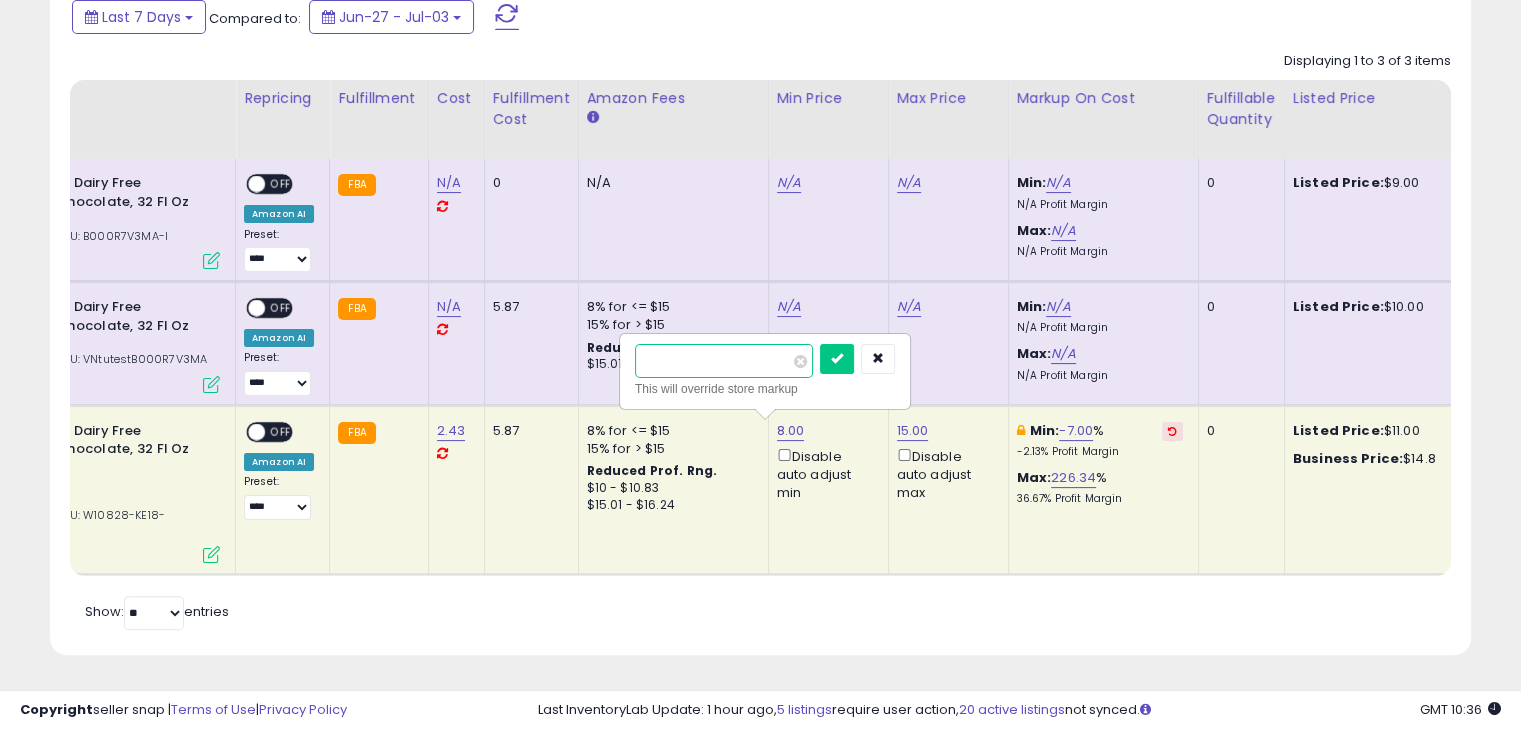 click on "****" at bounding box center [724, 361] 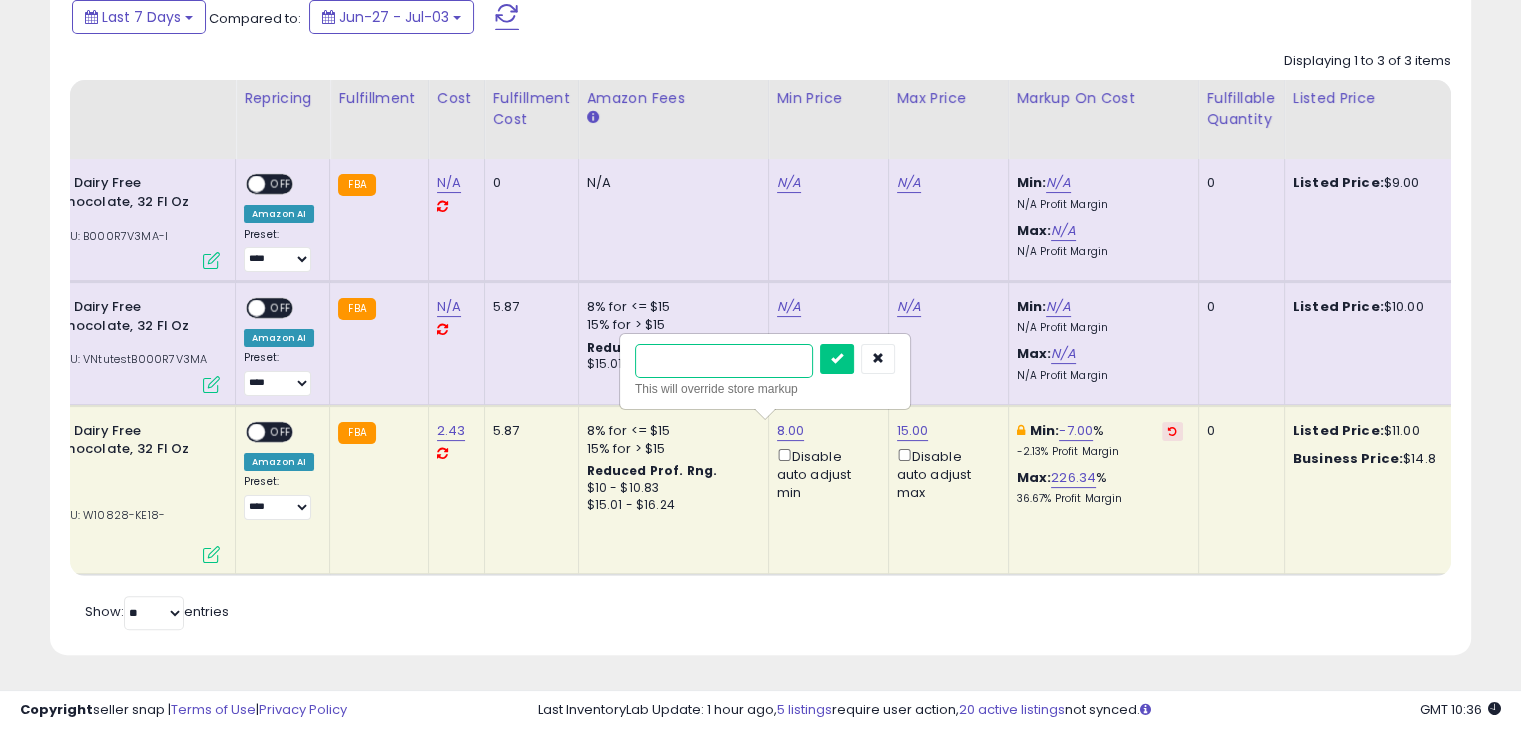 type on "*" 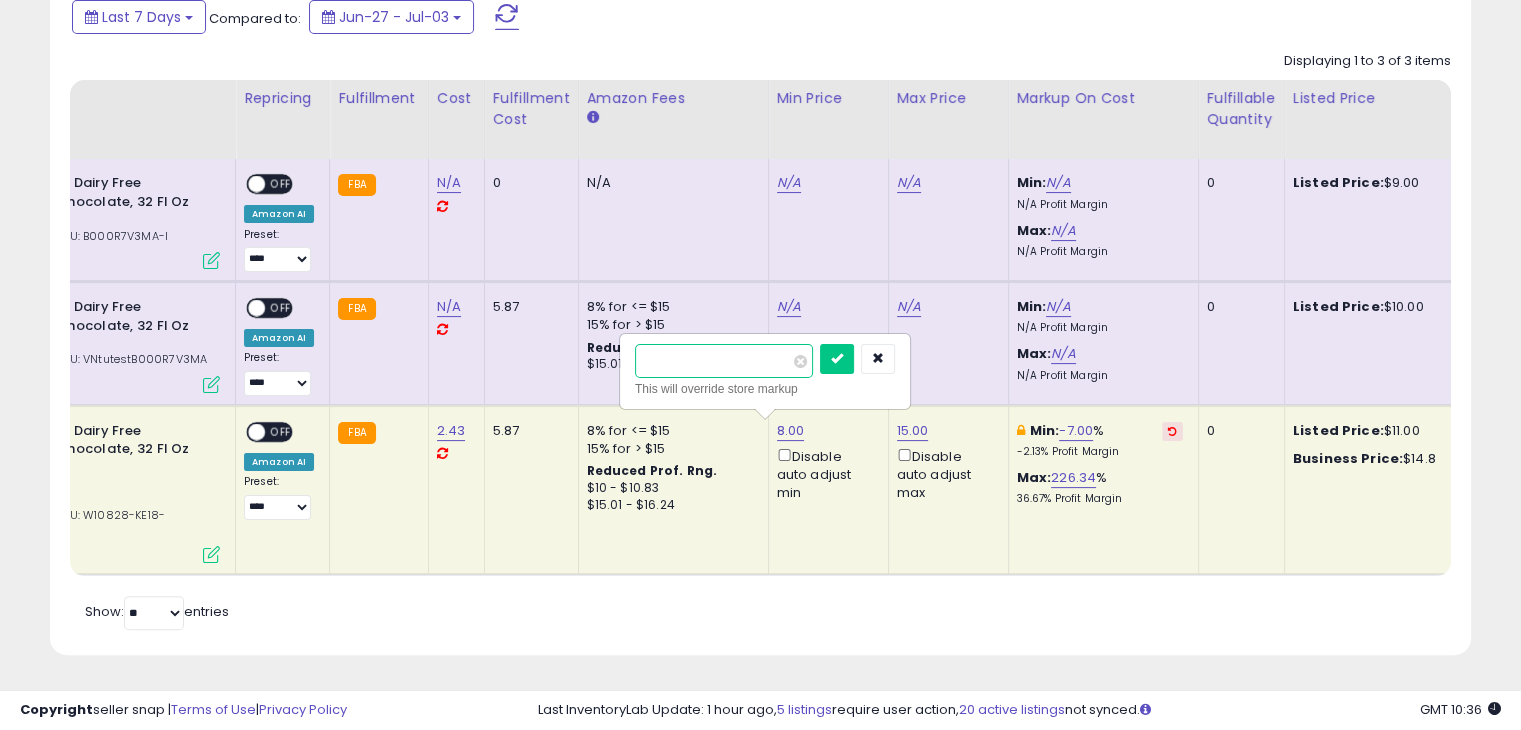 click on "**" at bounding box center [724, 361] 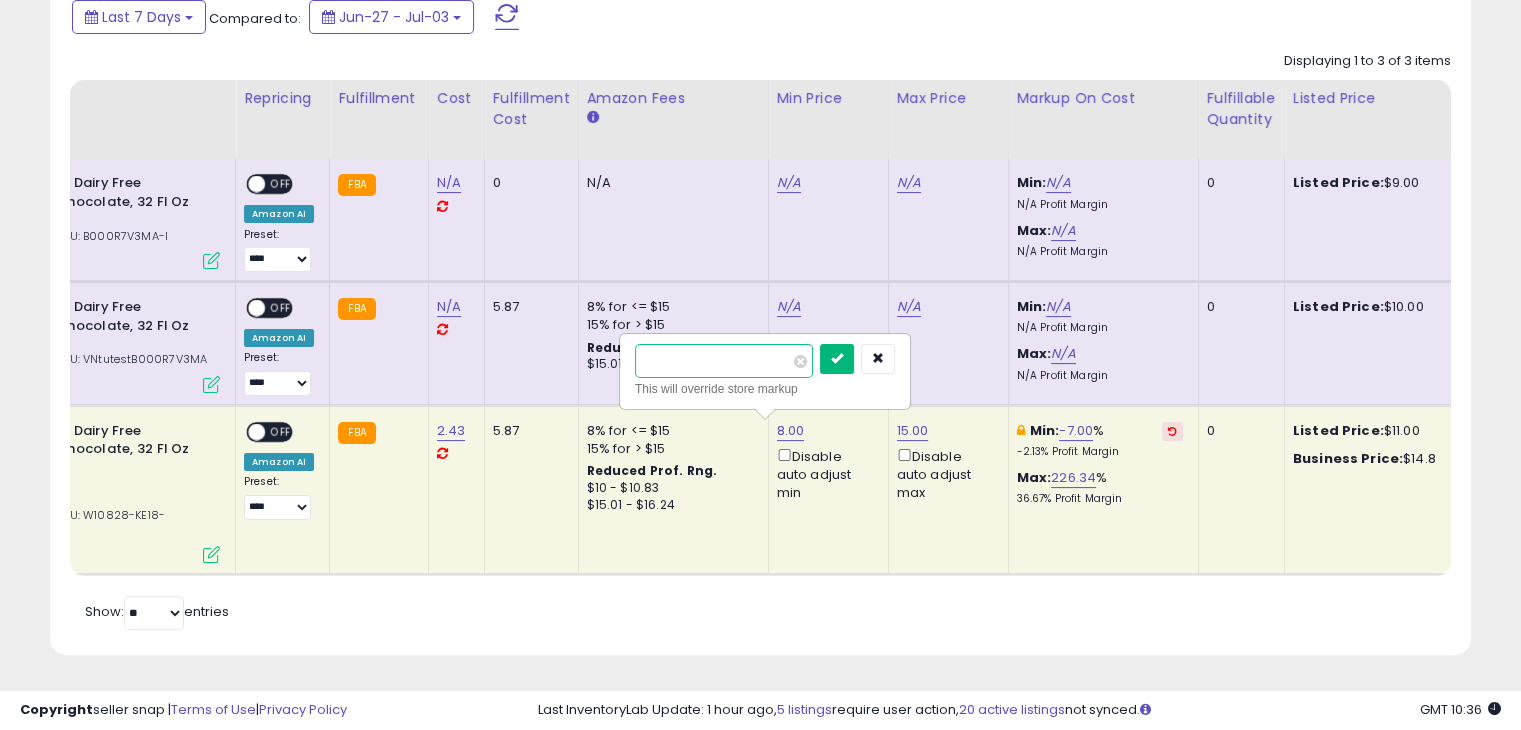 type on "***" 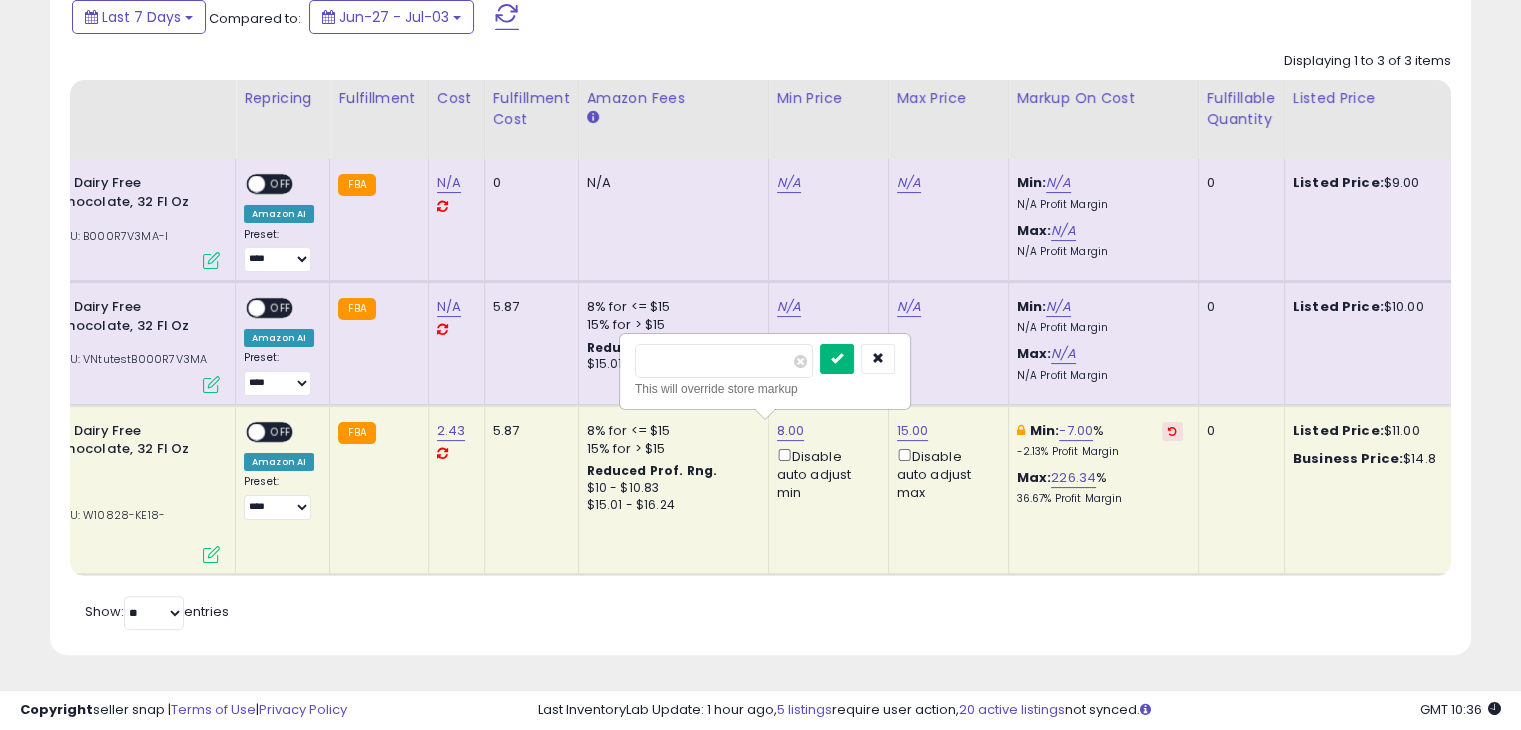click at bounding box center [837, 359] 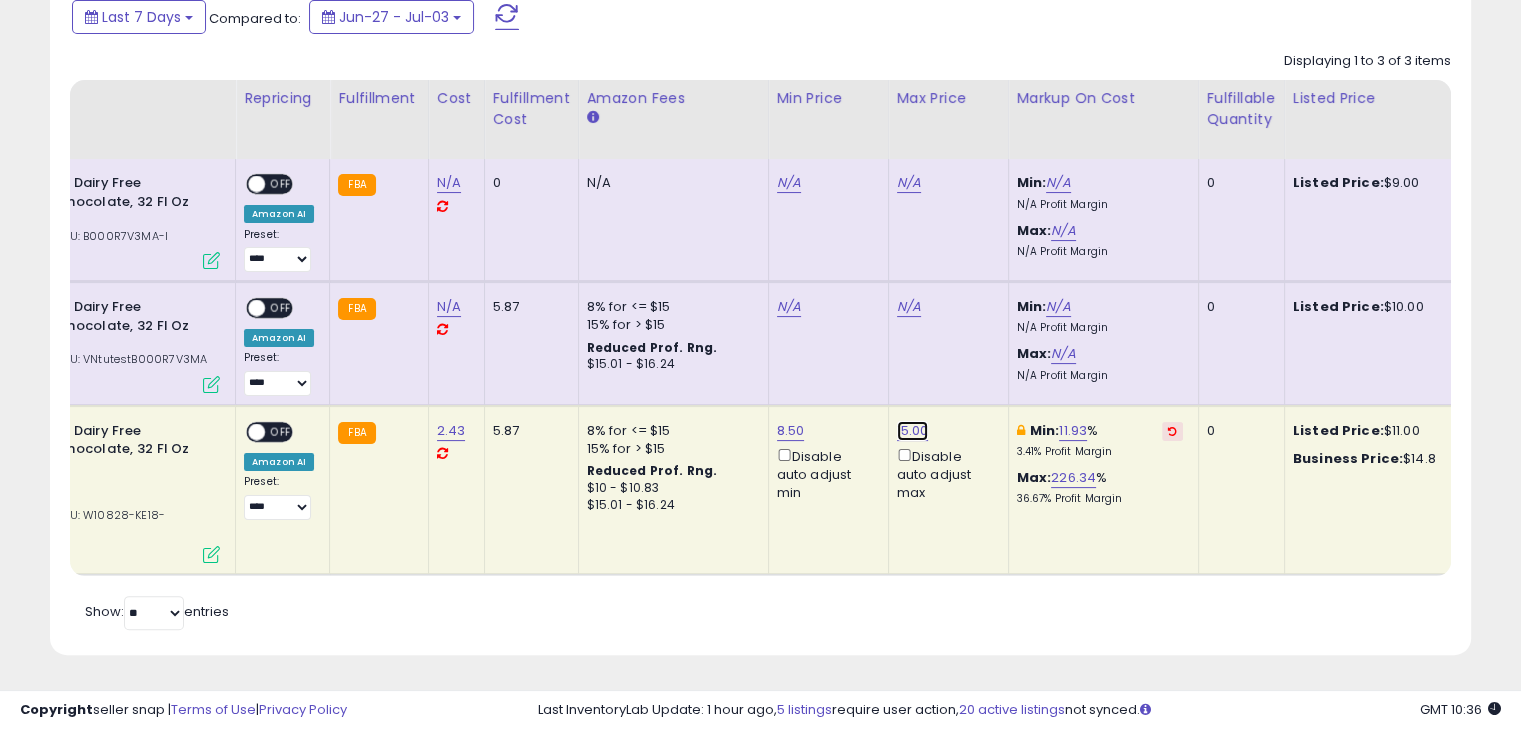 click on "15.00" at bounding box center [913, 431] 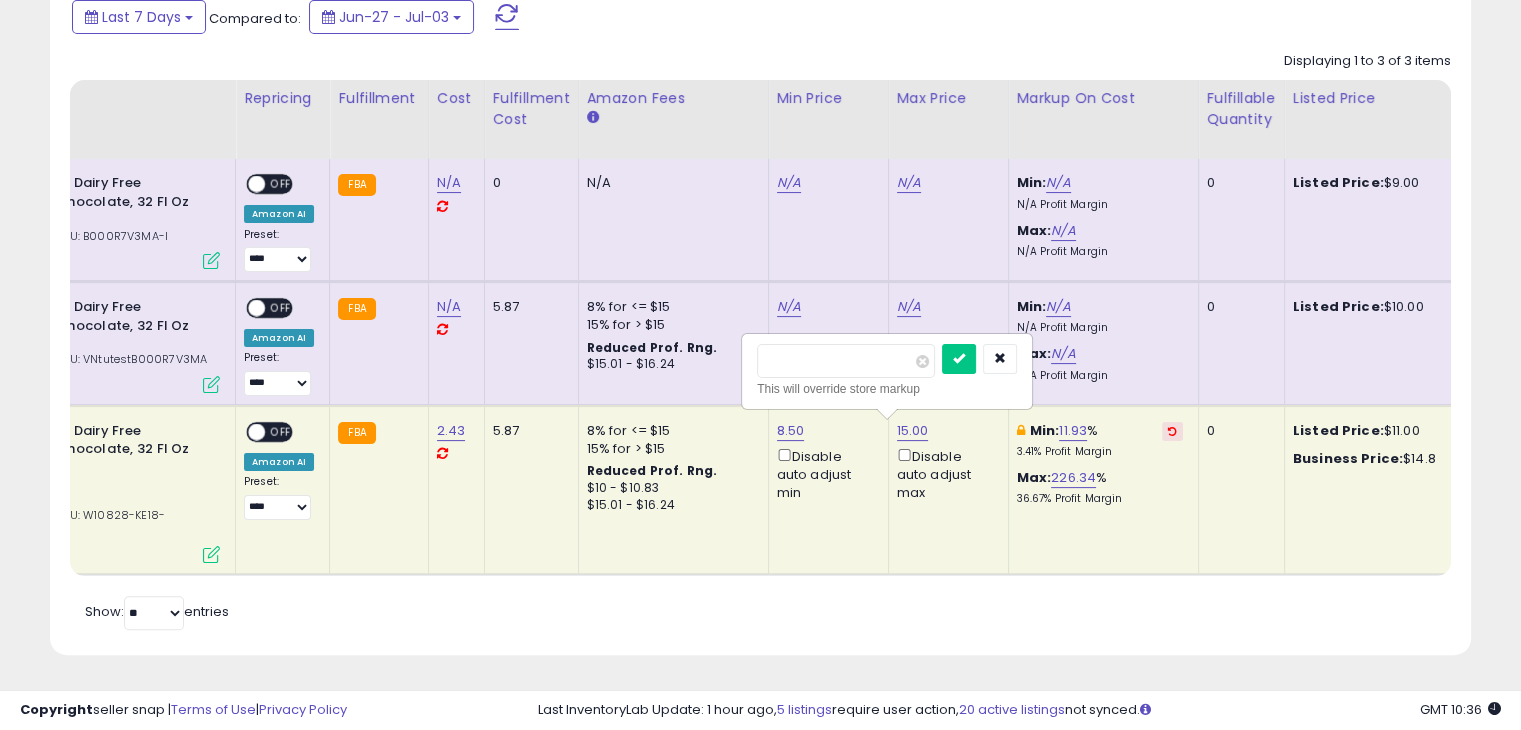drag, startPoint x: 843, startPoint y: 341, endPoint x: 737, endPoint y: 364, distance: 108.46658 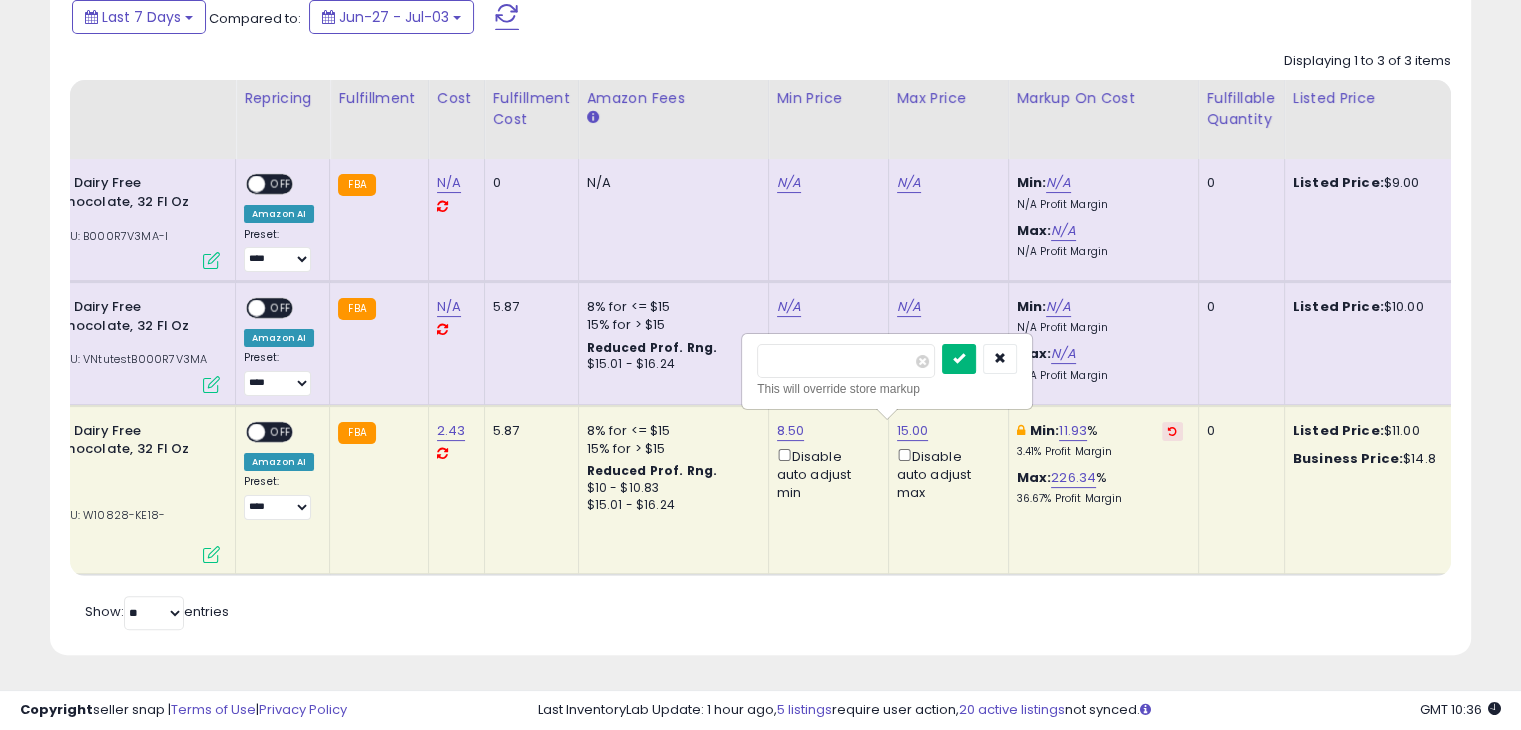 type on "***" 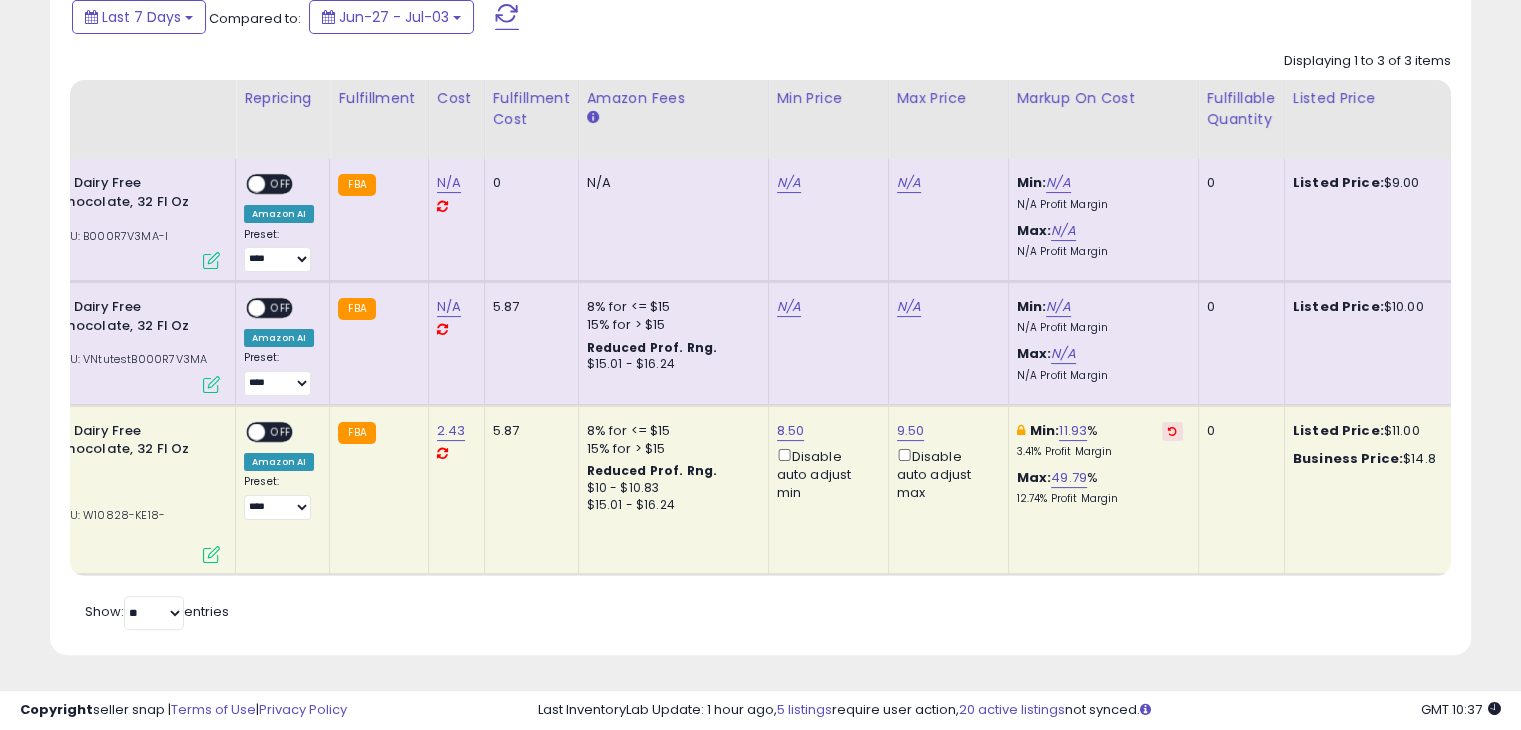 drag, startPoint x: 730, startPoint y: 585, endPoint x: 633, endPoint y: 565, distance: 99.0404 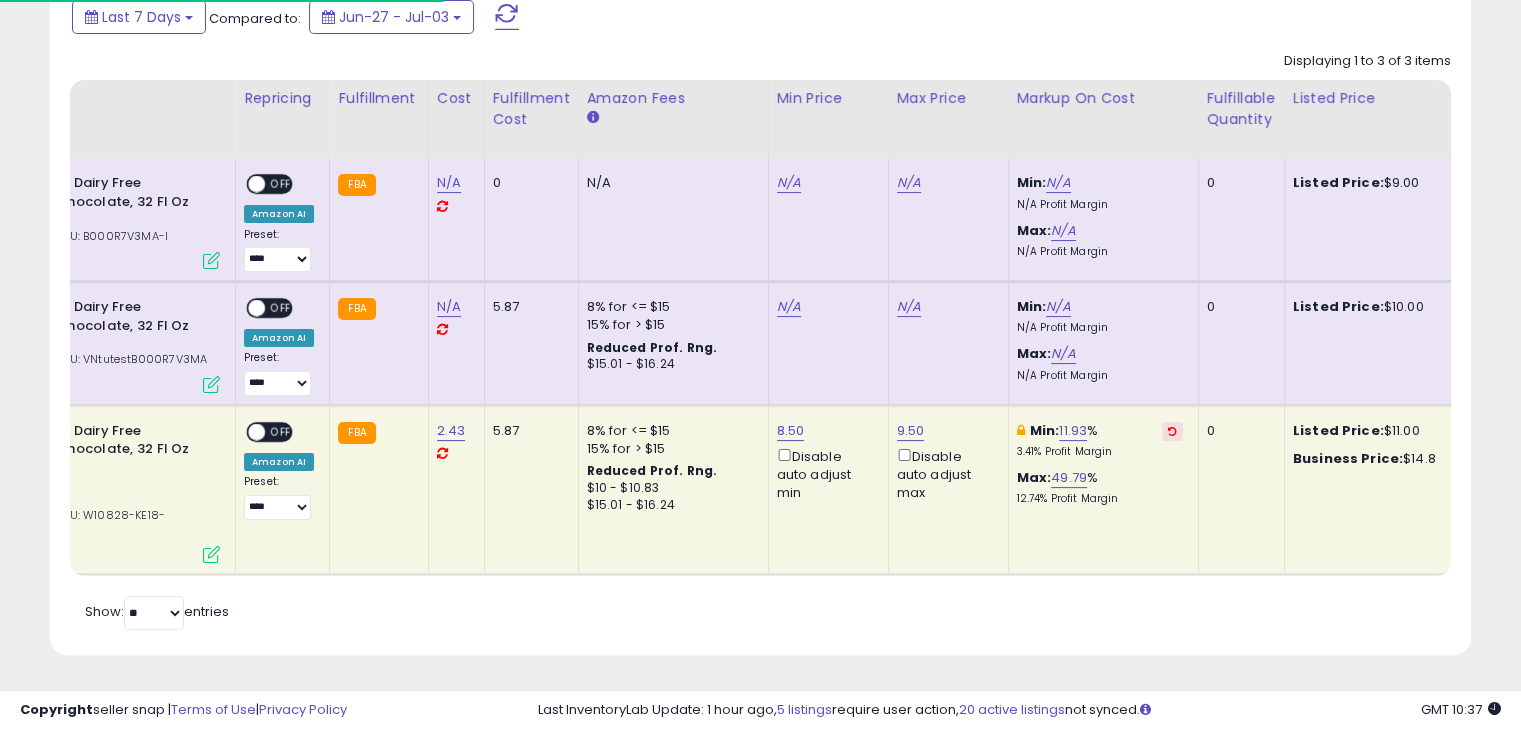 scroll, scrollTop: 0, scrollLeft: 152, axis: horizontal 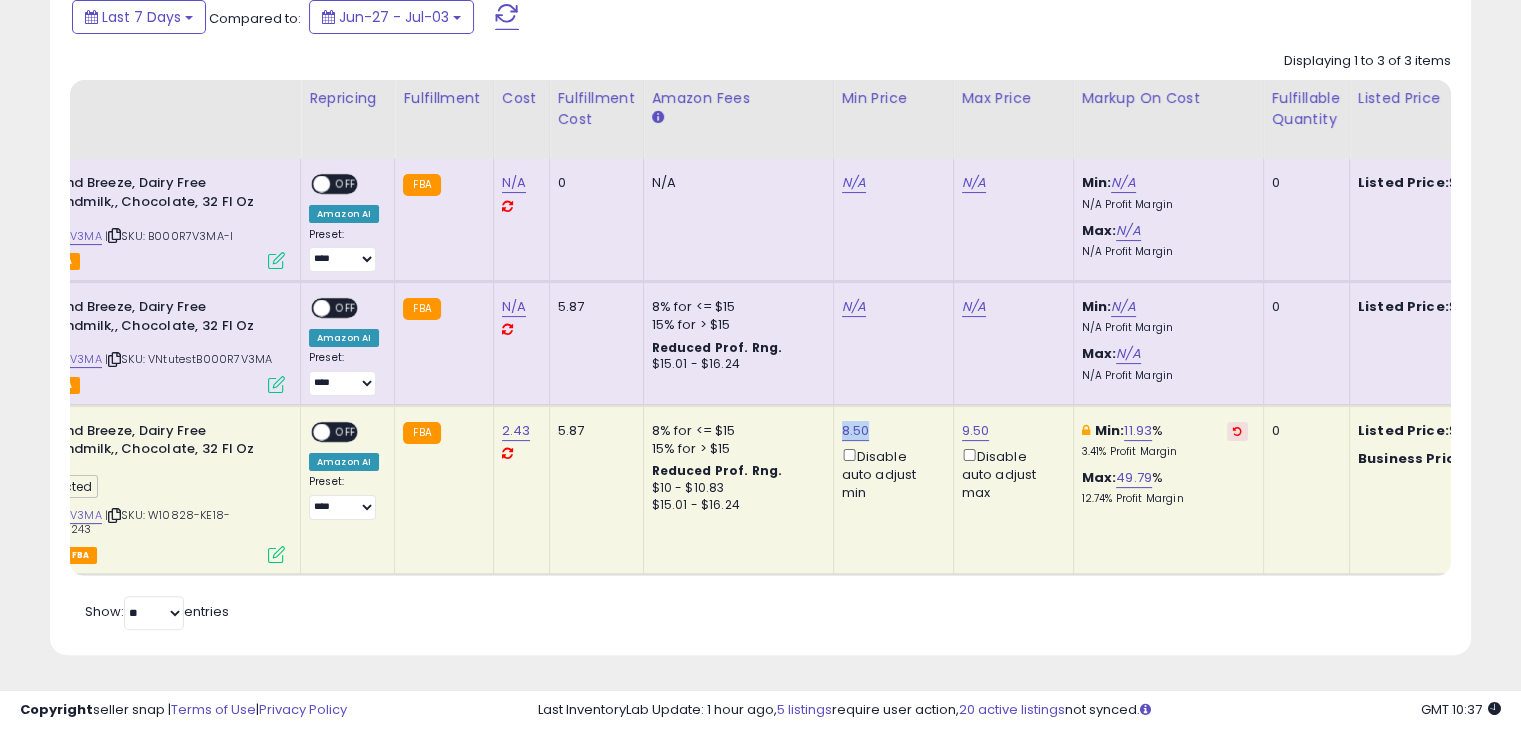 drag, startPoint x: 866, startPoint y: 418, endPoint x: 830, endPoint y: 417, distance: 36.013885 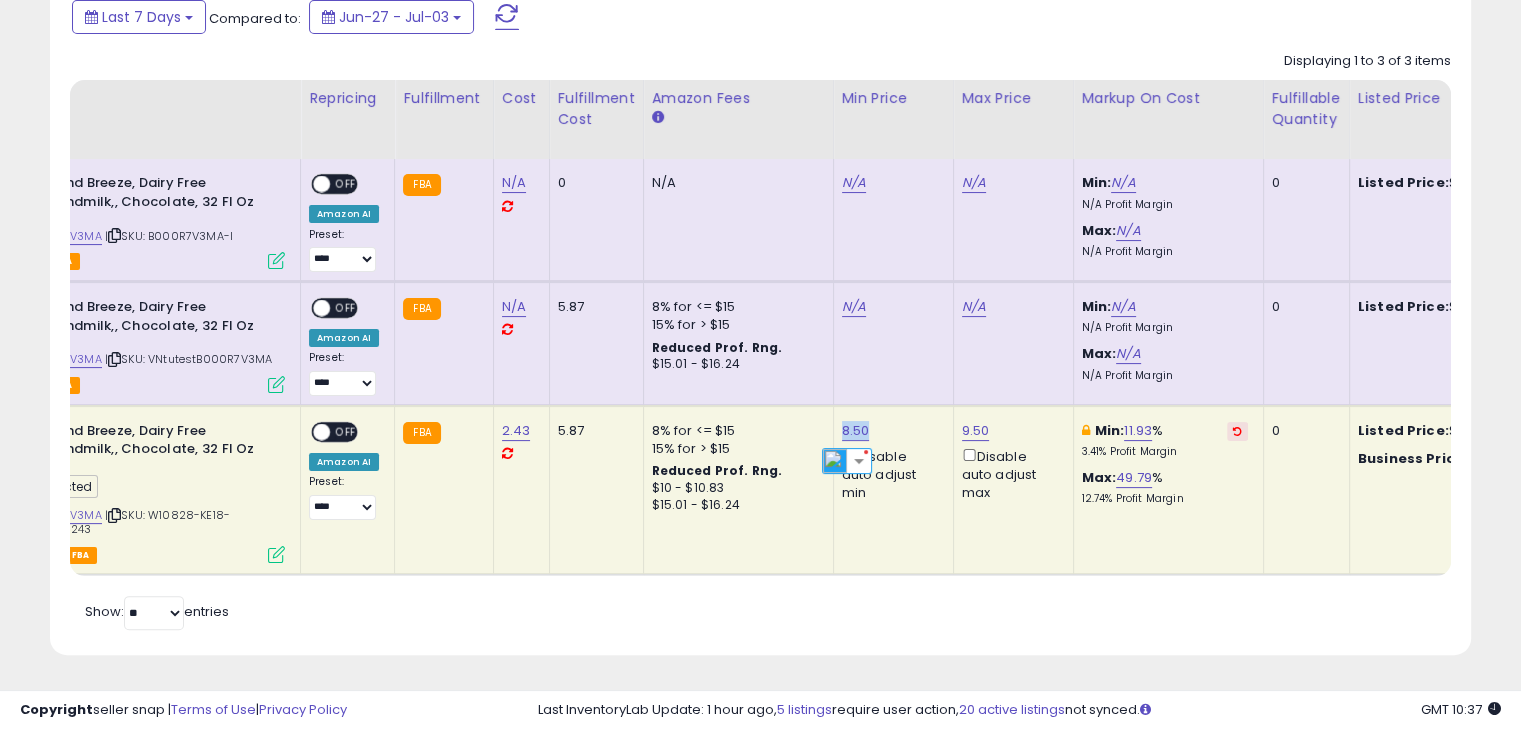 copy on "8.50" 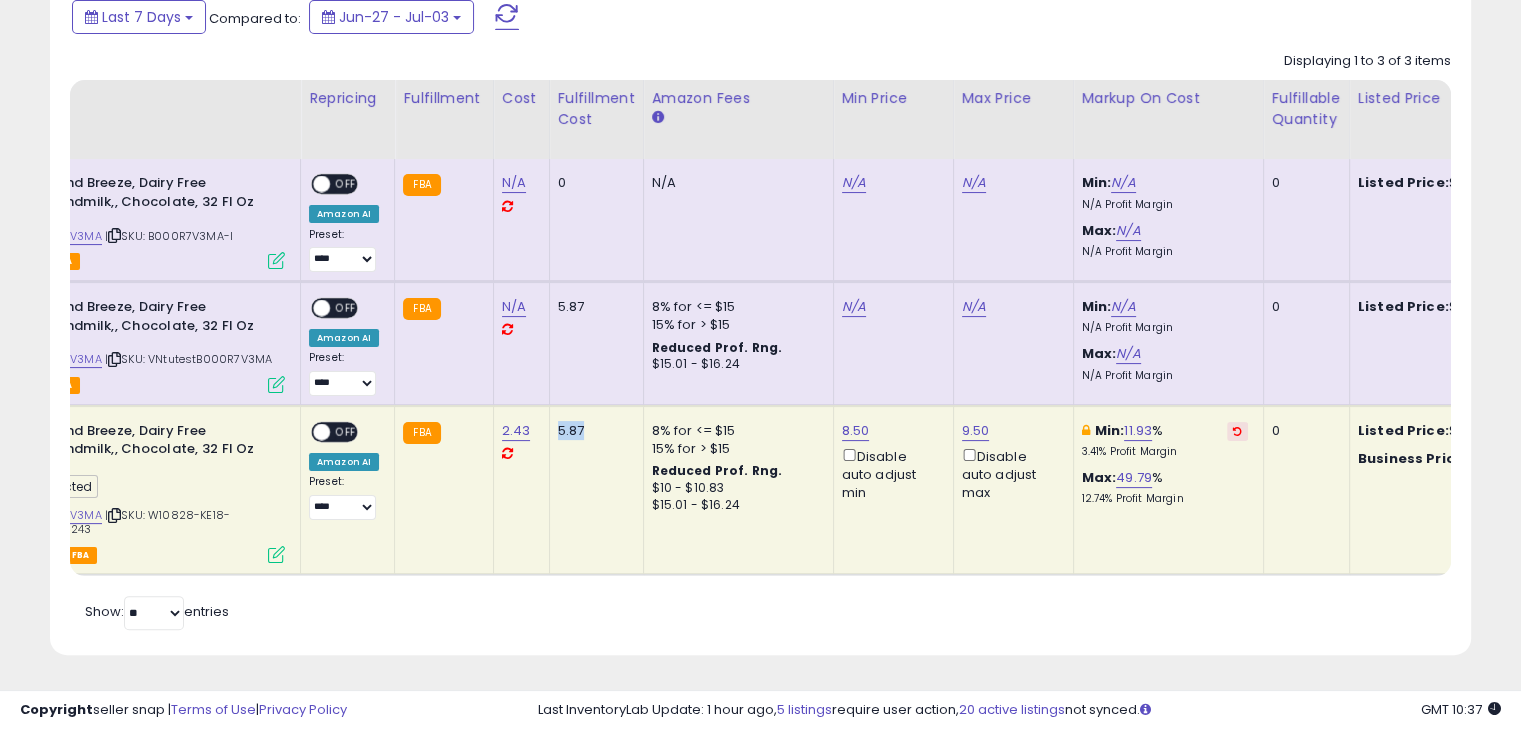 drag, startPoint x: 604, startPoint y: 554, endPoint x: 528, endPoint y: 553, distance: 76.00658 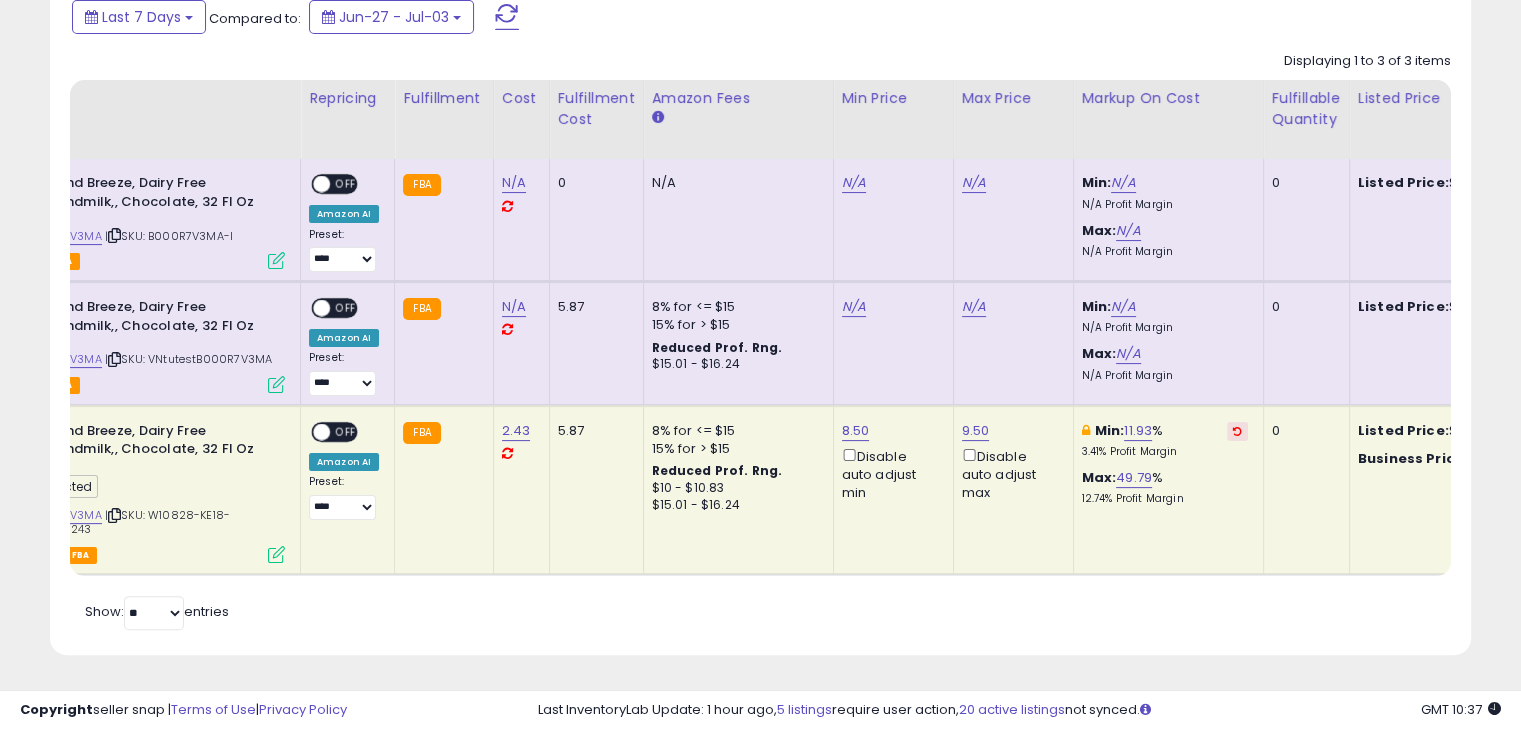 drag, startPoint x: 600, startPoint y: 575, endPoint x: 548, endPoint y: 573, distance: 52.03845 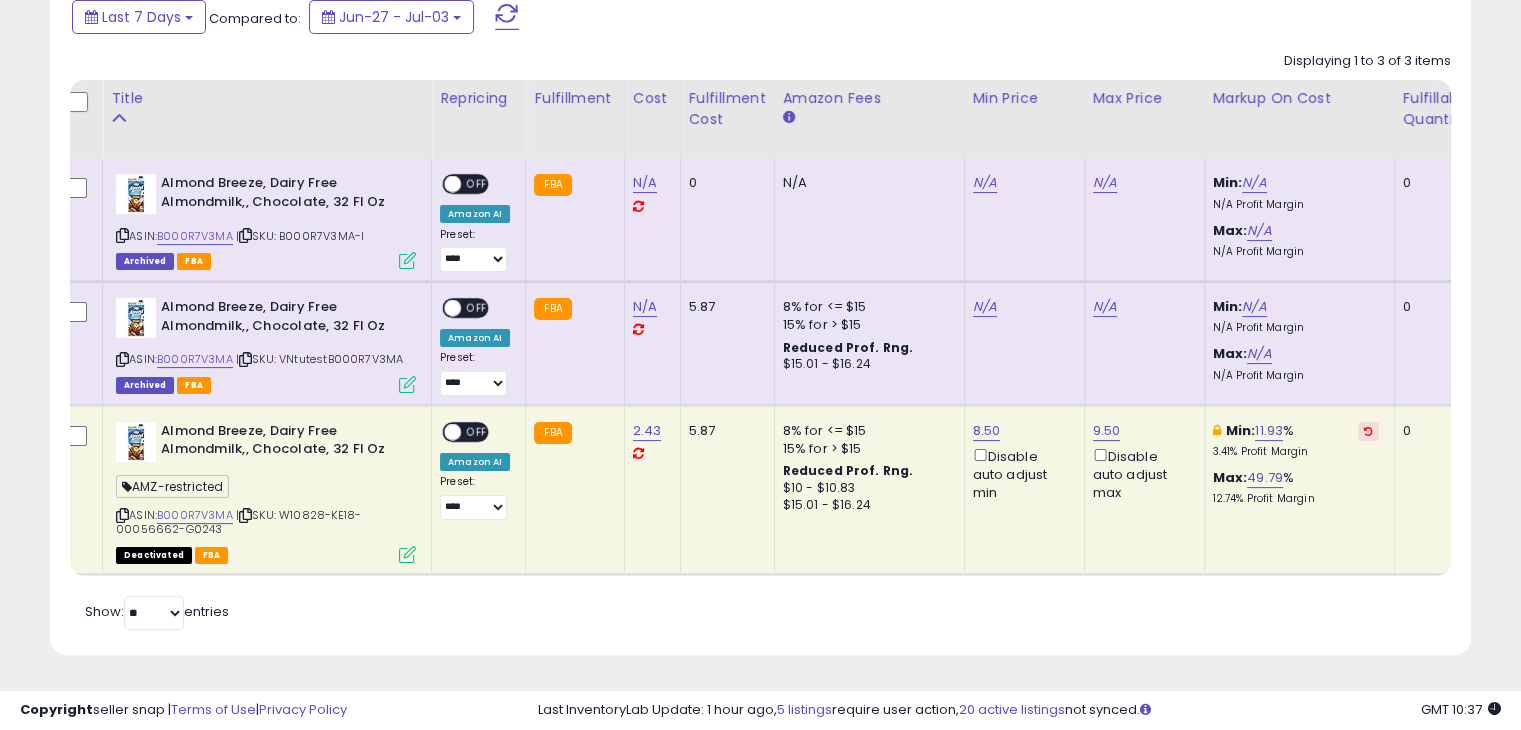 scroll, scrollTop: 0, scrollLeft: 0, axis: both 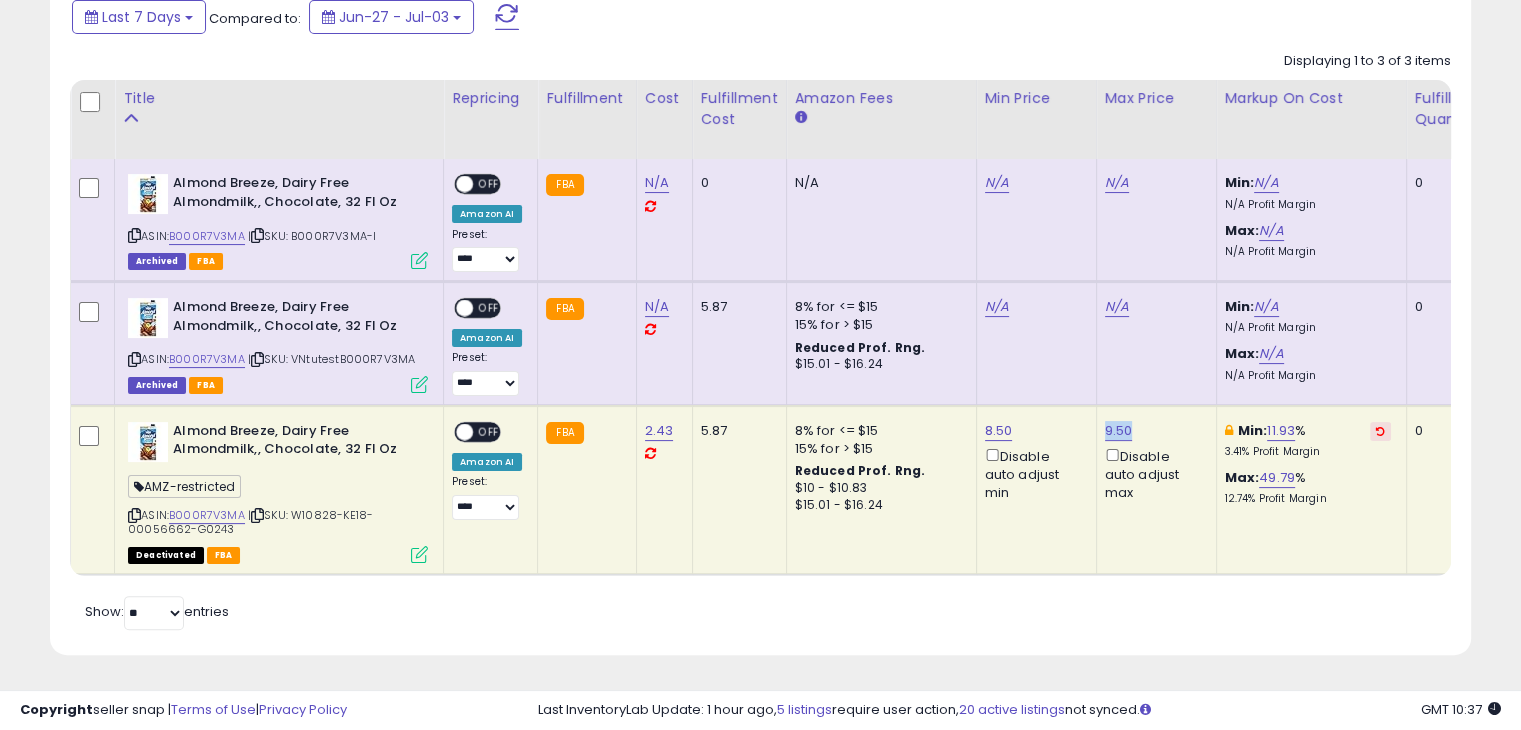 drag, startPoint x: 1136, startPoint y: 413, endPoint x: 1091, endPoint y: 413, distance: 45 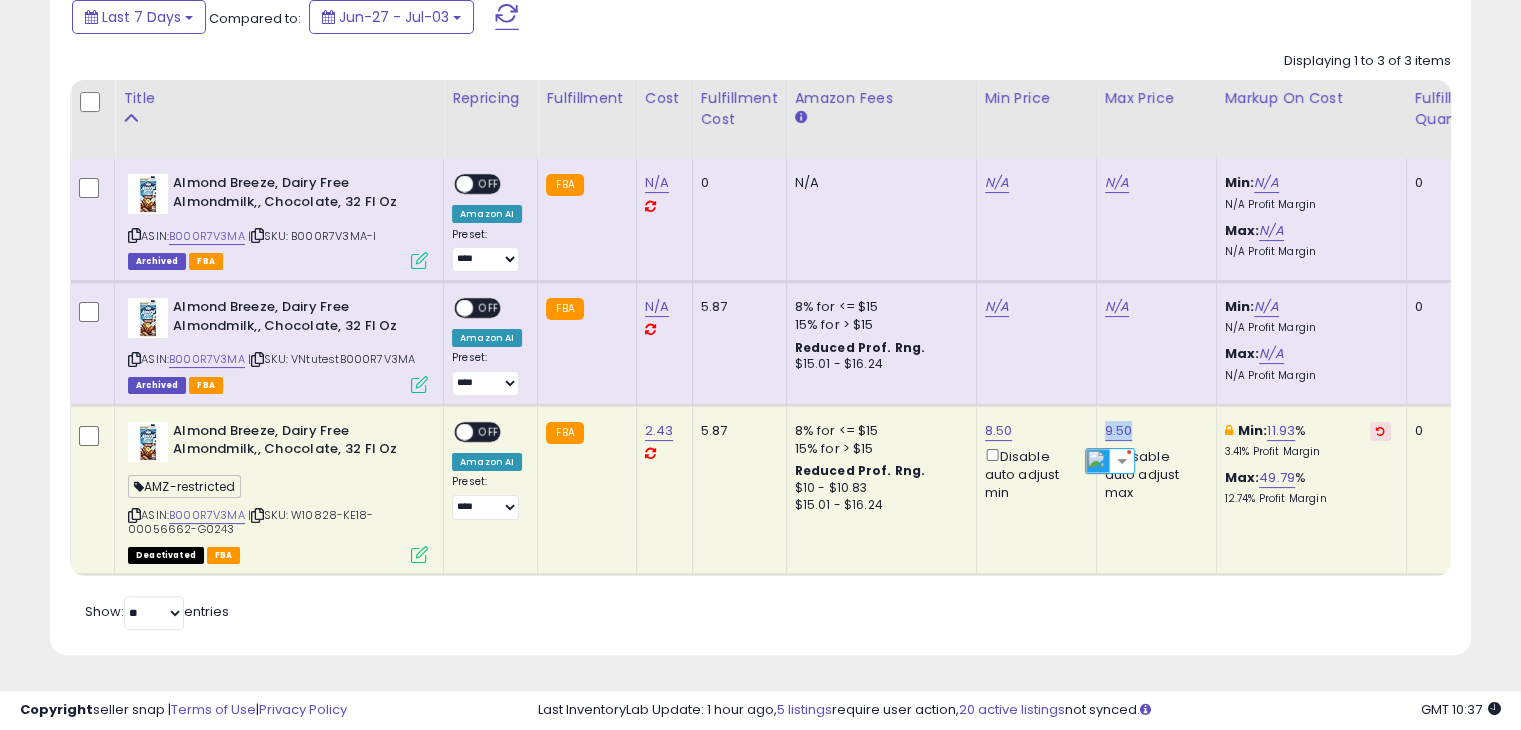 copy on "9.50" 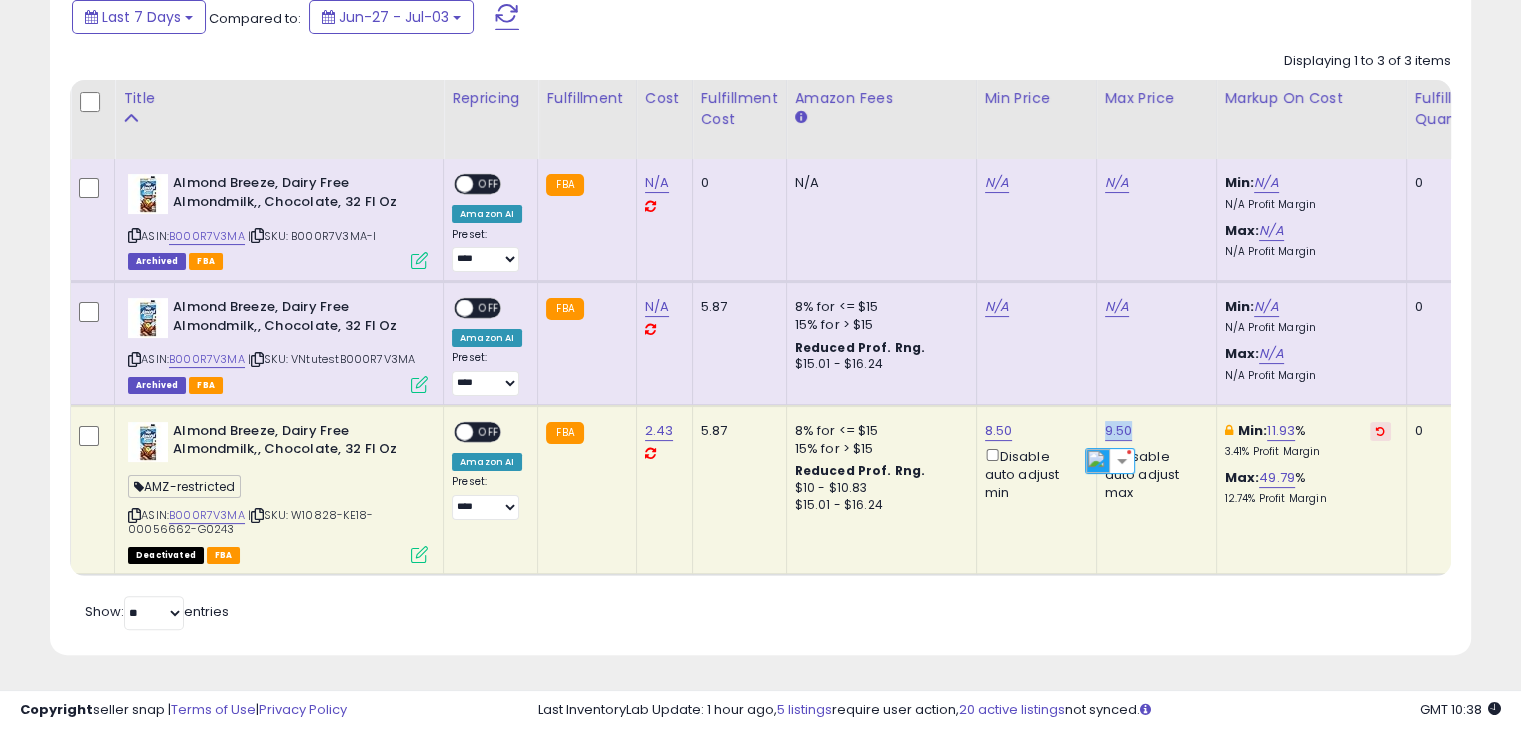 scroll, scrollTop: 69, scrollLeft: 0, axis: vertical 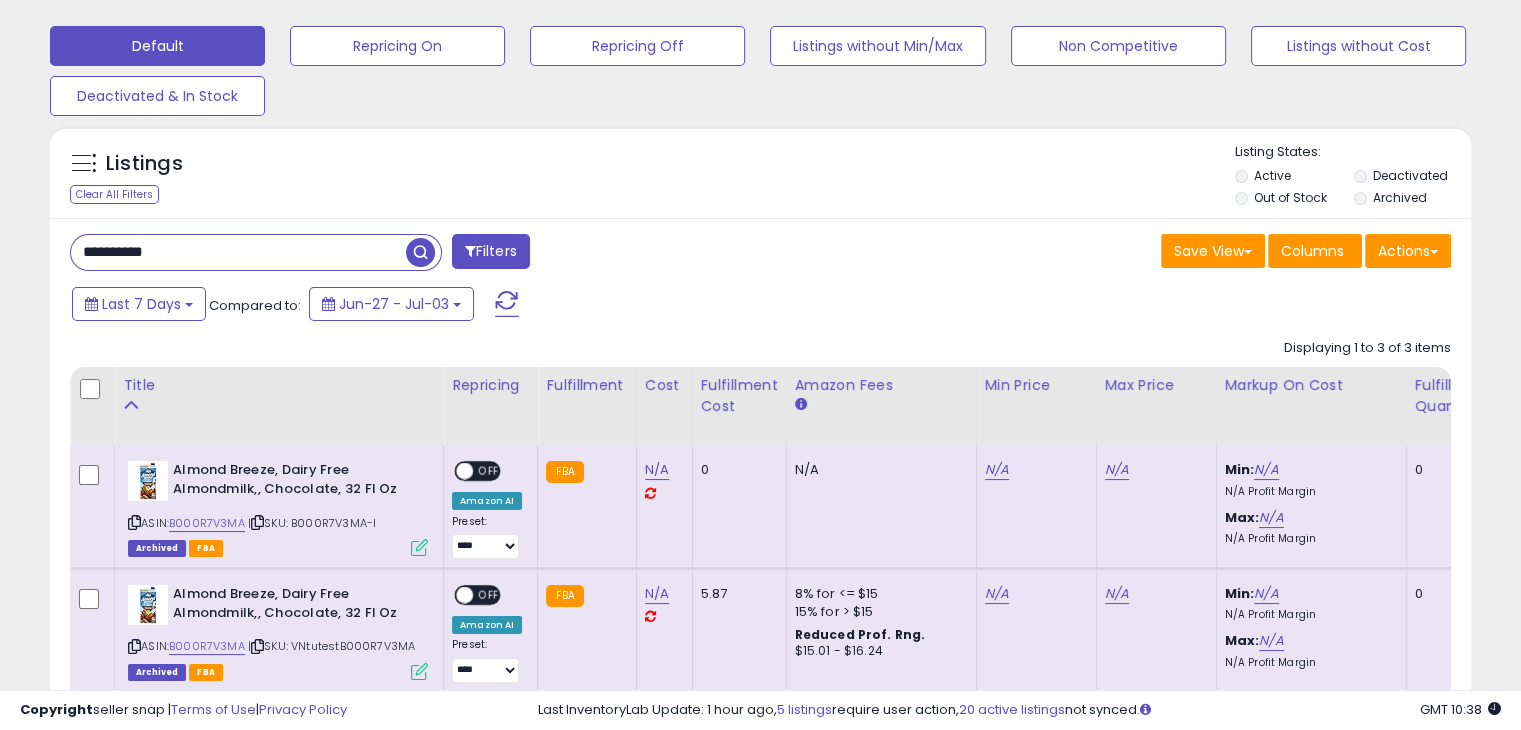 click on "**********" at bounding box center [238, 252] 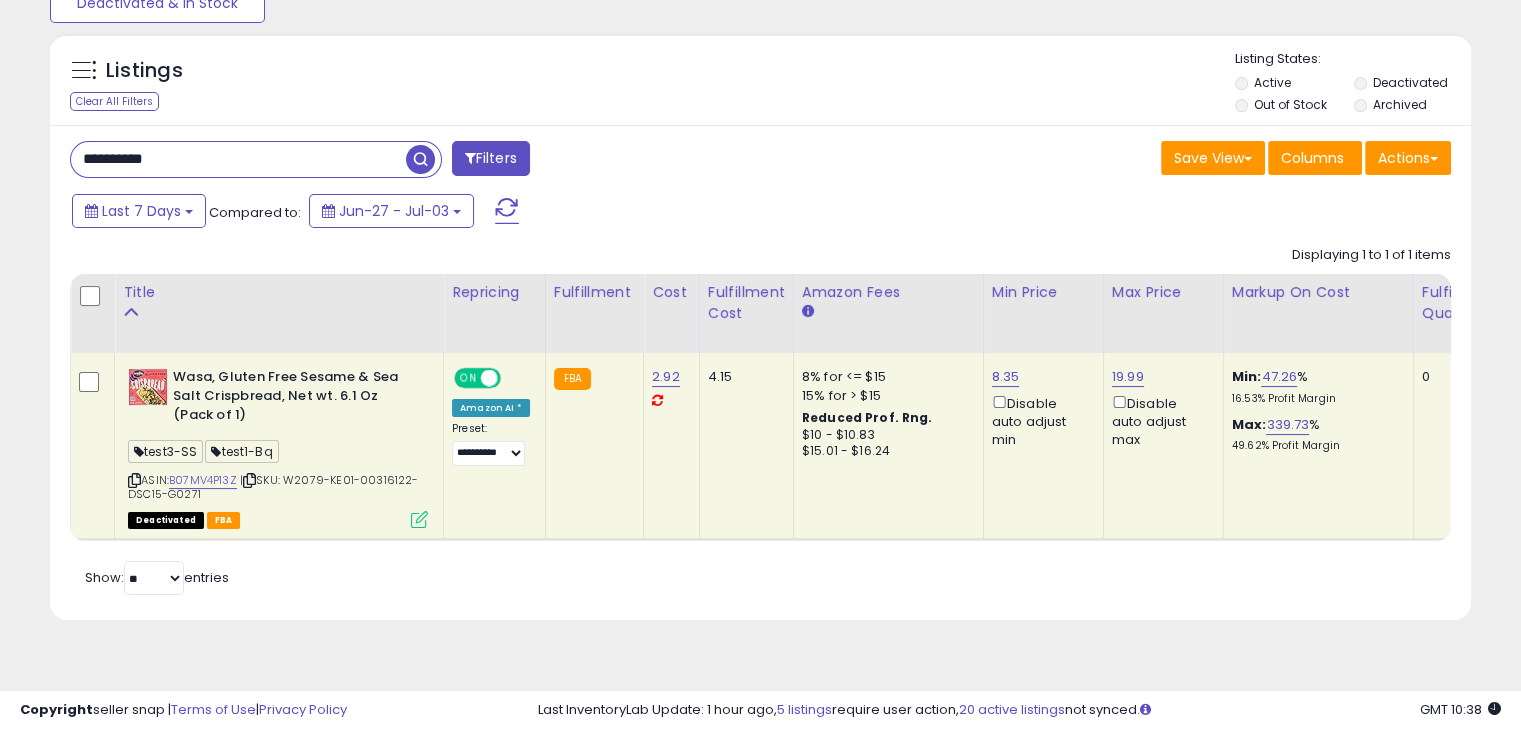 scroll, scrollTop: 165, scrollLeft: 0, axis: vertical 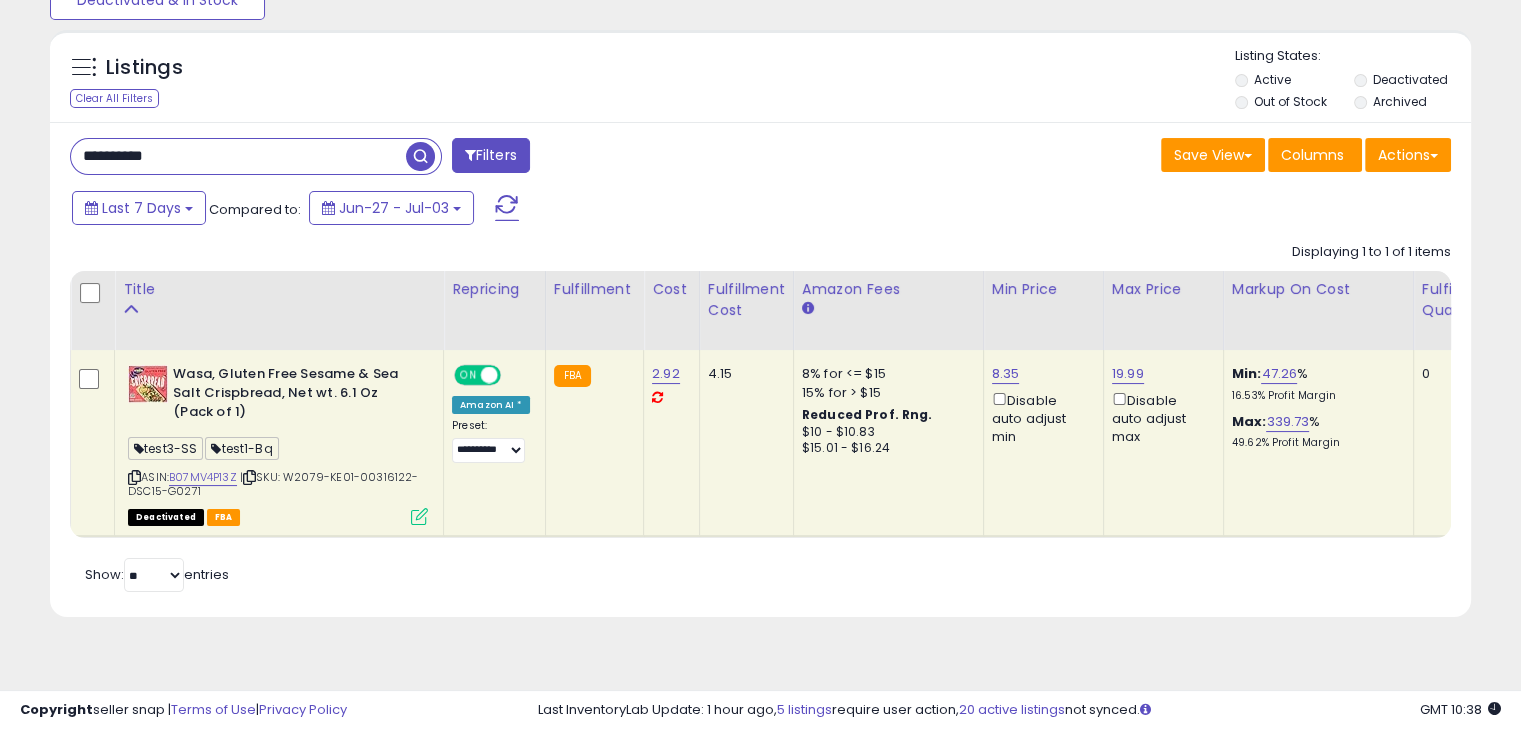 drag, startPoint x: 576, startPoint y: 553, endPoint x: 724, endPoint y: 589, distance: 152.31546 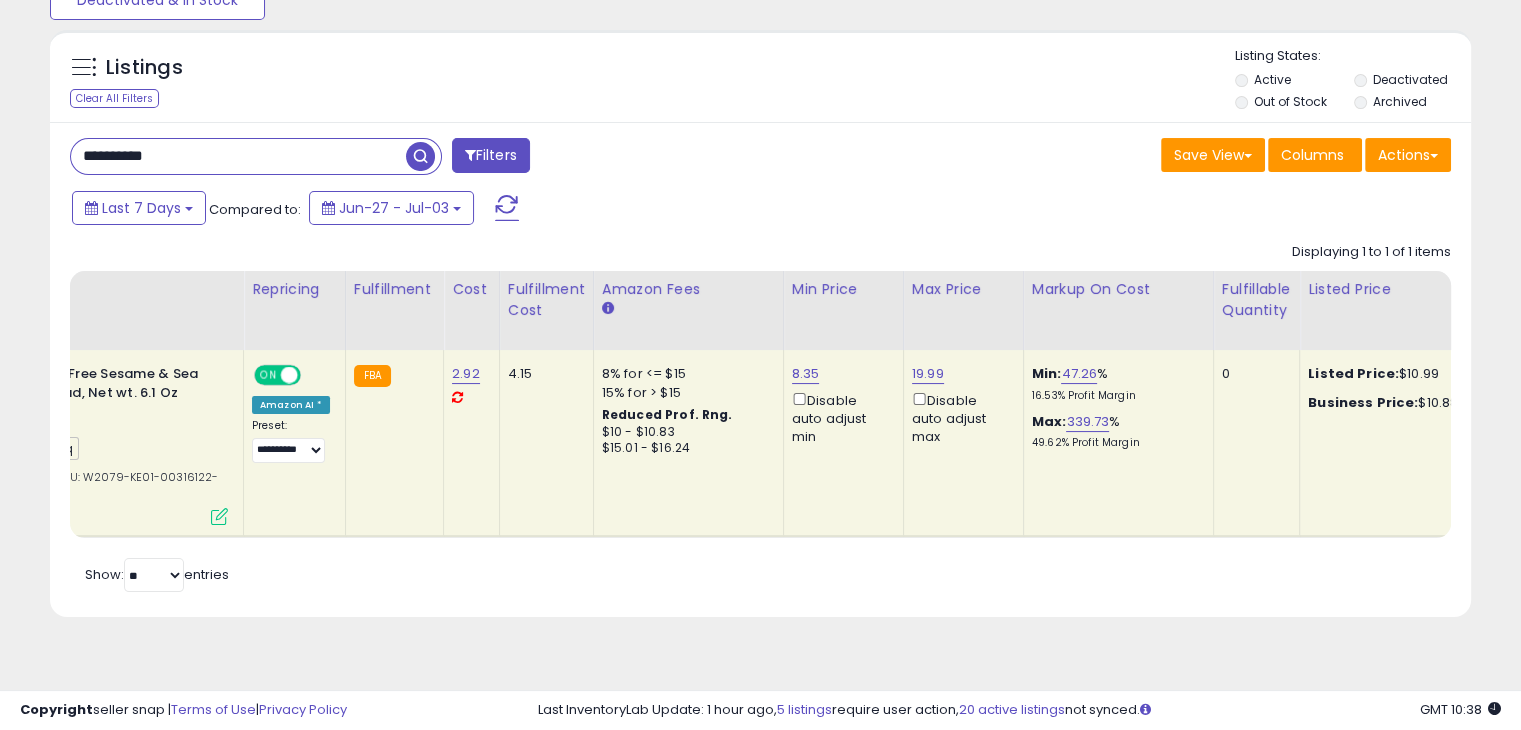 scroll, scrollTop: 0, scrollLeft: 194, axis: horizontal 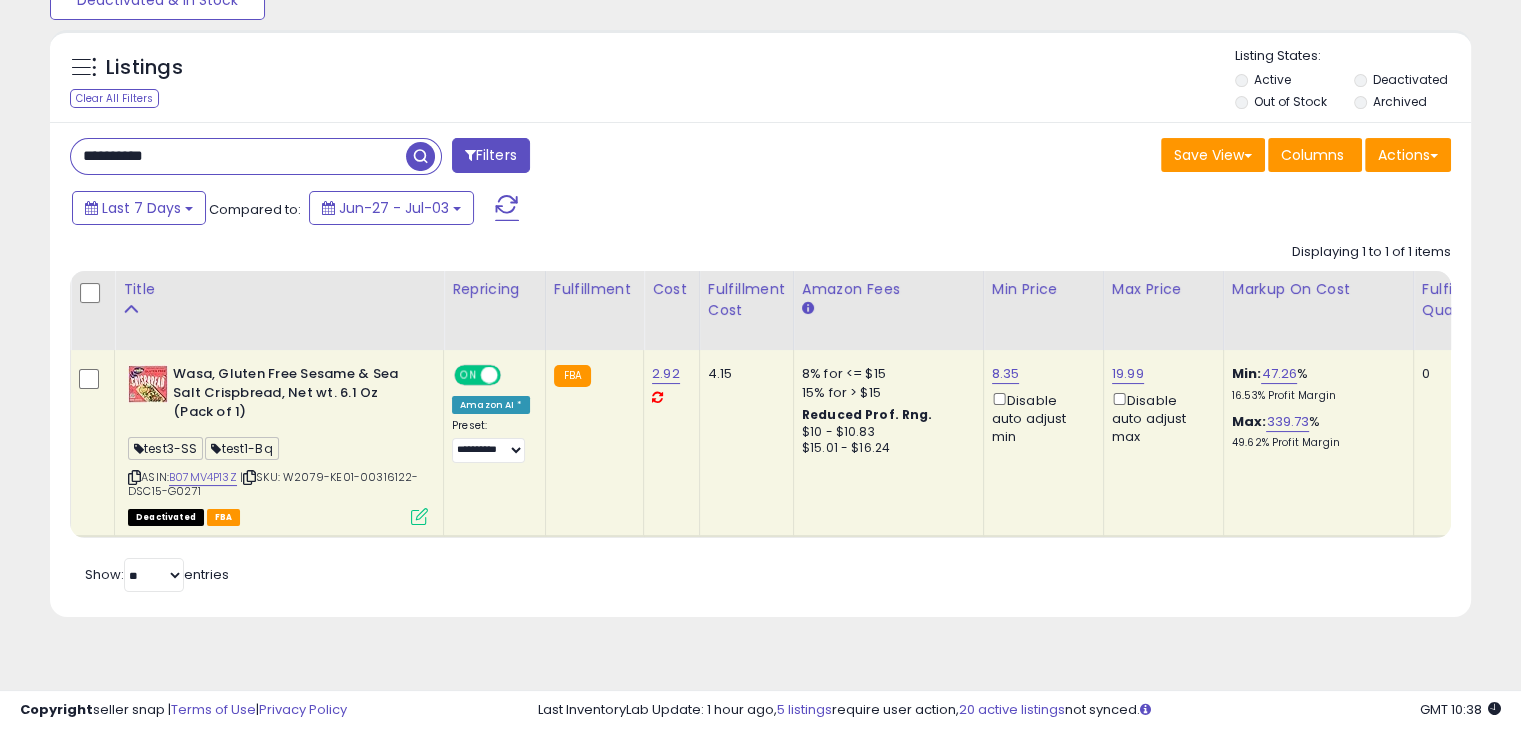 click at bounding box center [249, 477] 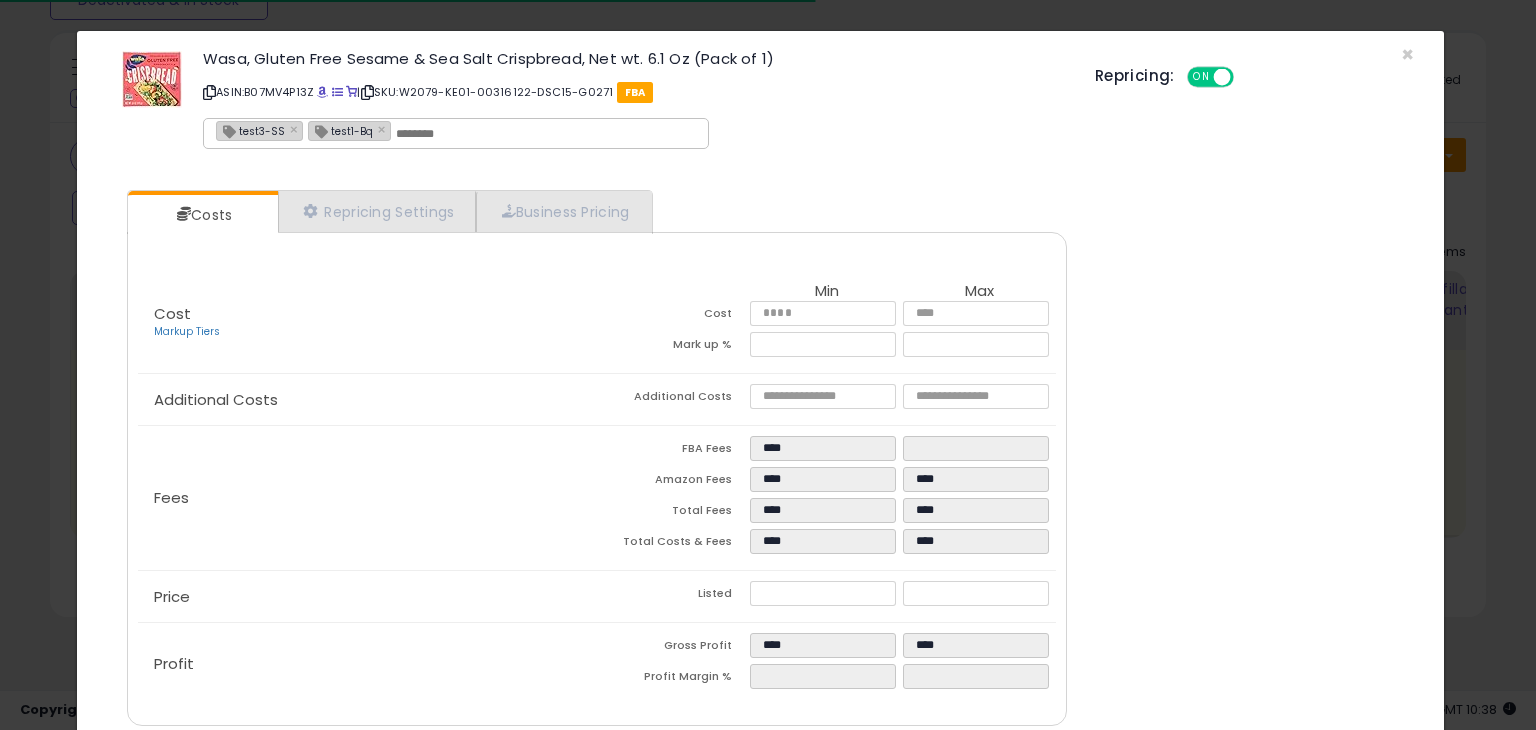click at bounding box center (546, 134) 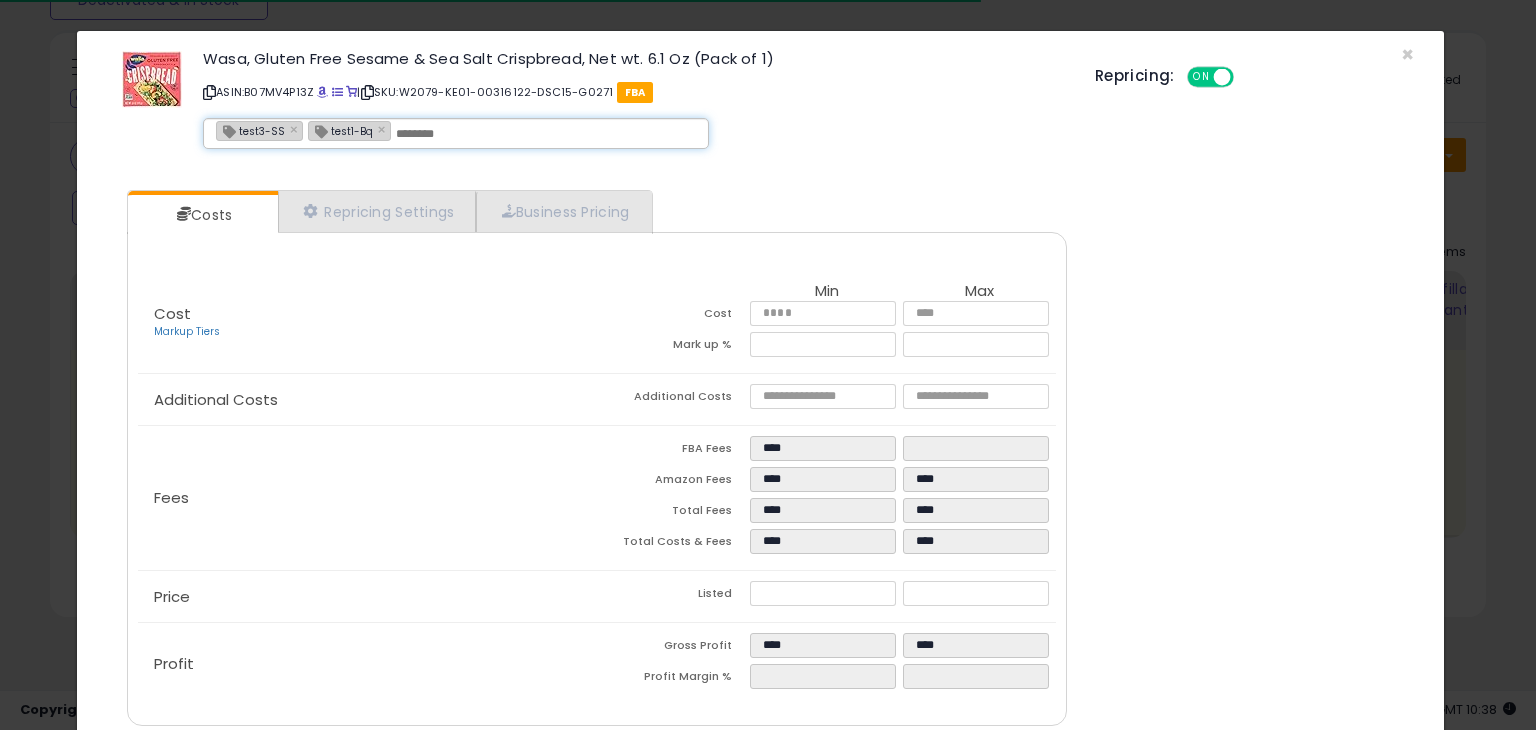paste on "**********" 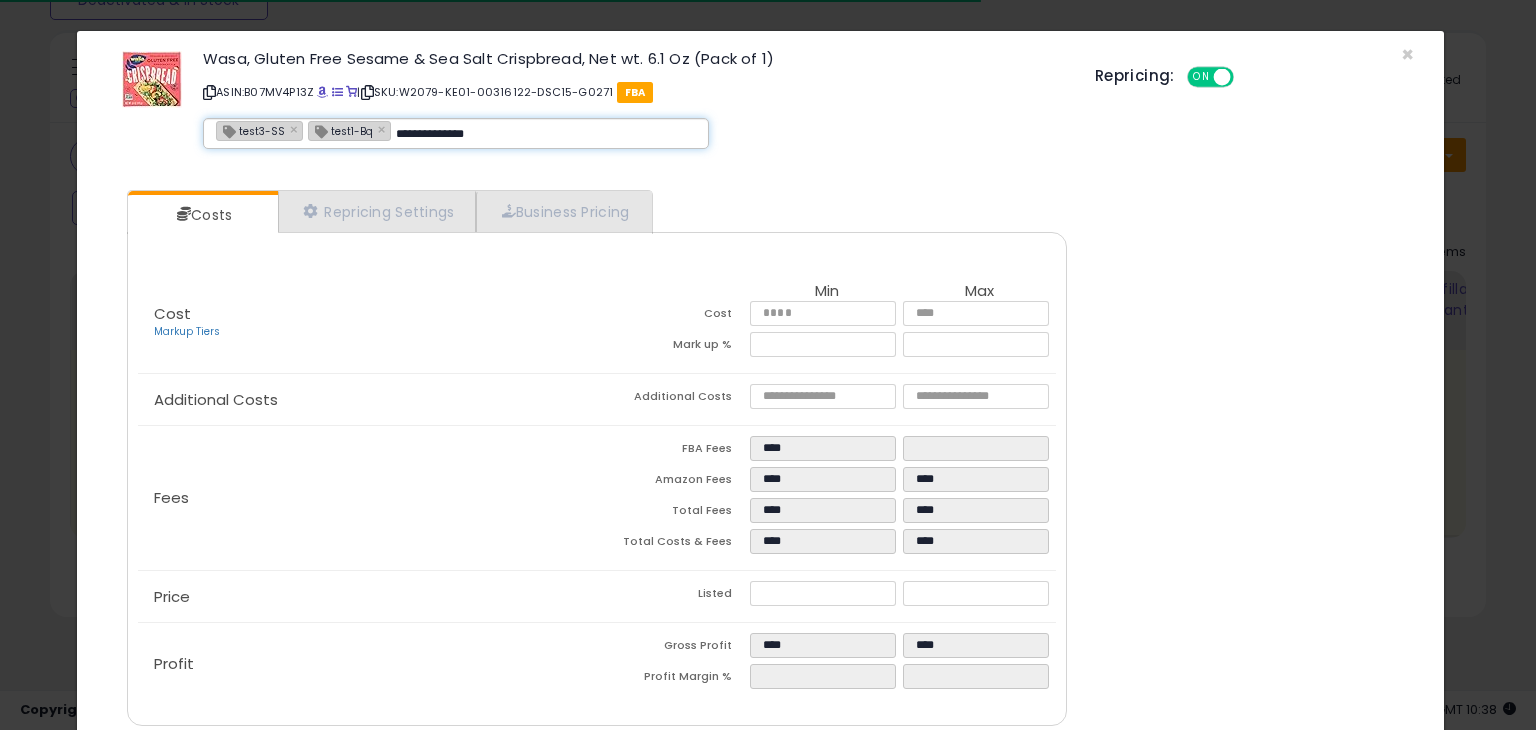 type on "**********" 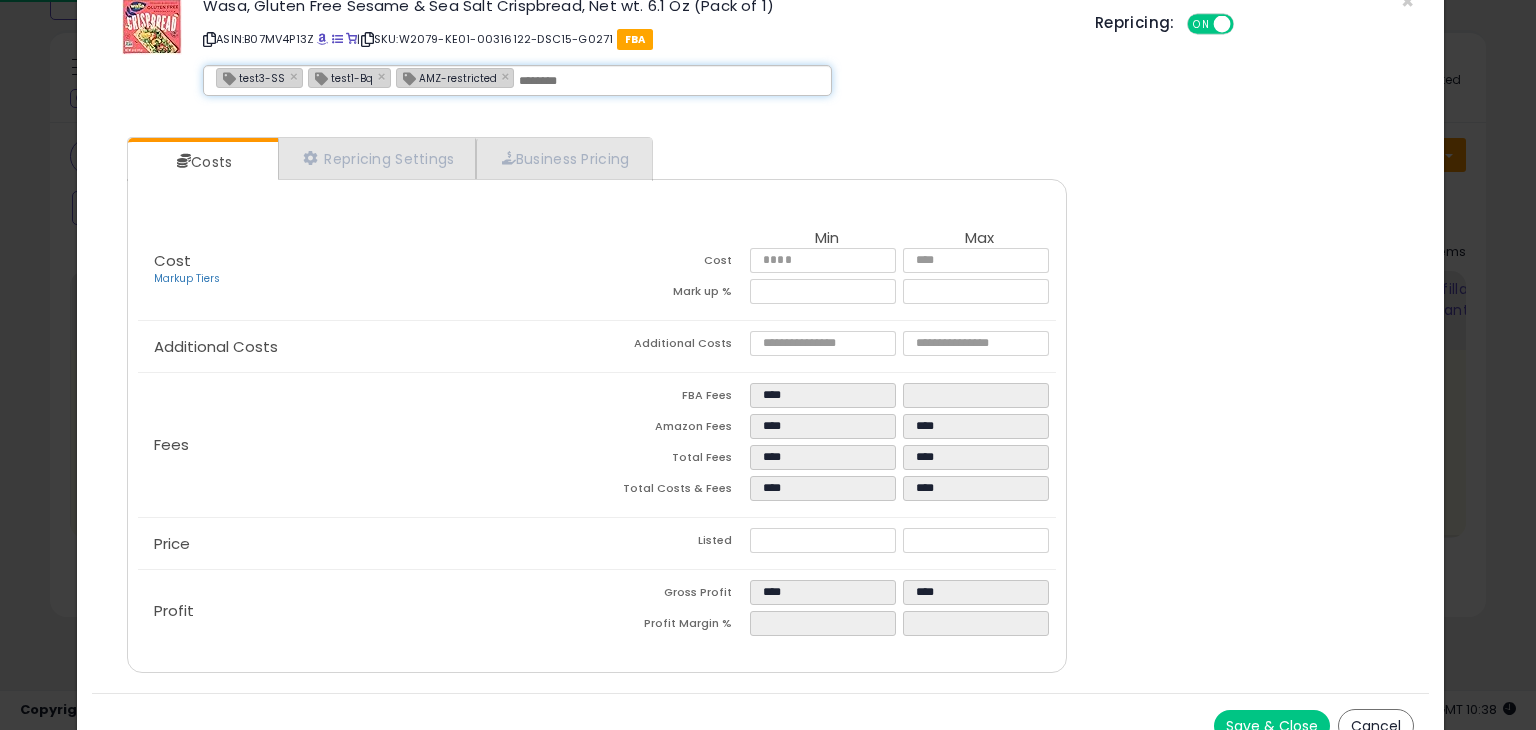 scroll, scrollTop: 79, scrollLeft: 0, axis: vertical 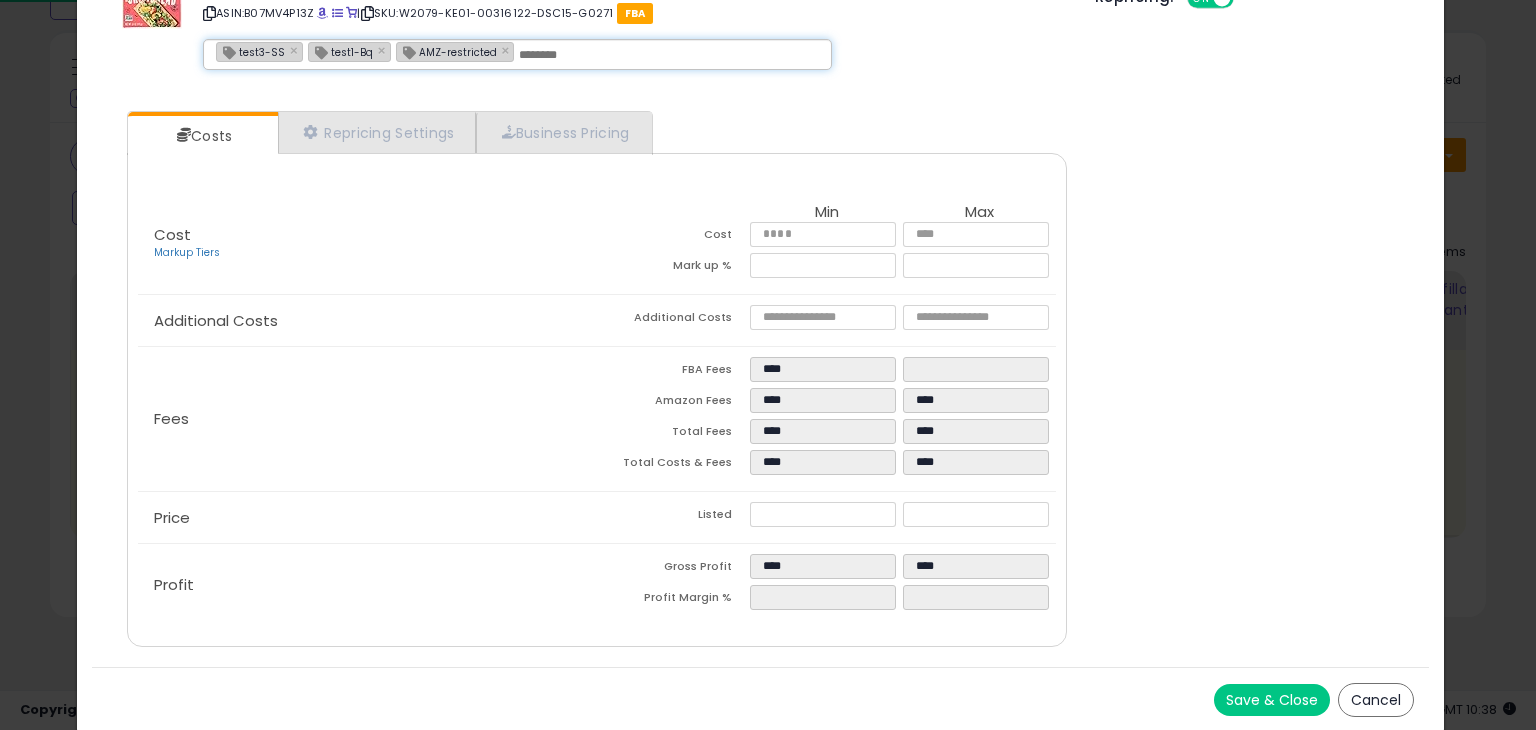 click on "Save & Close" at bounding box center (1272, 700) 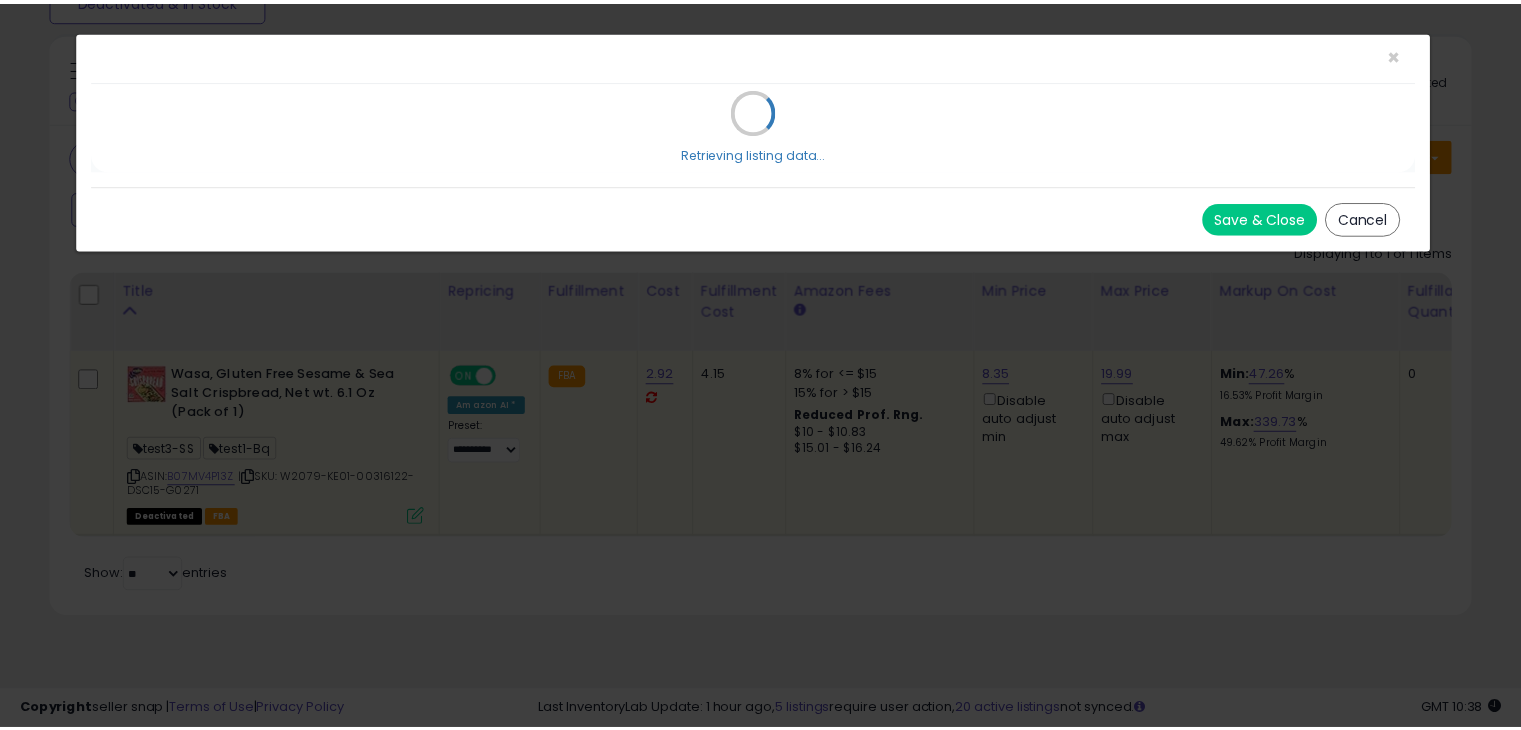 scroll, scrollTop: 0, scrollLeft: 0, axis: both 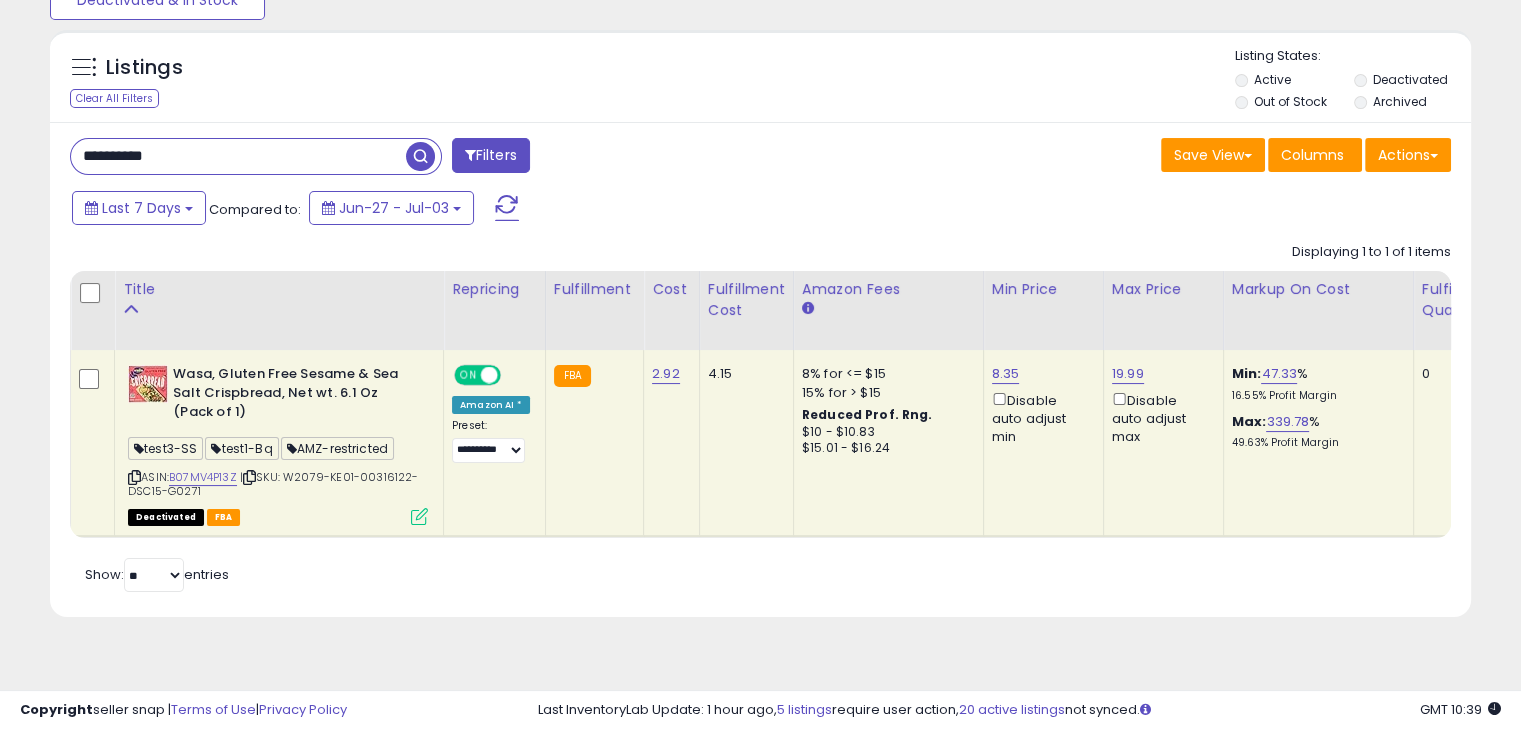 click on "test3-SS" at bounding box center (165, 448) 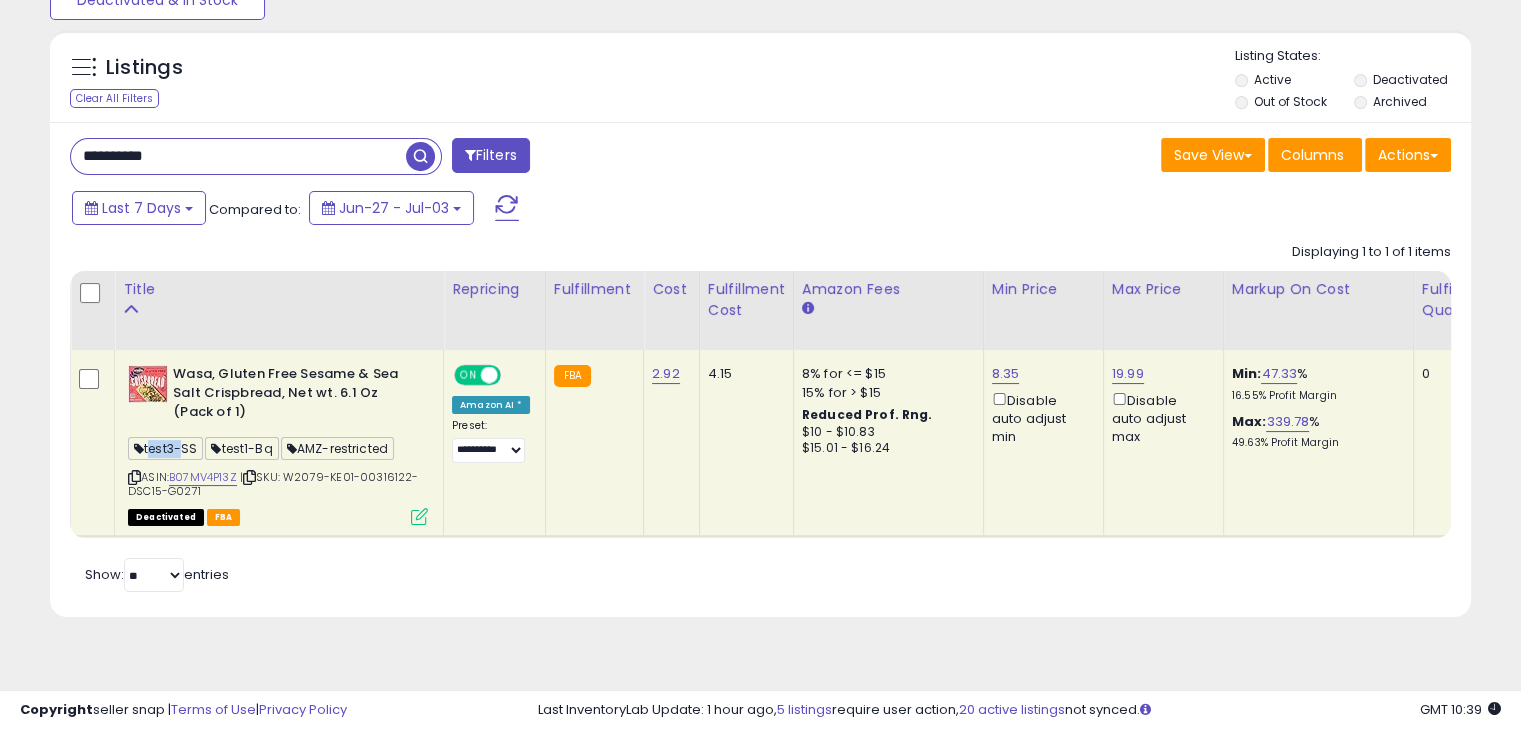 click on "test3-SS" at bounding box center [165, 448] 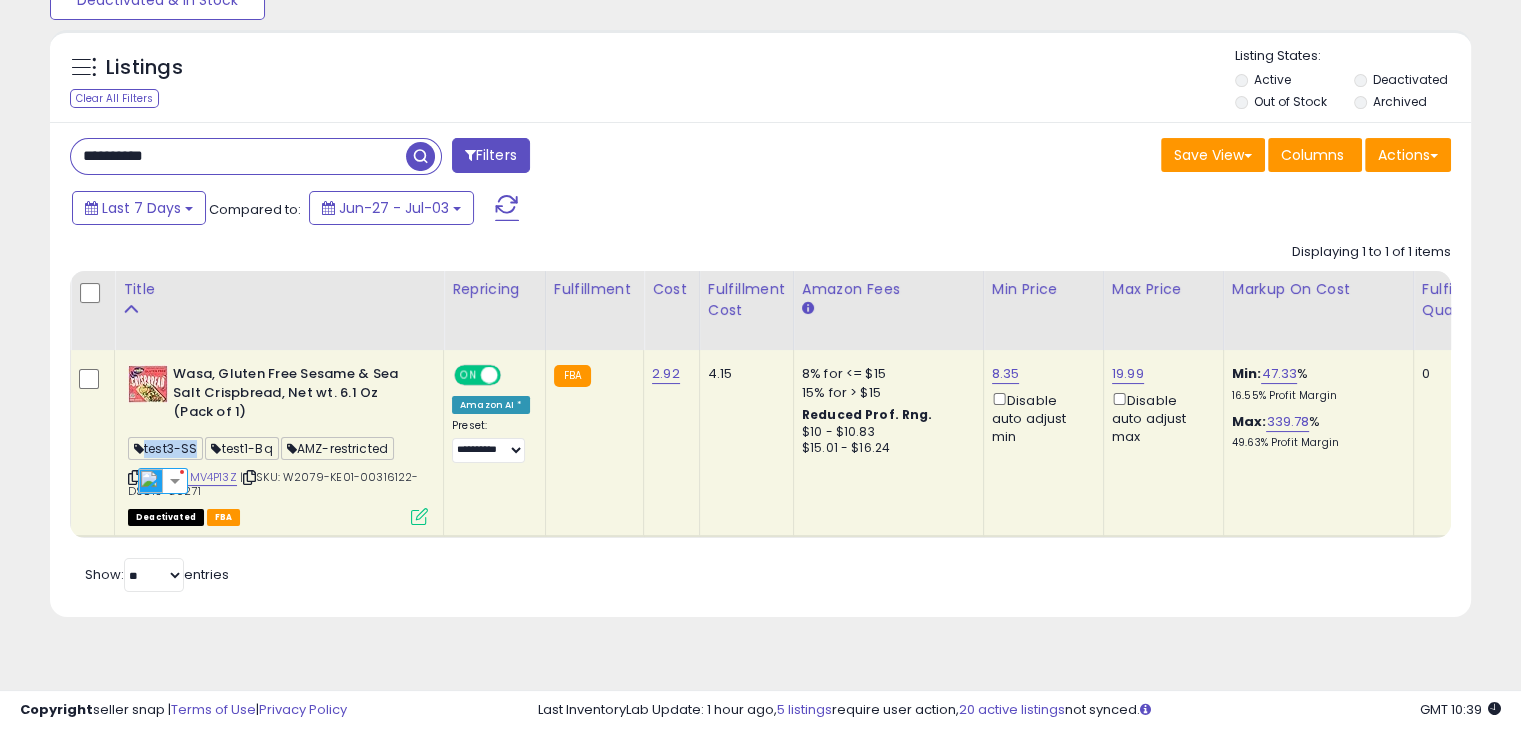click on "test3-SS" at bounding box center [165, 448] 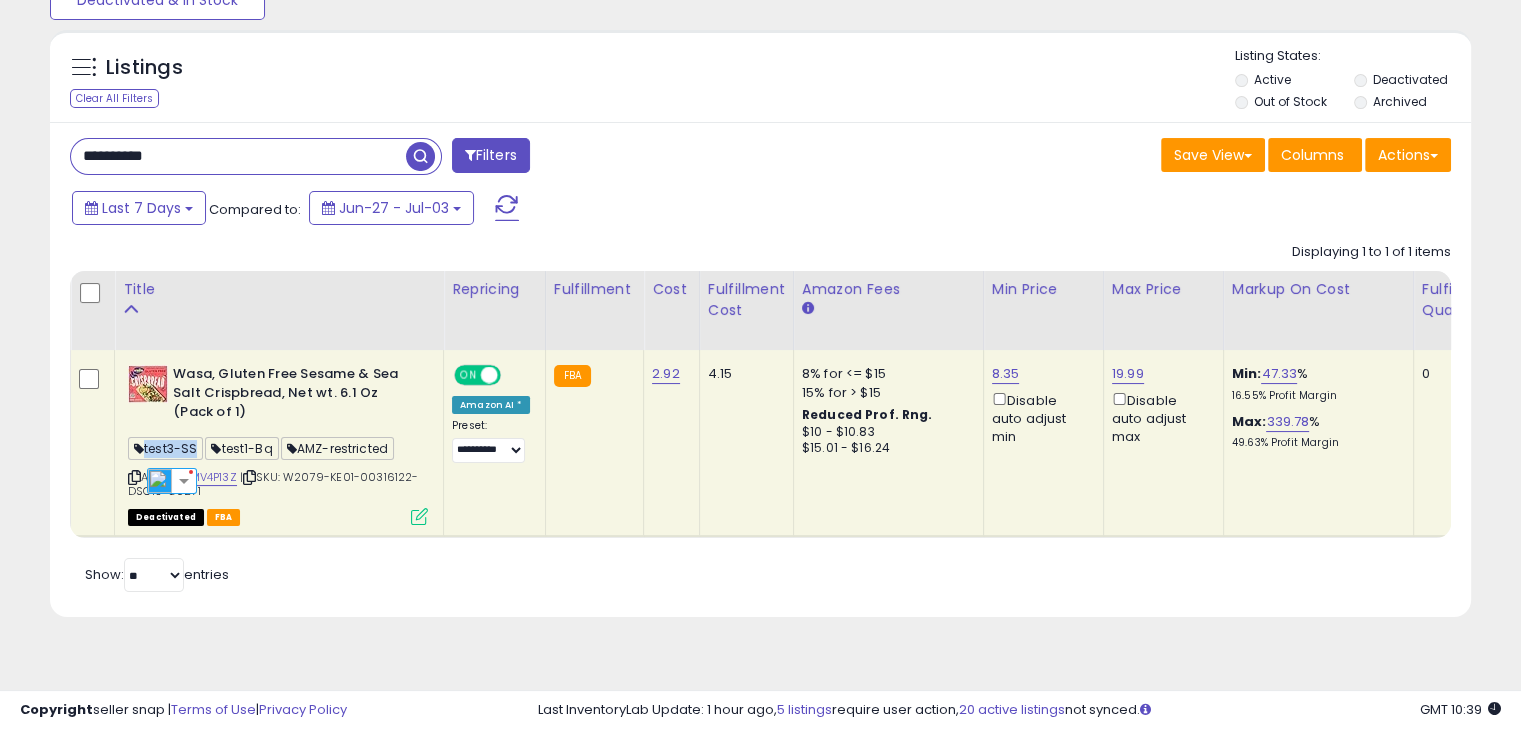 copy on "test3-SS" 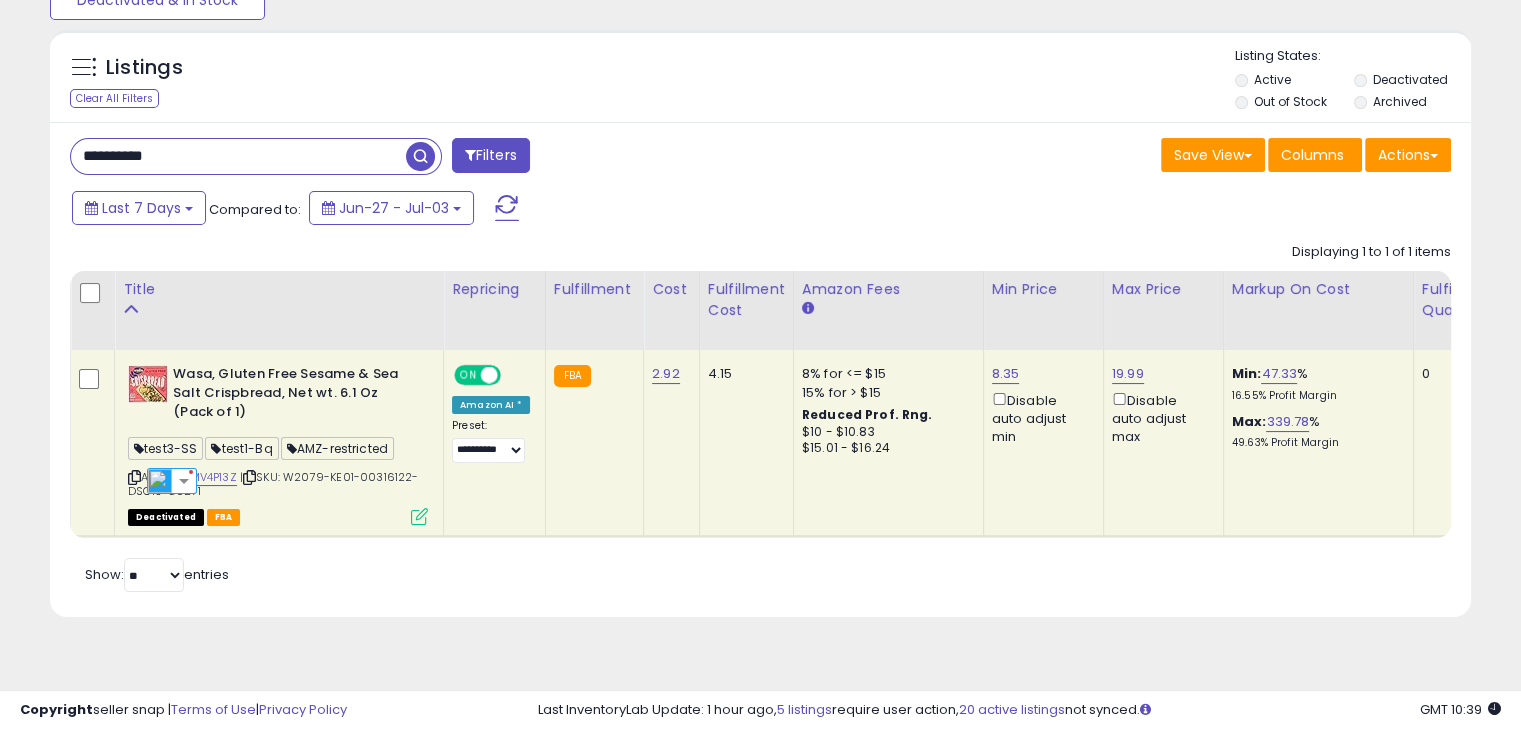 click on "test1-Bq" at bounding box center [241, 448] 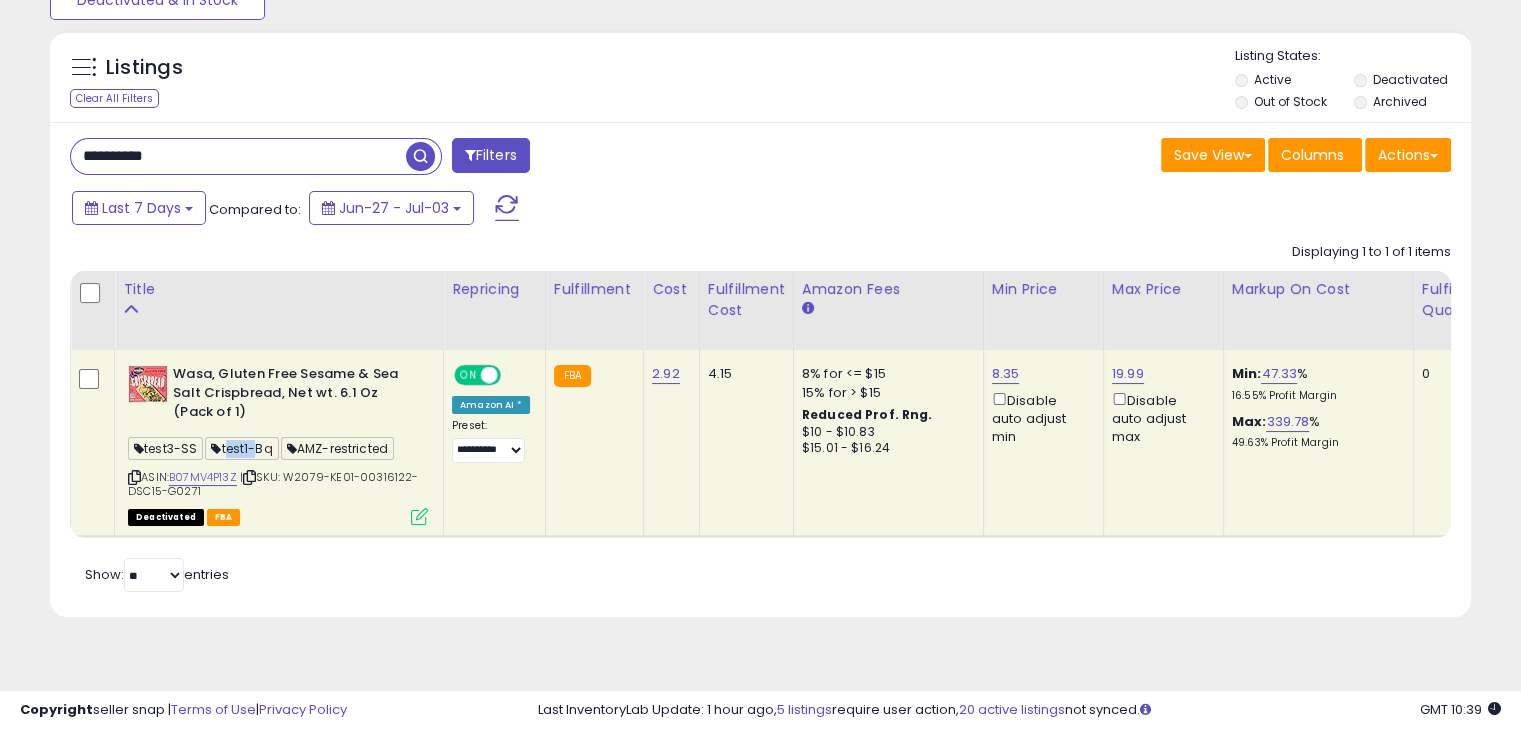 click on "test1-Bq" at bounding box center [241, 448] 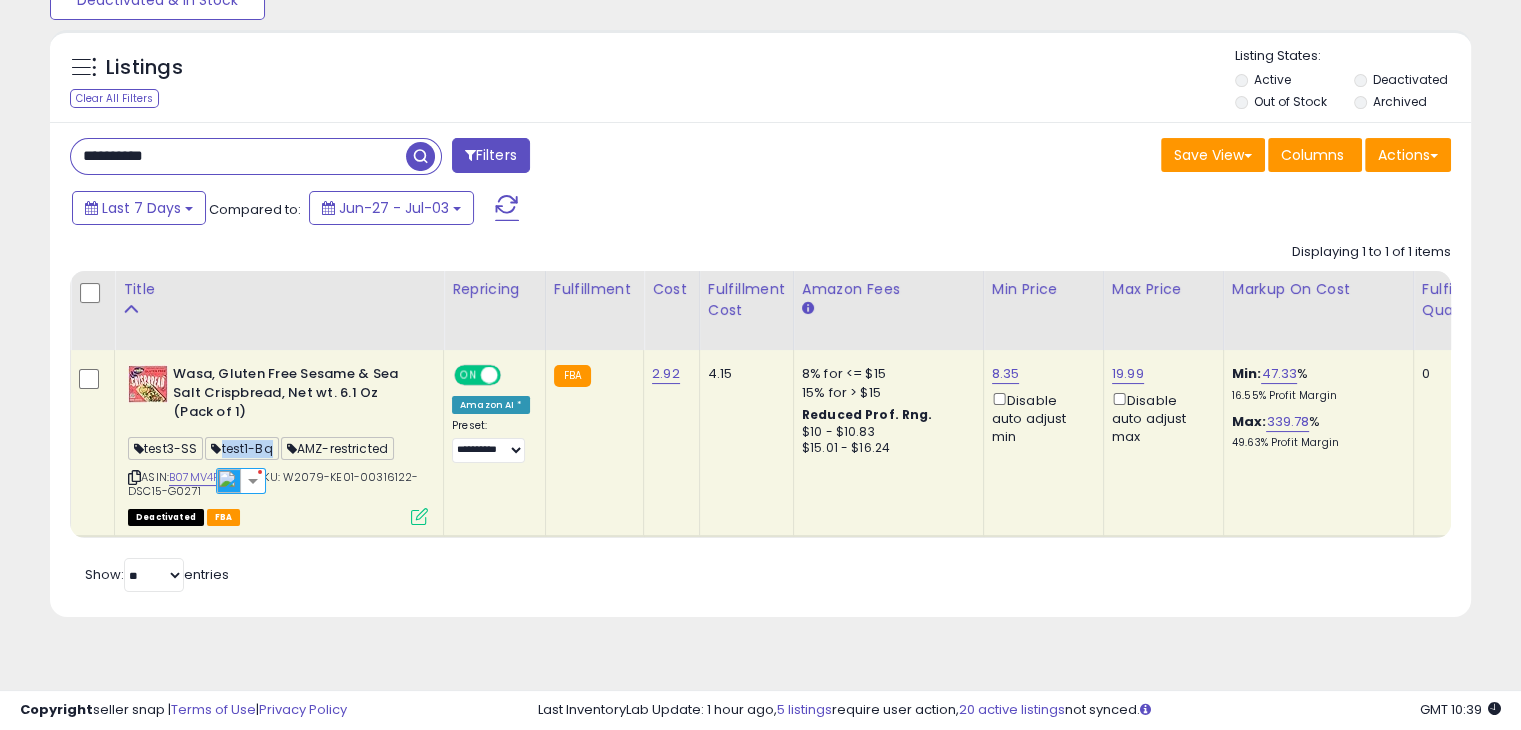 click on "test1-Bq" at bounding box center (241, 448) 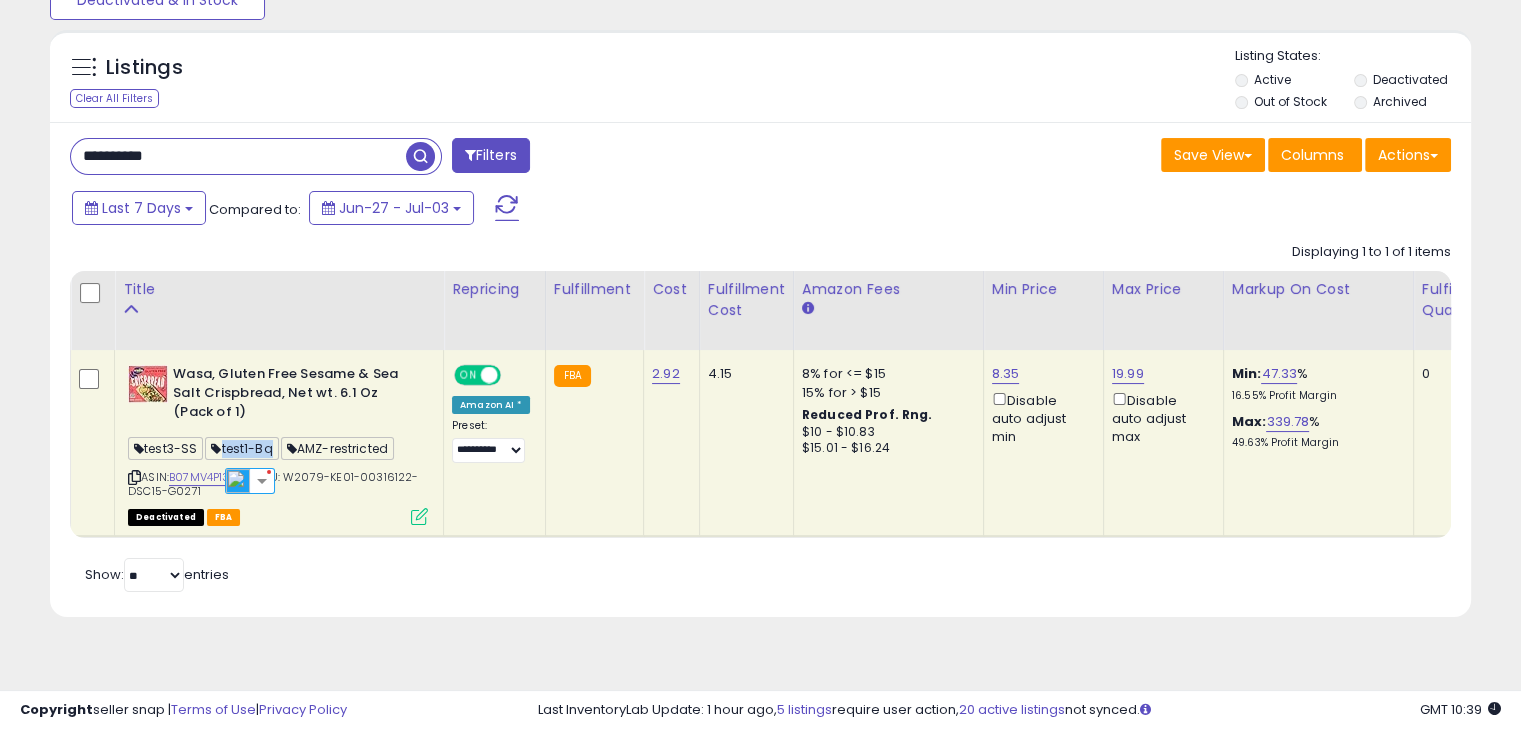 copy on "test1-Bq" 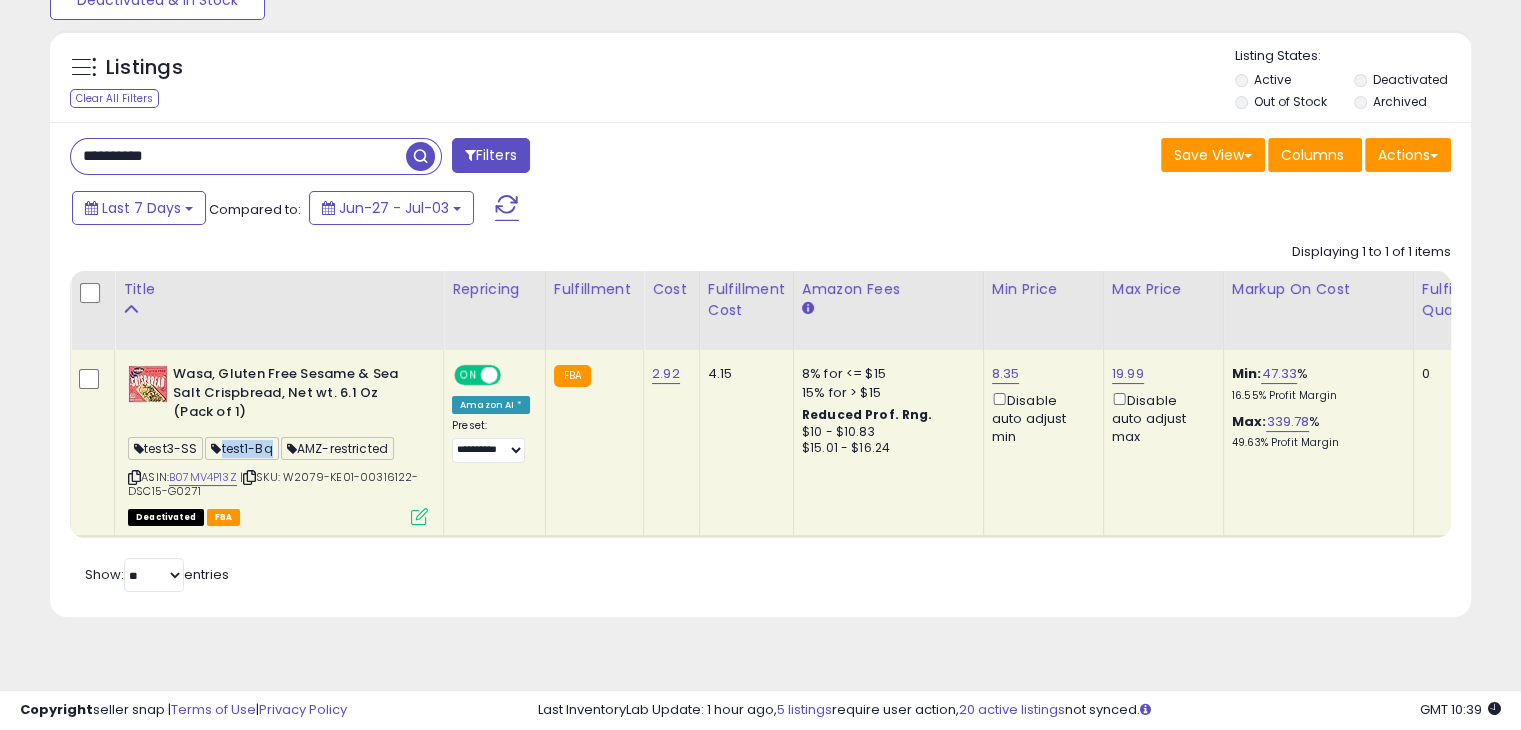 scroll, scrollTop: 0, scrollLeft: 258, axis: horizontal 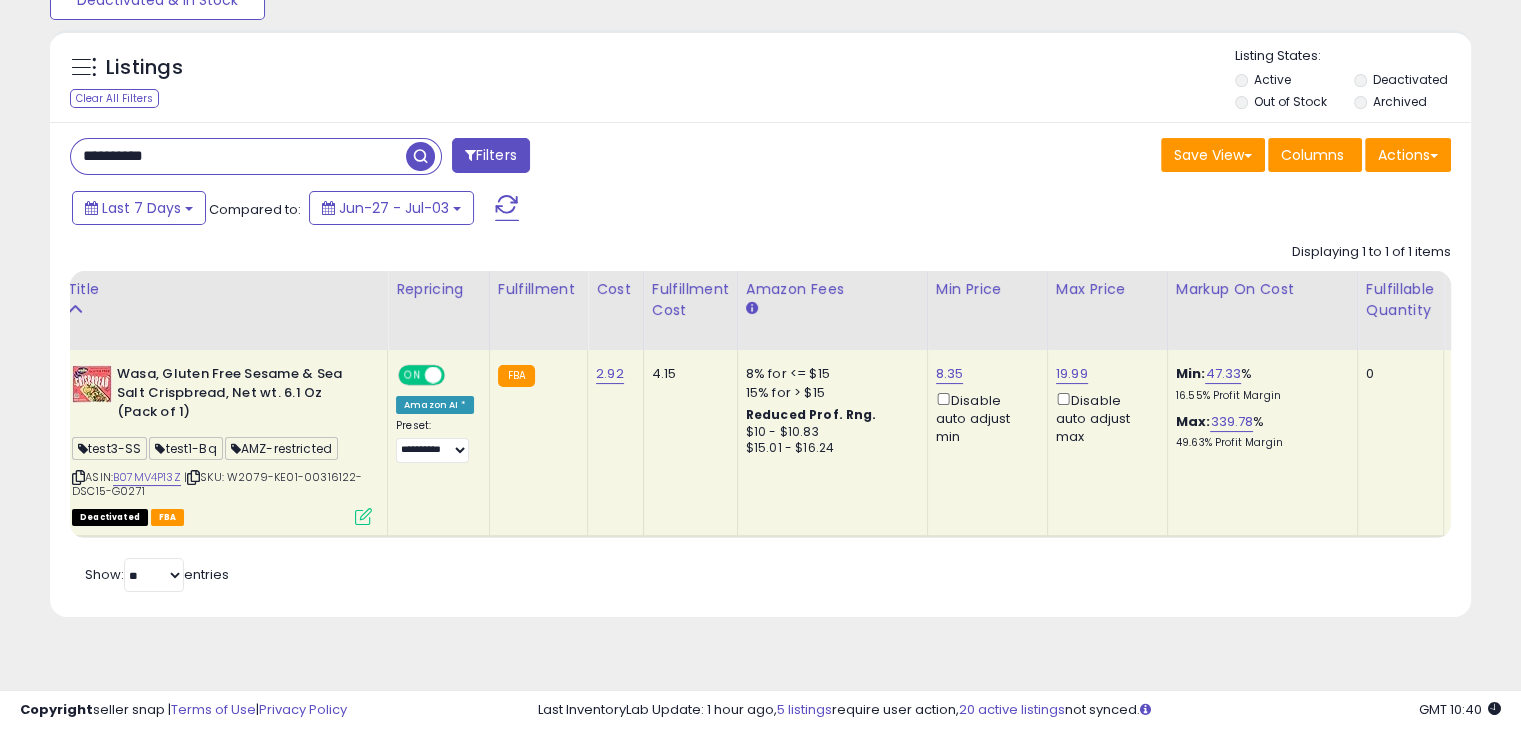 drag, startPoint x: 592, startPoint y: 564, endPoint x: 604, endPoint y: 547, distance: 20.808653 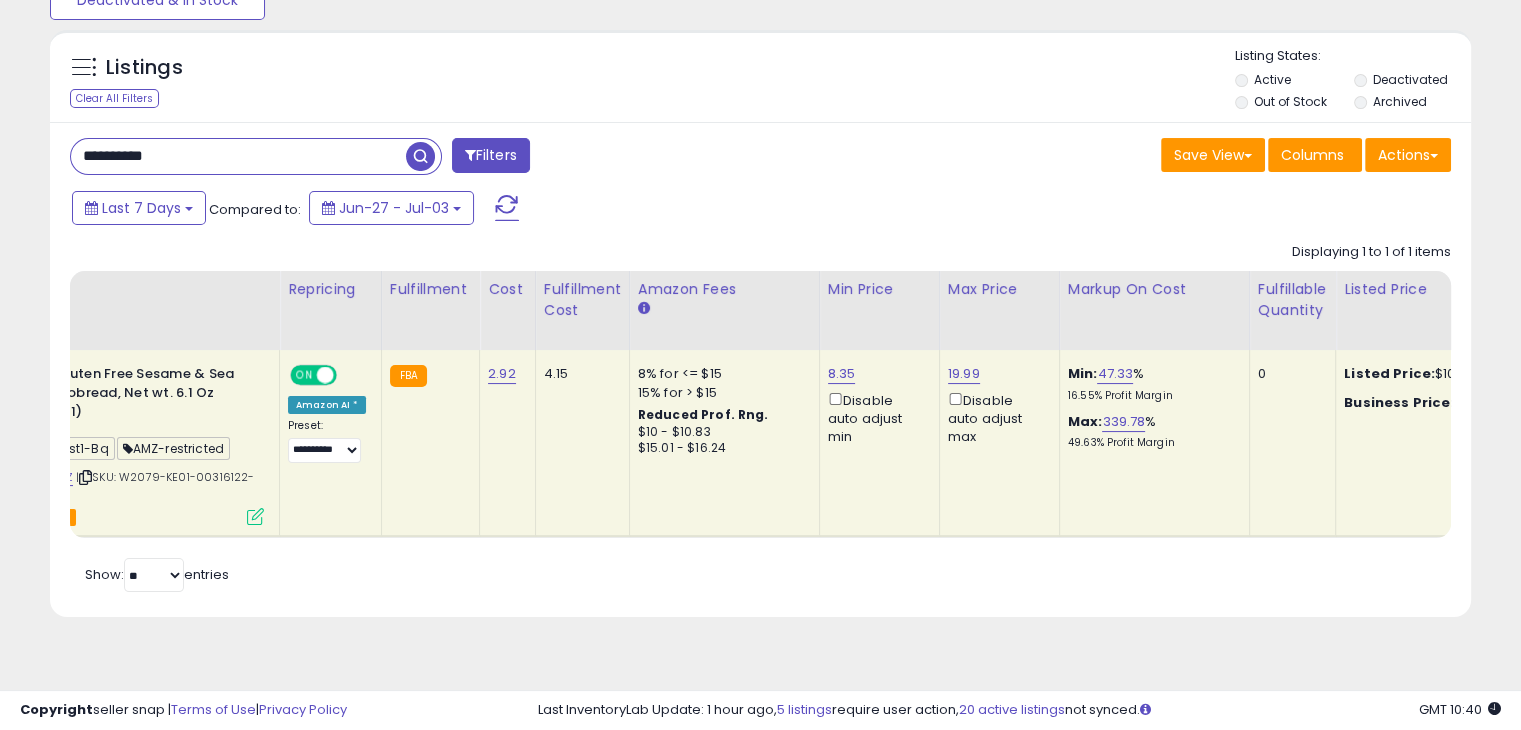 scroll, scrollTop: 0, scrollLeft: 288, axis: horizontal 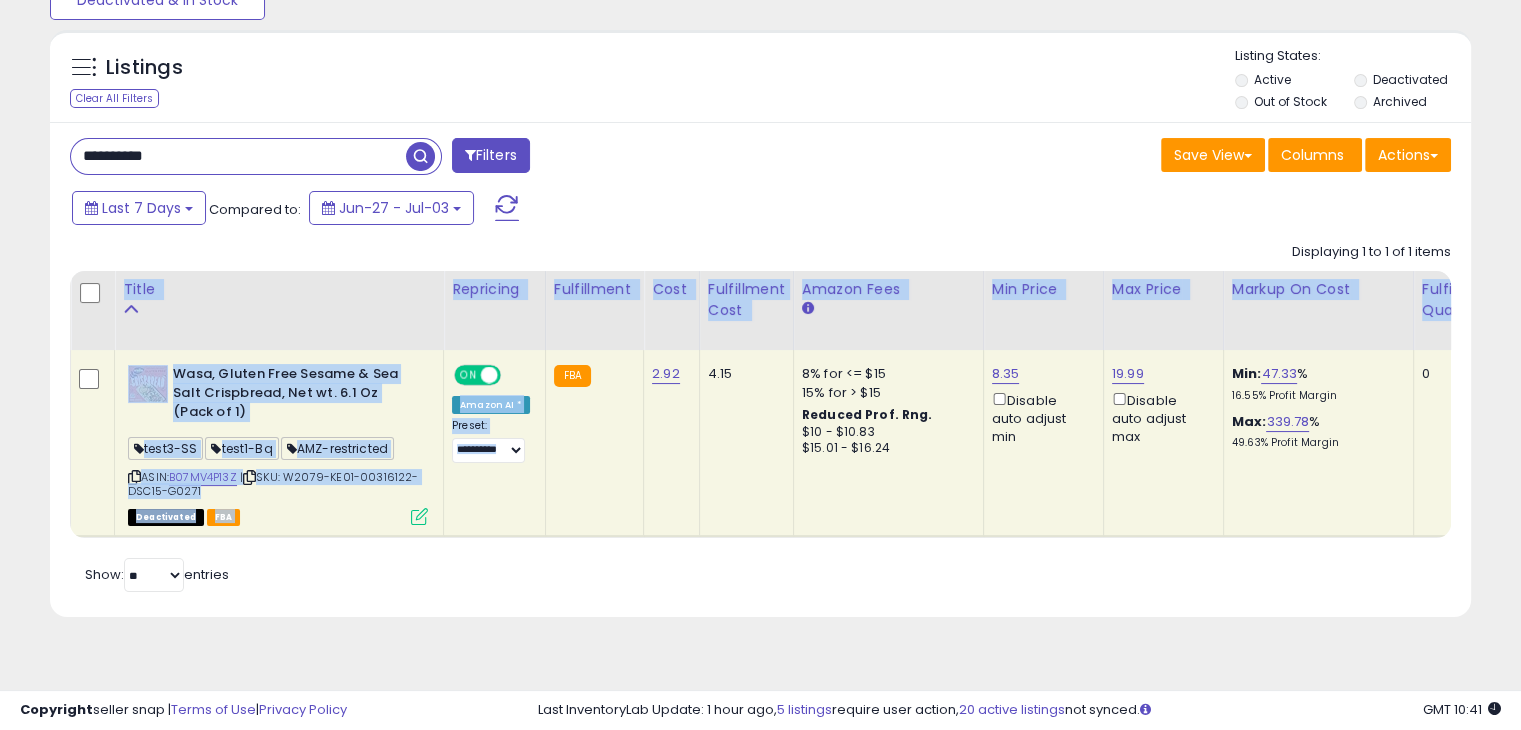 drag, startPoint x: 629, startPoint y: 537, endPoint x: 700, endPoint y: 552, distance: 72.56721 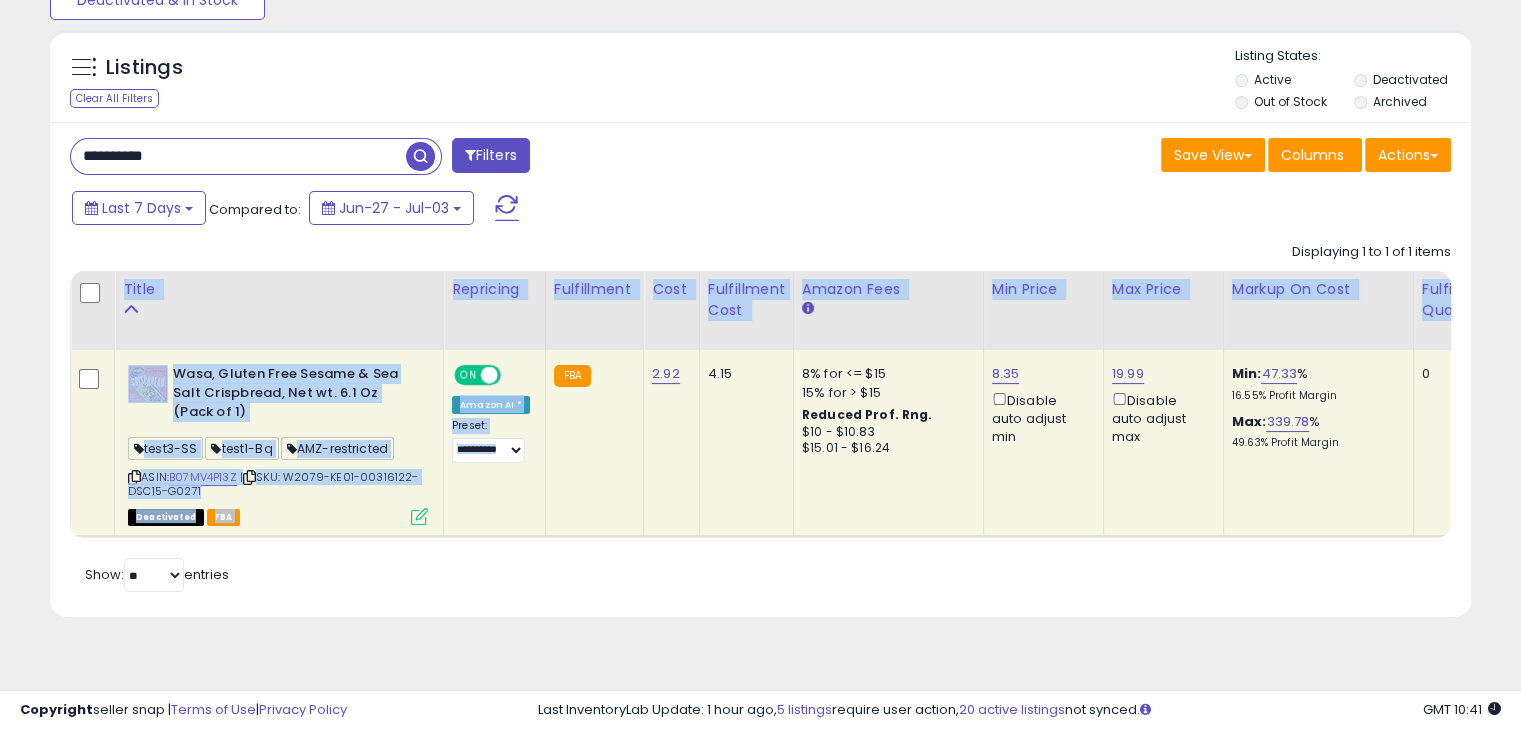 scroll, scrollTop: 0, scrollLeft: 138, axis: horizontal 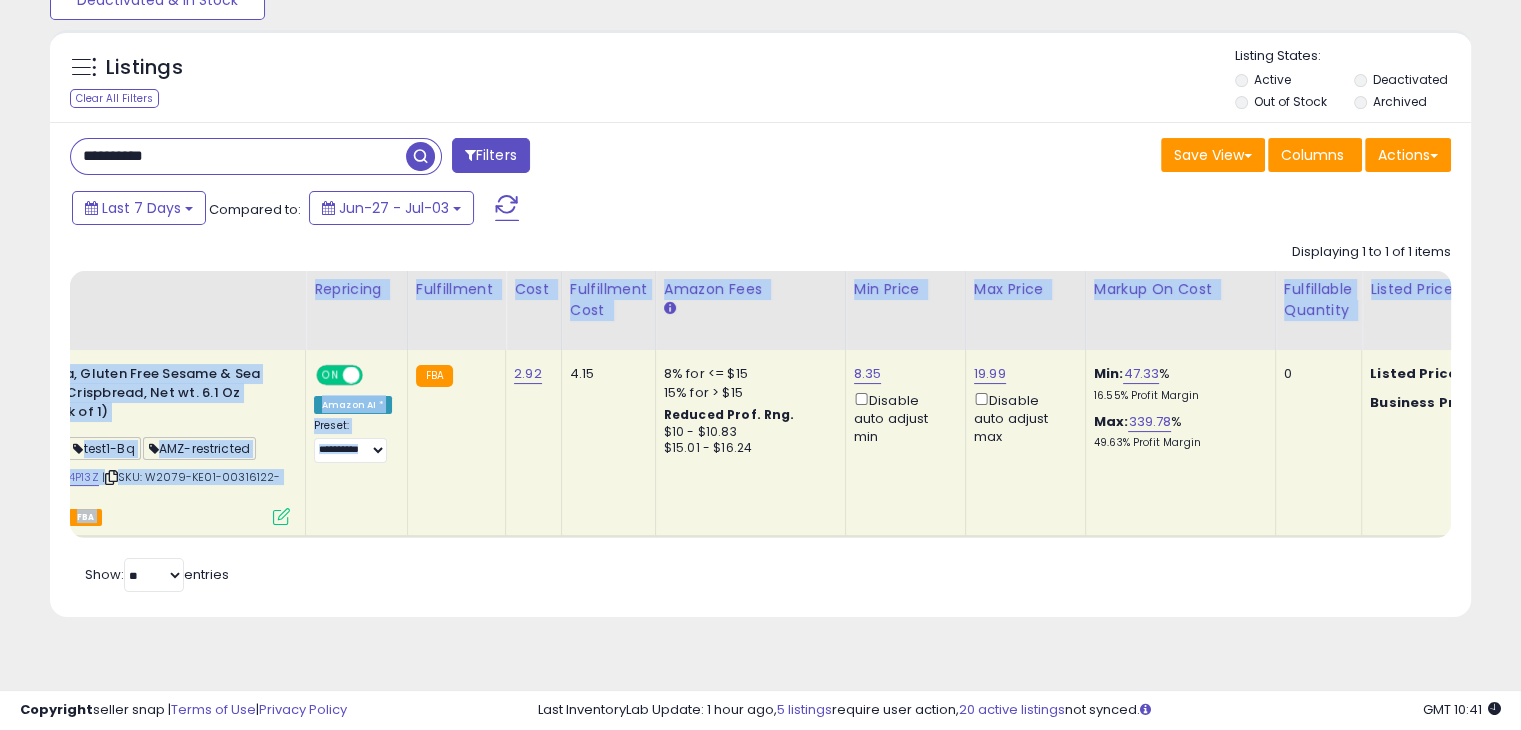 click on "Retrieving listings data..
Displaying 1 to 1 of 1 items
Title
Repricing" at bounding box center (760, 415) 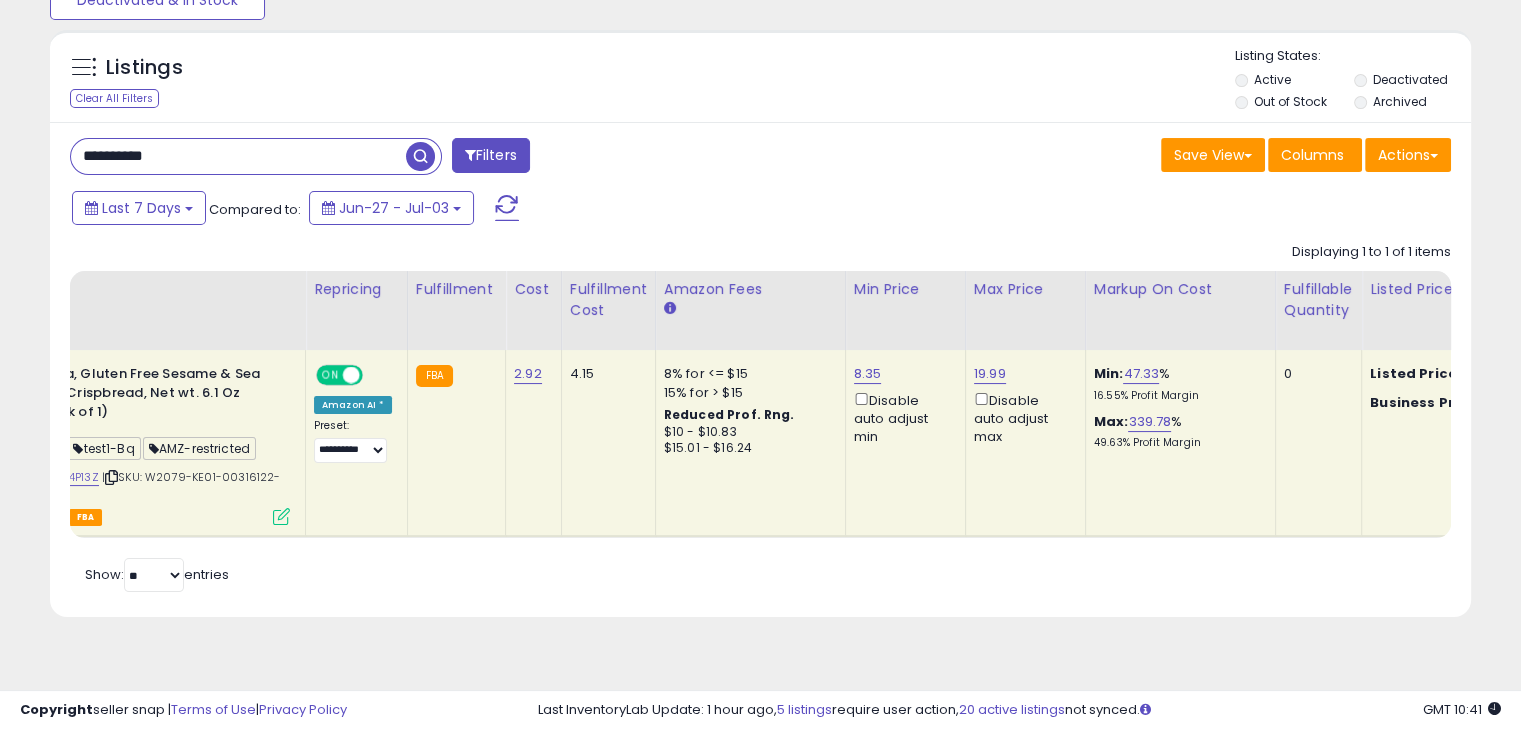 click on "**********" at bounding box center (408, 158) 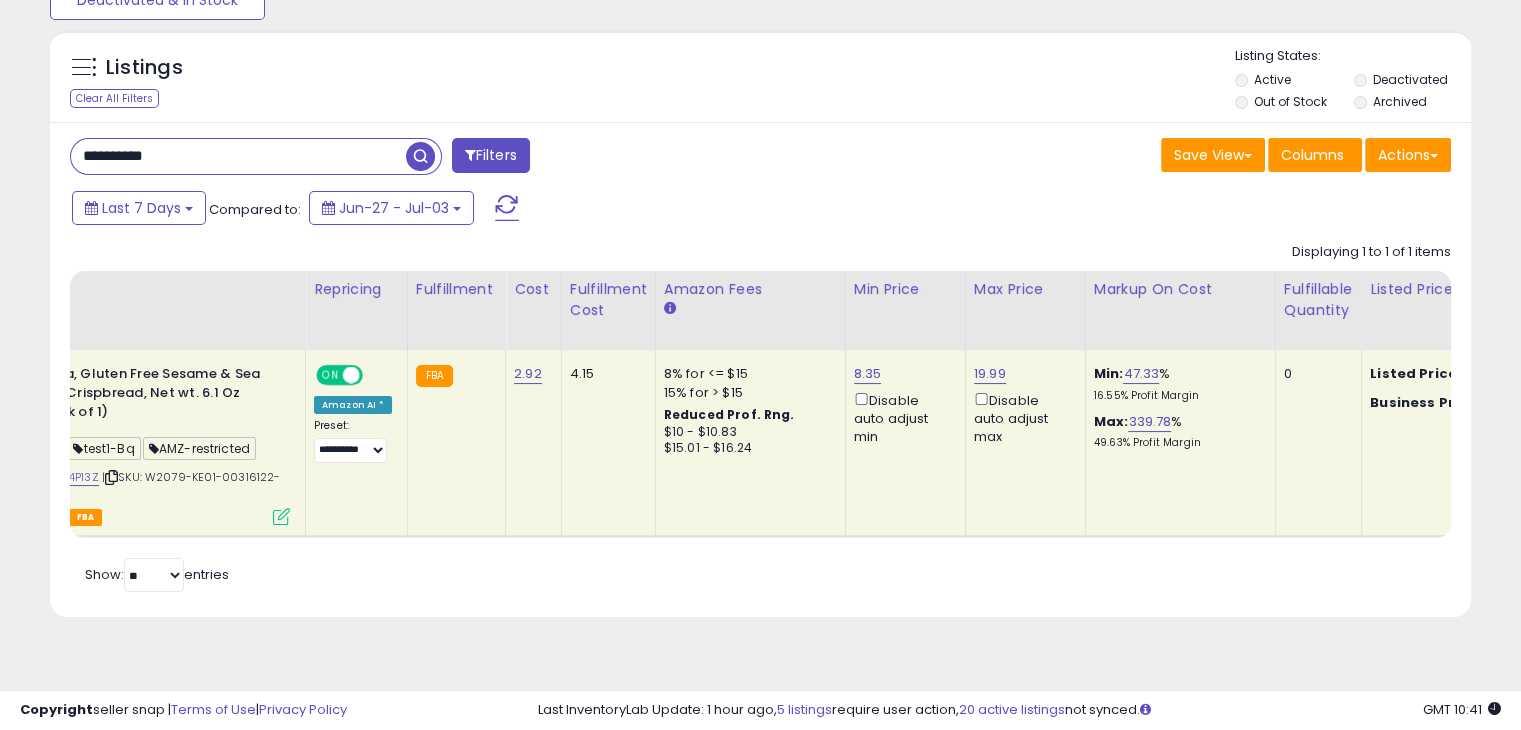 click on "Retrieving listings data..
Displaying 1 to 1 of 1 items
Title
Repricing" at bounding box center [760, 415] 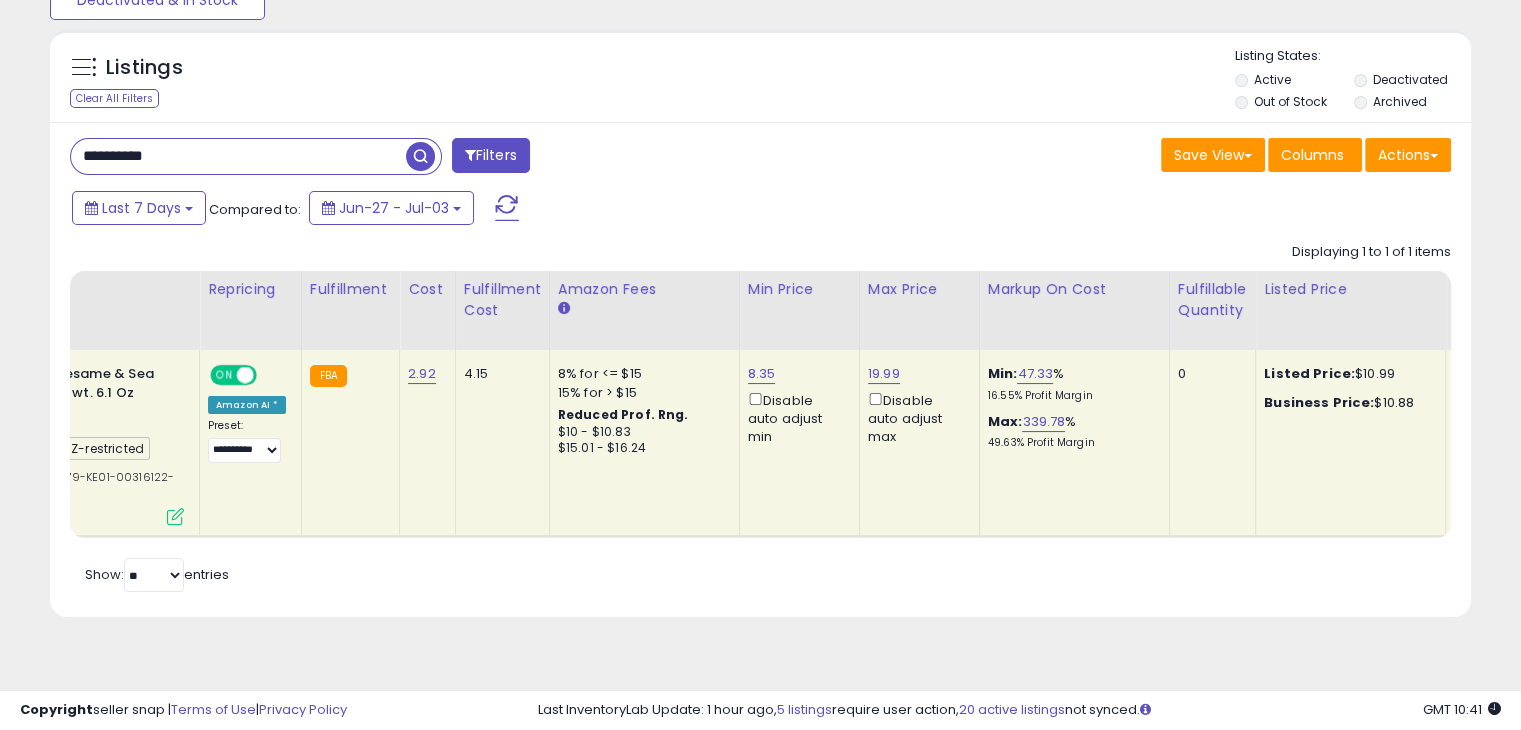 scroll, scrollTop: 0, scrollLeft: 0, axis: both 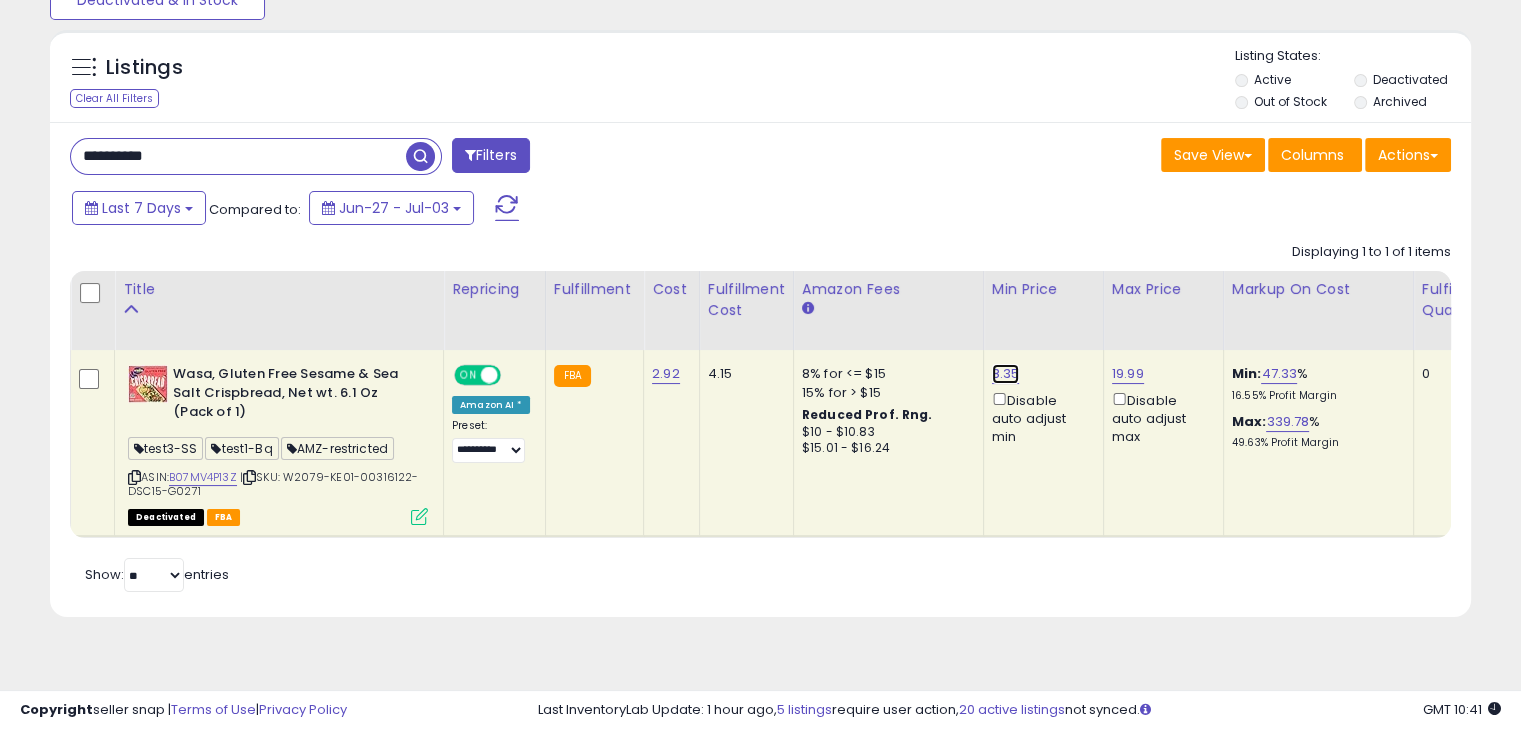 click on "8.35" at bounding box center (1006, 374) 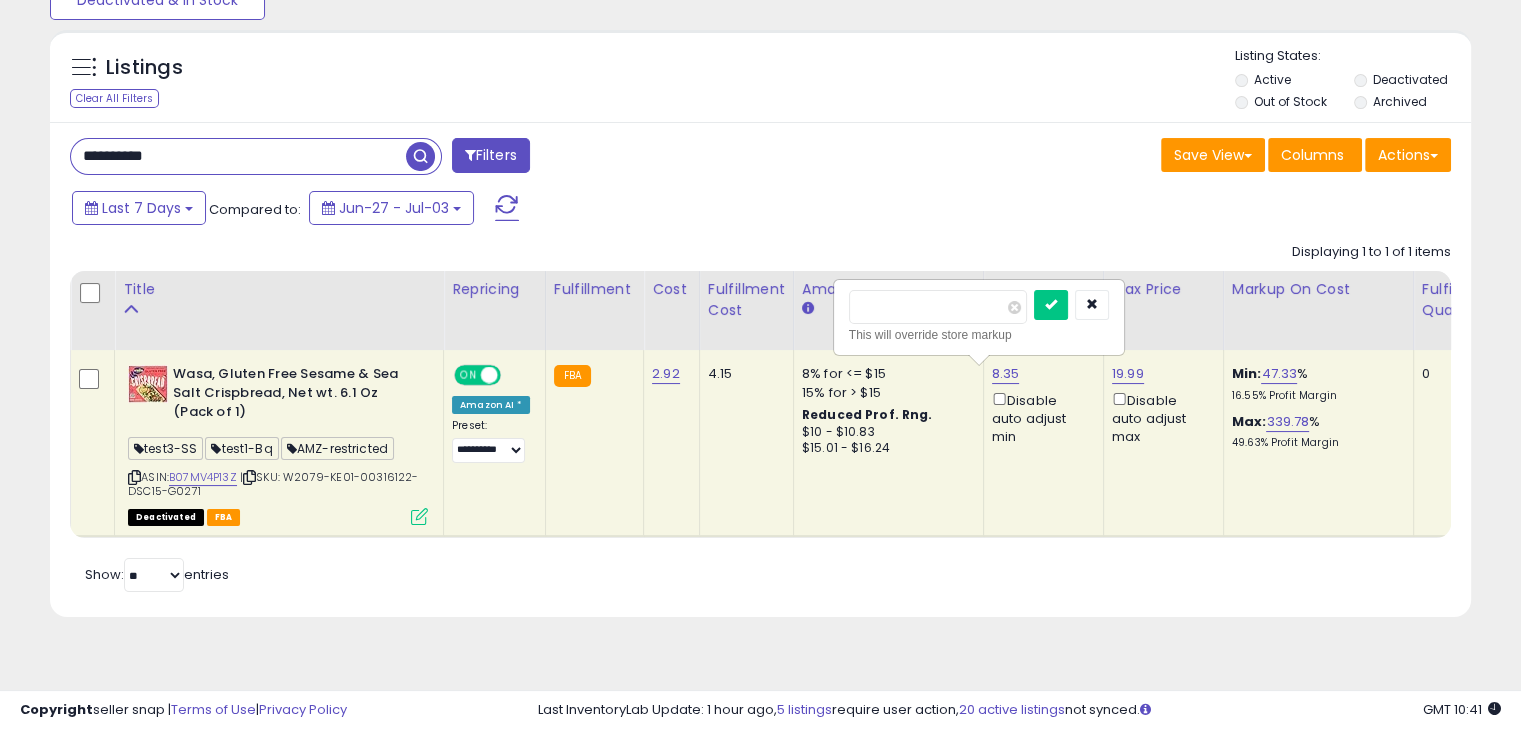 drag, startPoint x: 901, startPoint y: 307, endPoint x: 785, endPoint y: 303, distance: 116.06895 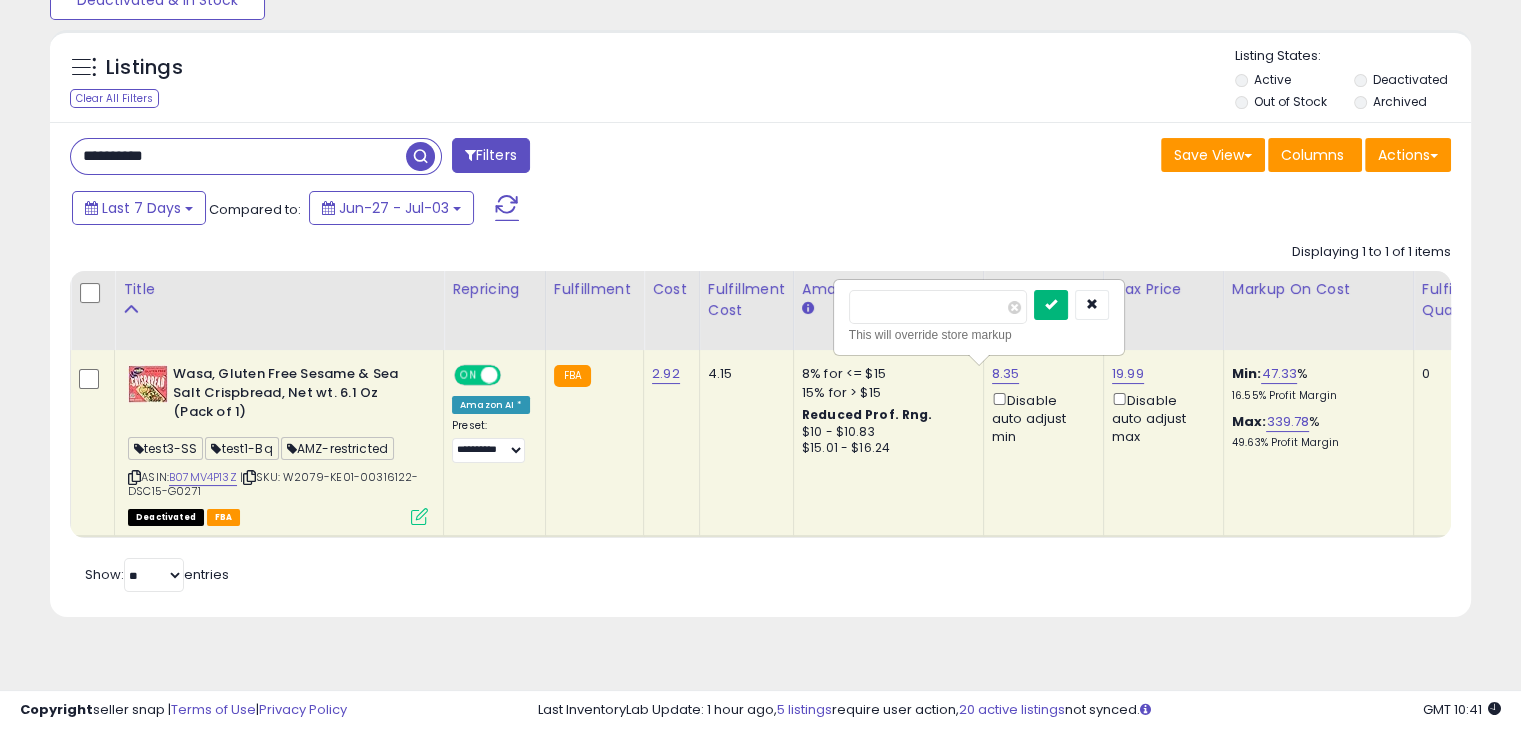 type on "*" 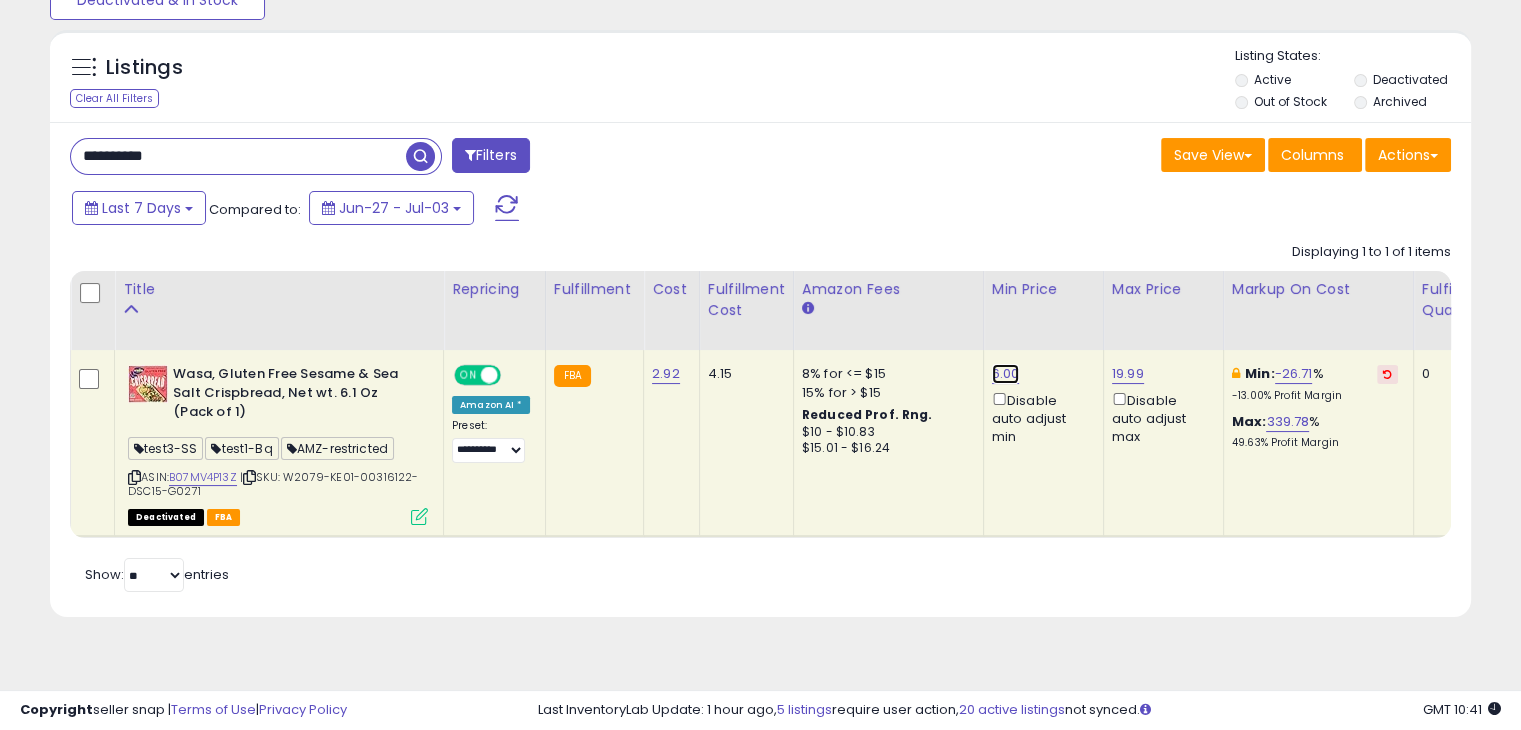click on "6.00" at bounding box center (1006, 374) 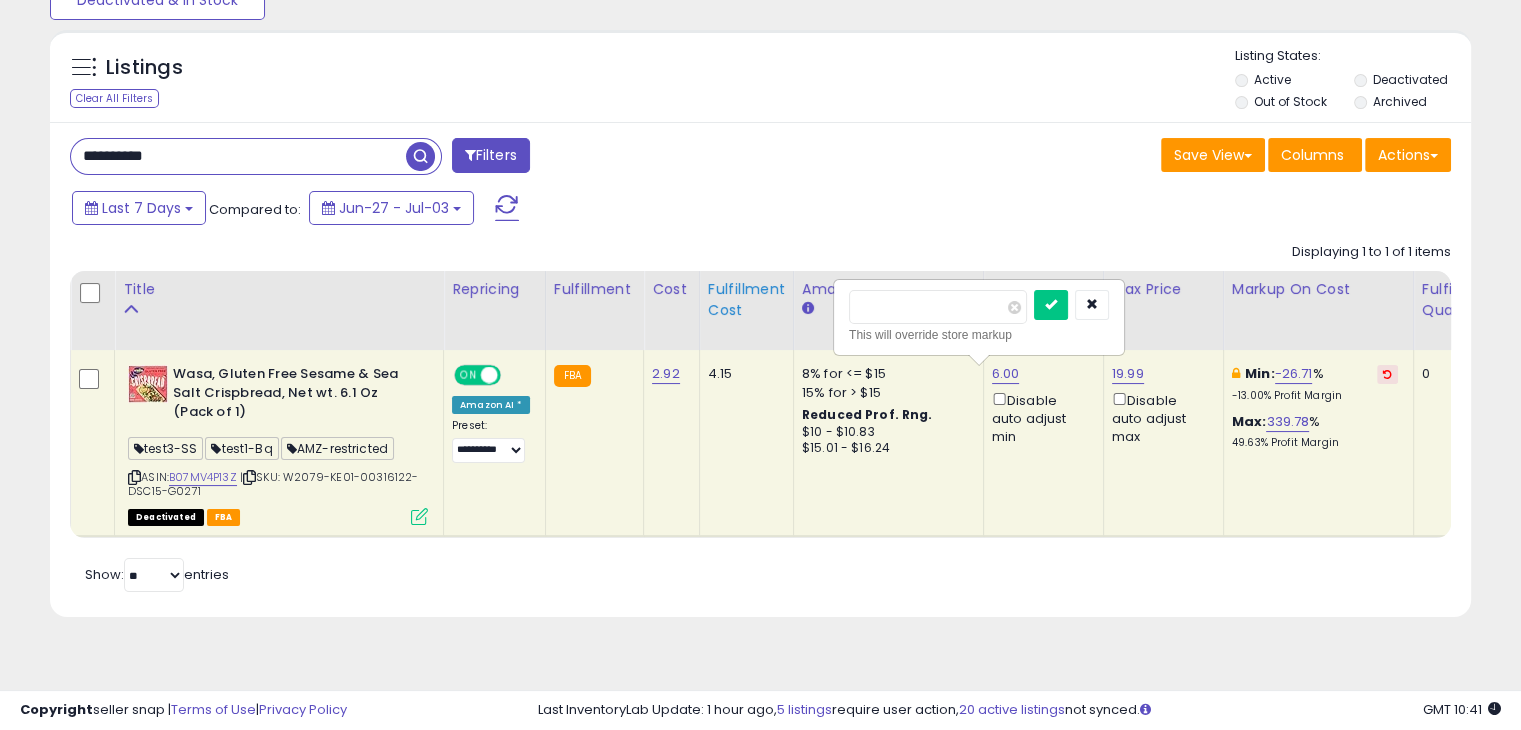 drag, startPoint x: 900, startPoint y: 299, endPoint x: 771, endPoint y: 309, distance: 129.38702 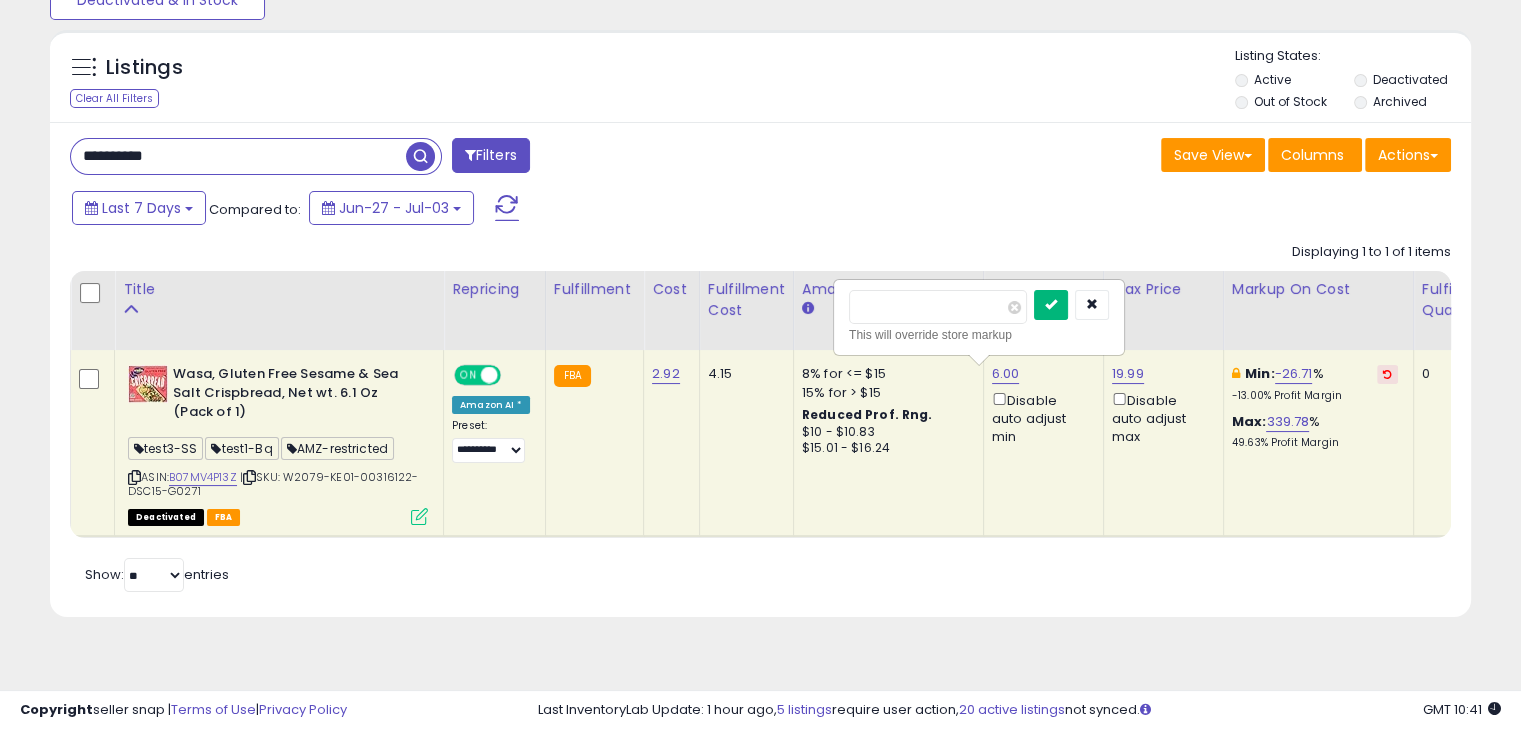 type on "*" 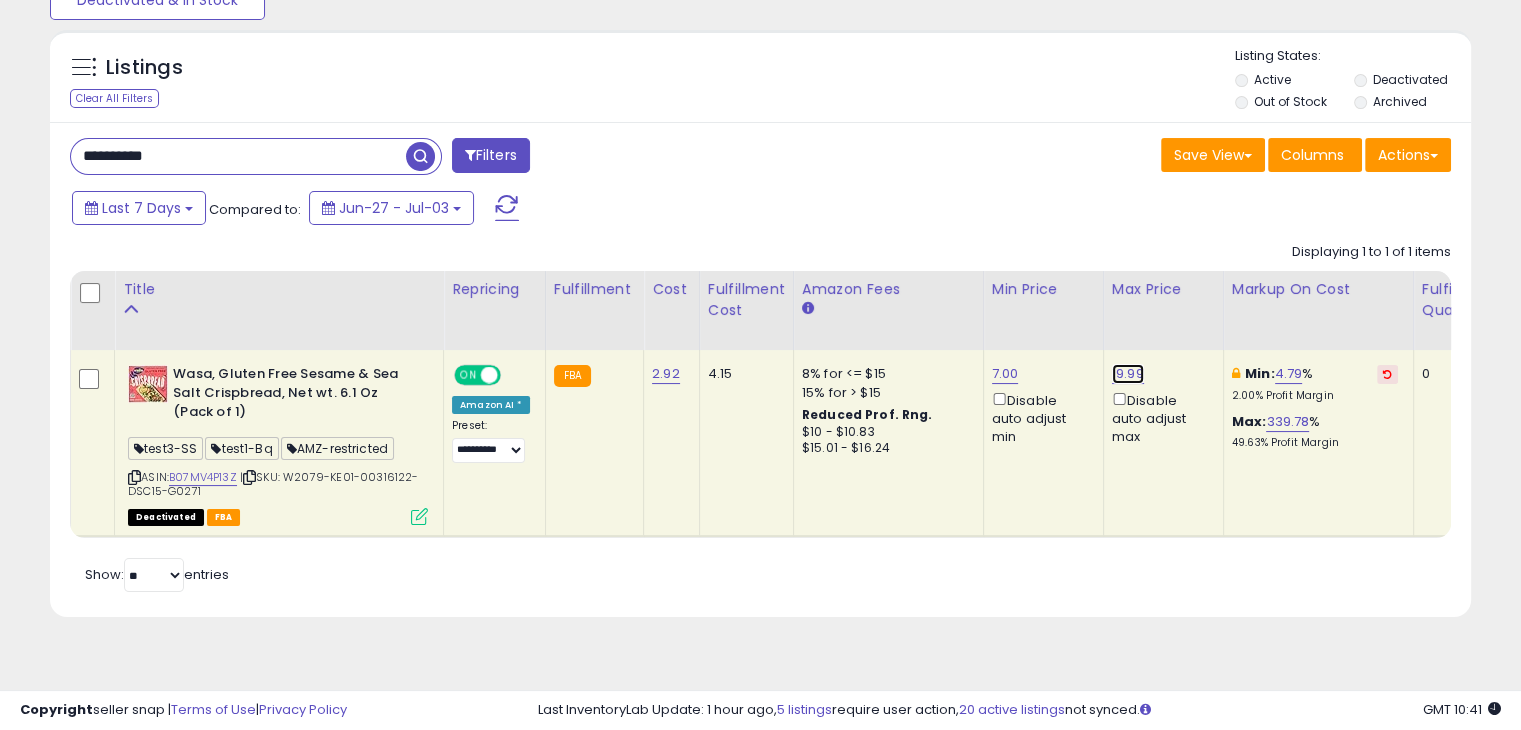 click on "19.99" at bounding box center [1128, 374] 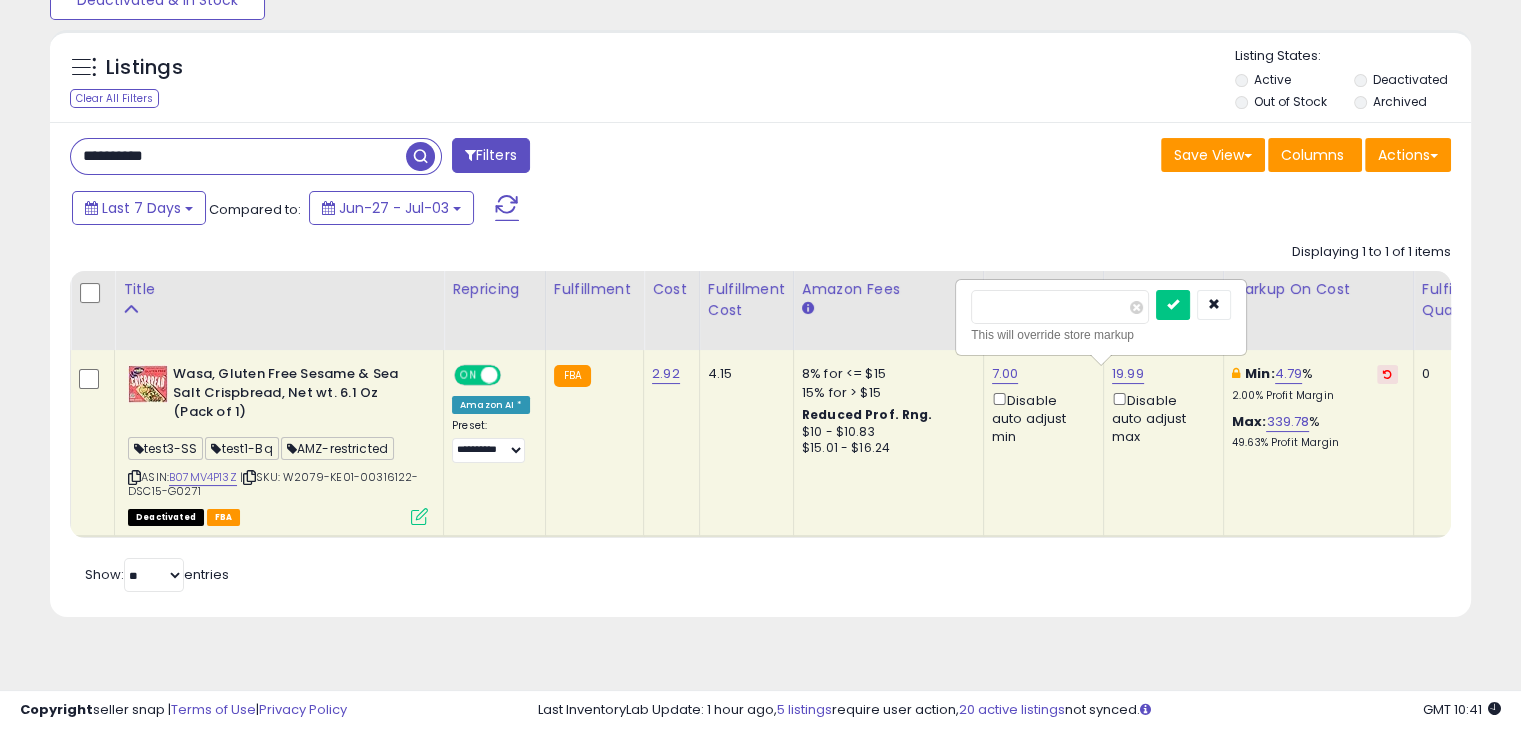 drag, startPoint x: 1042, startPoint y: 311, endPoint x: 914, endPoint y: 289, distance: 129.87686 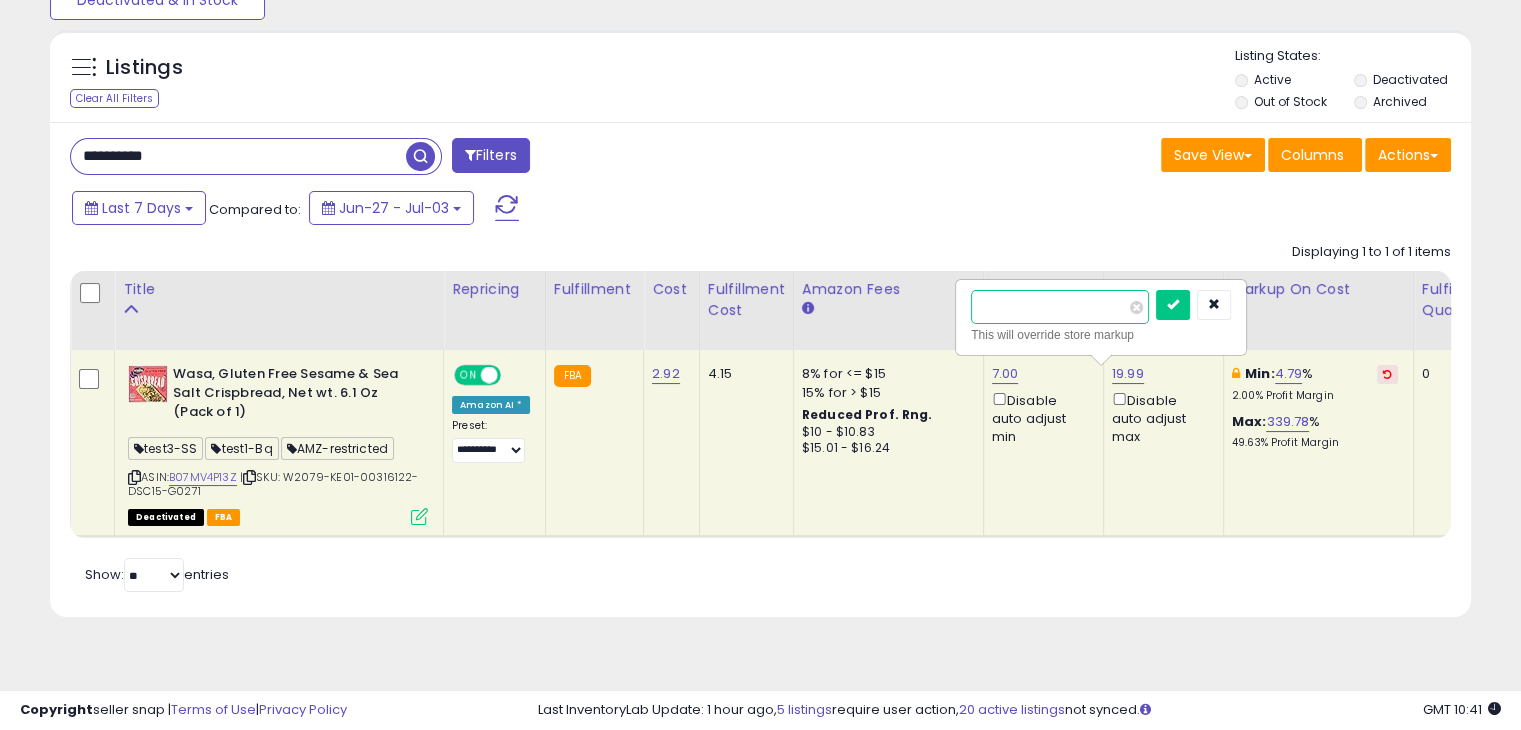 type on "*" 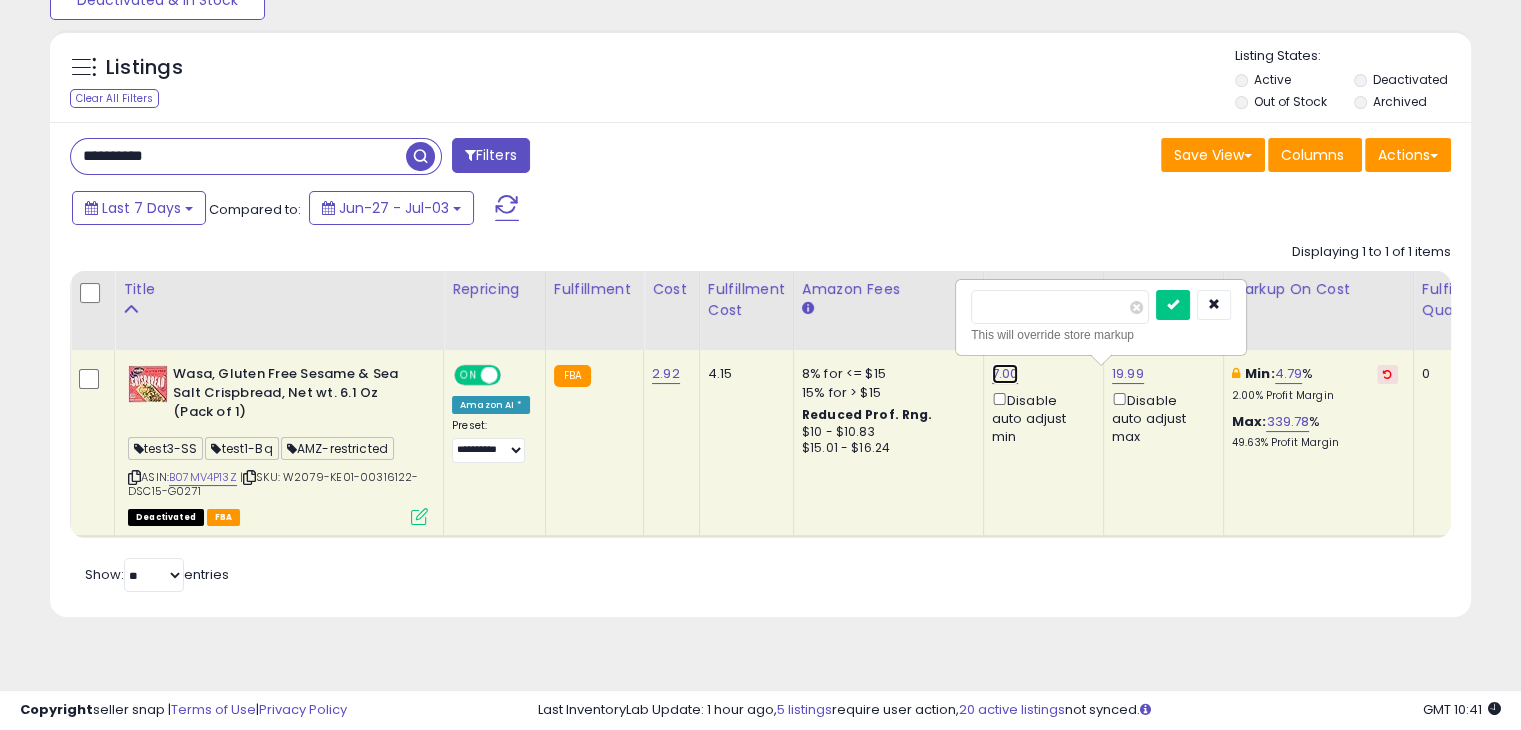 click on "7.00" at bounding box center [1005, 374] 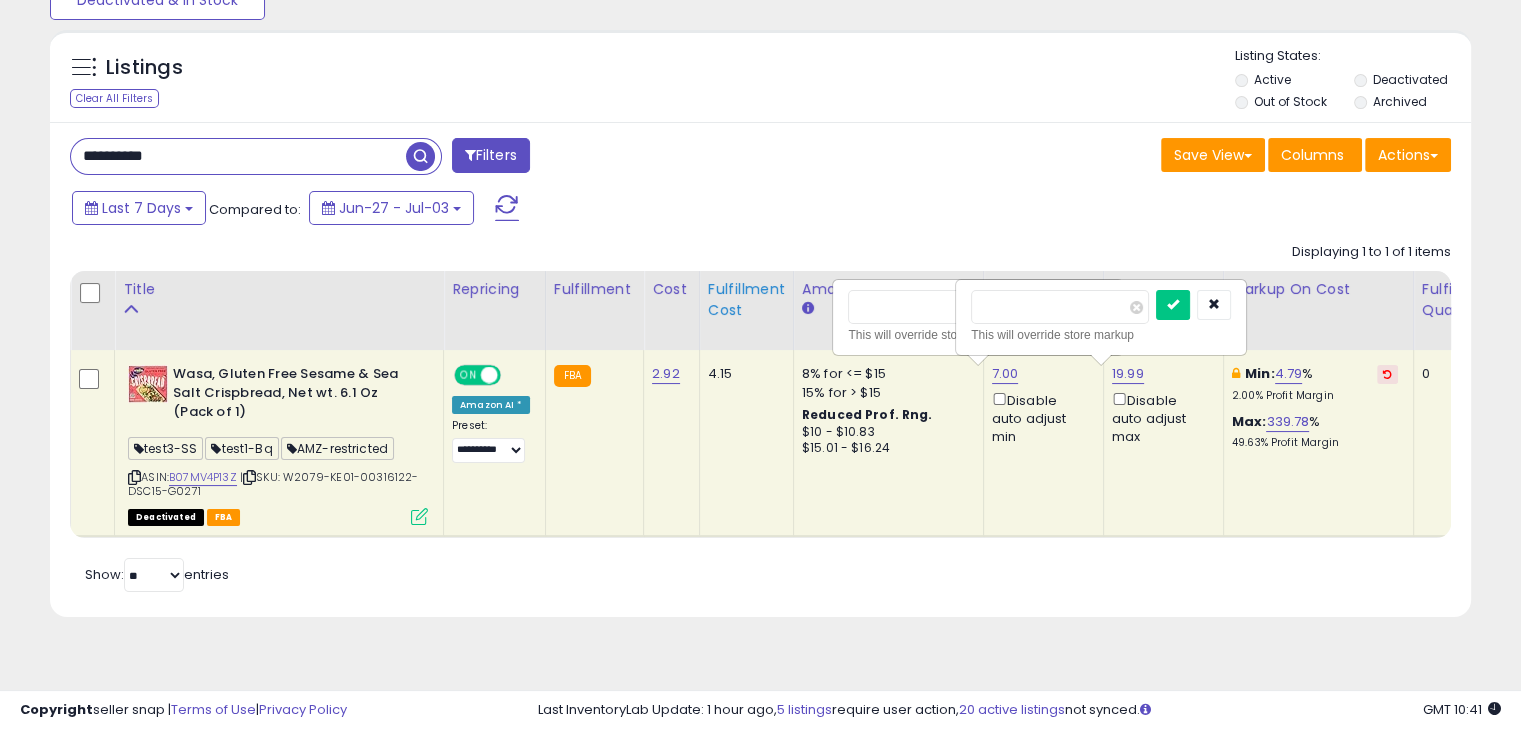 drag, startPoint x: 884, startPoint y: 319, endPoint x: 777, endPoint y: 325, distance: 107.16809 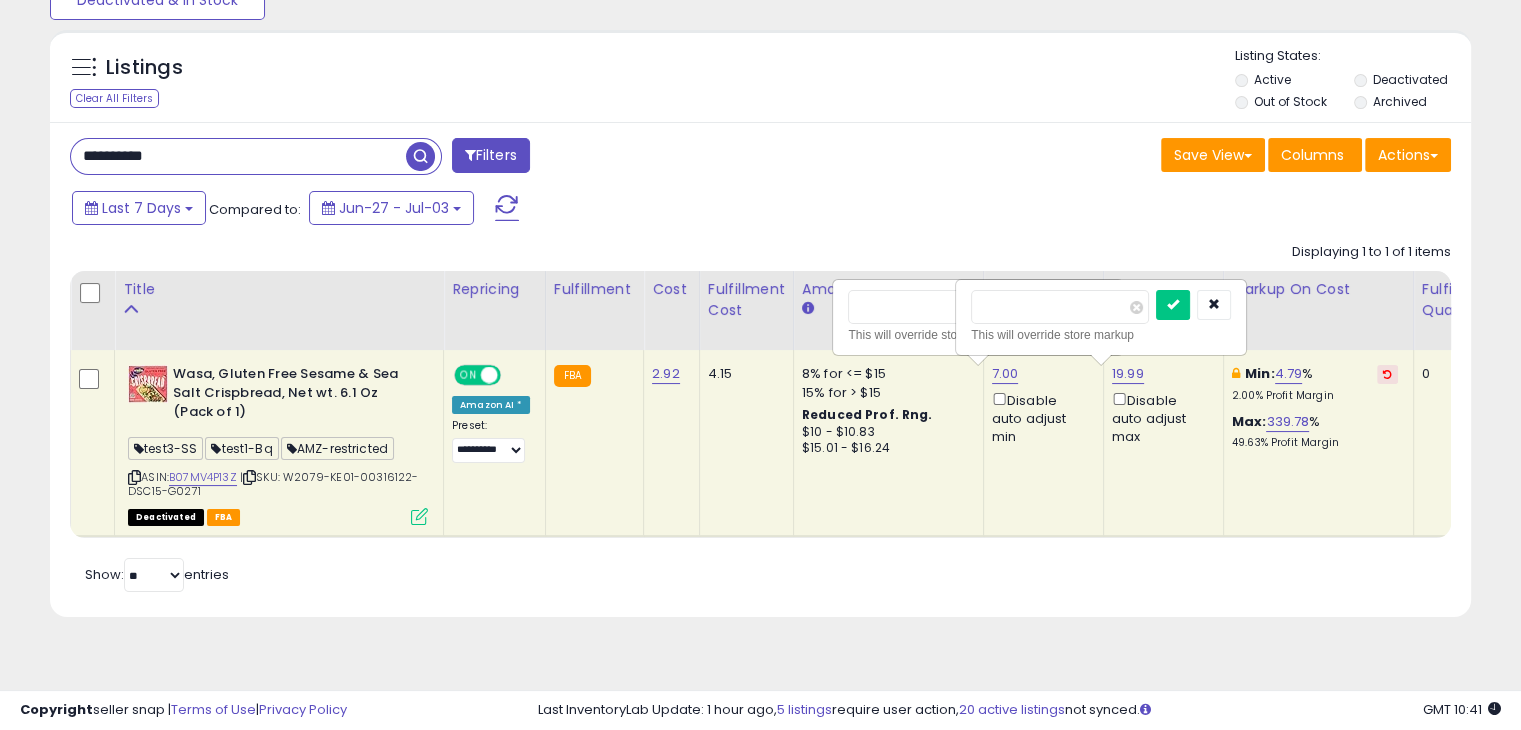 type on "*" 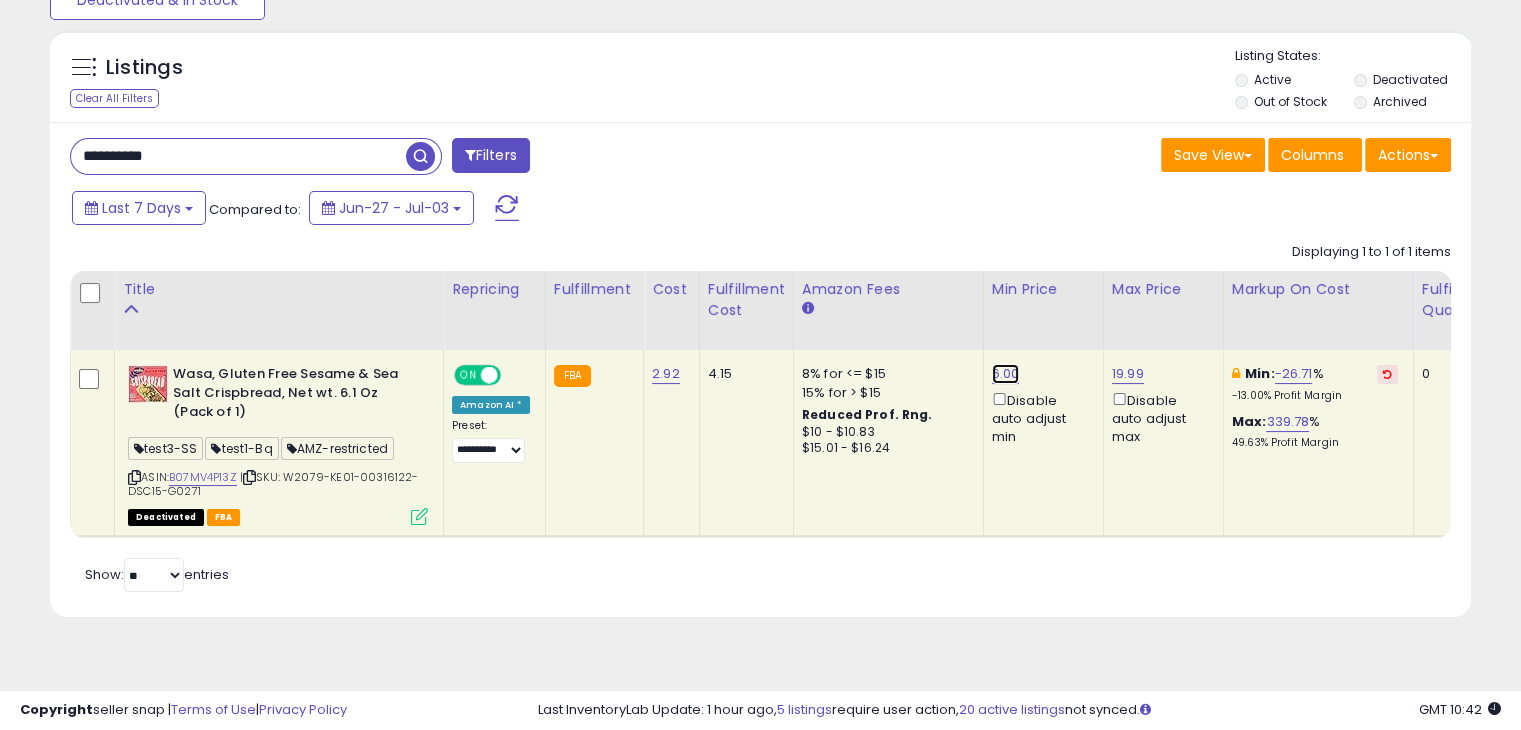 click on "6.00" at bounding box center [1006, 374] 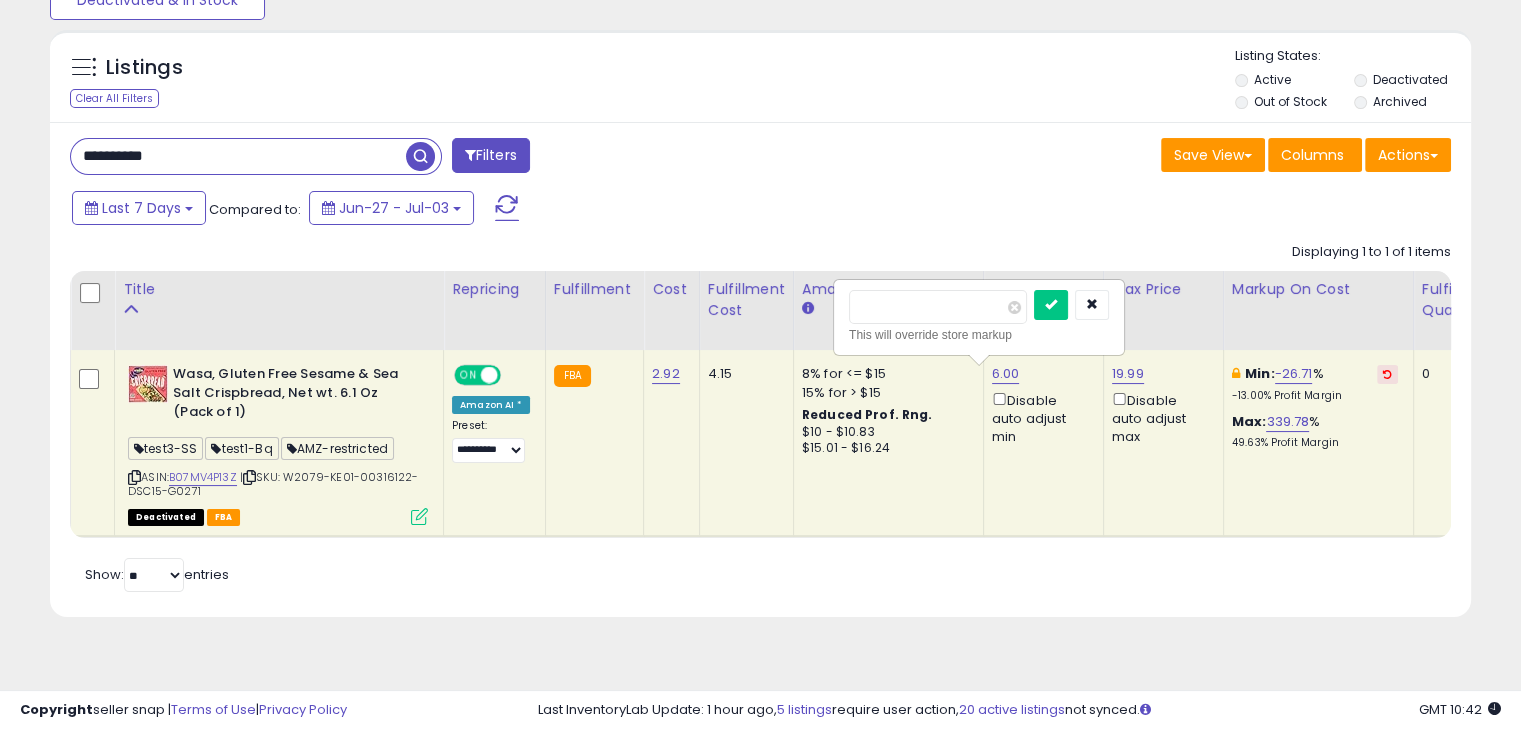 click on "****" at bounding box center (938, 307) 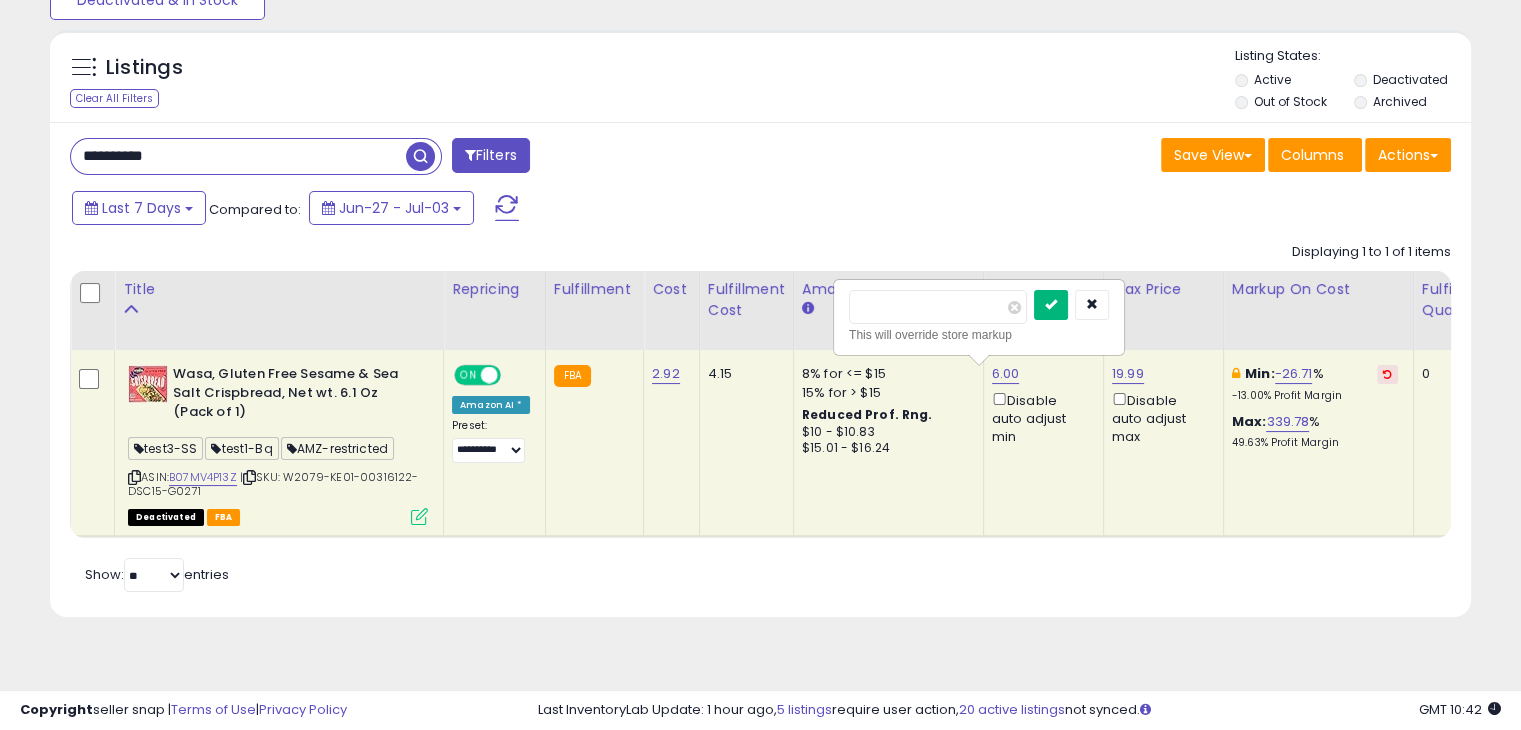 type on "***" 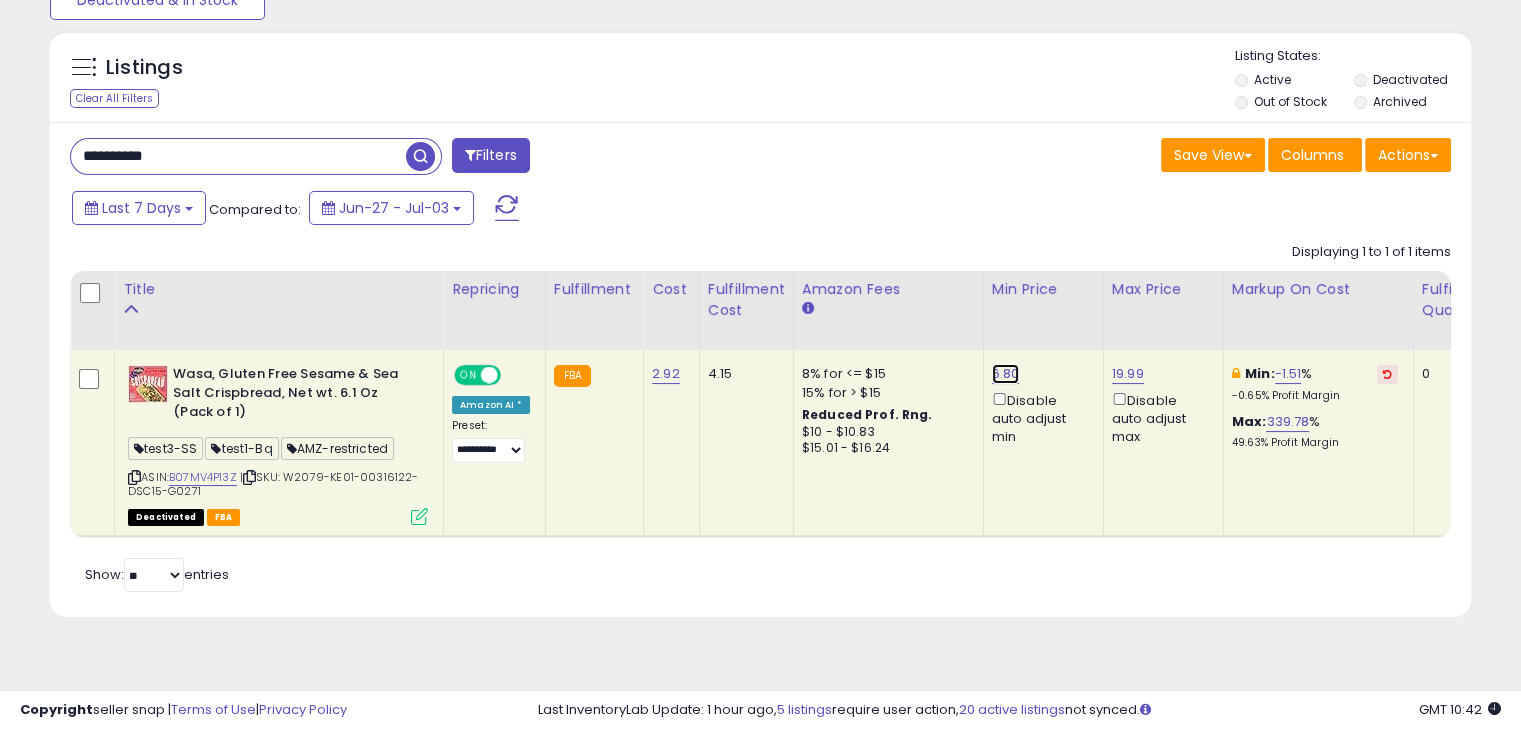 click on "6.80" at bounding box center (1006, 374) 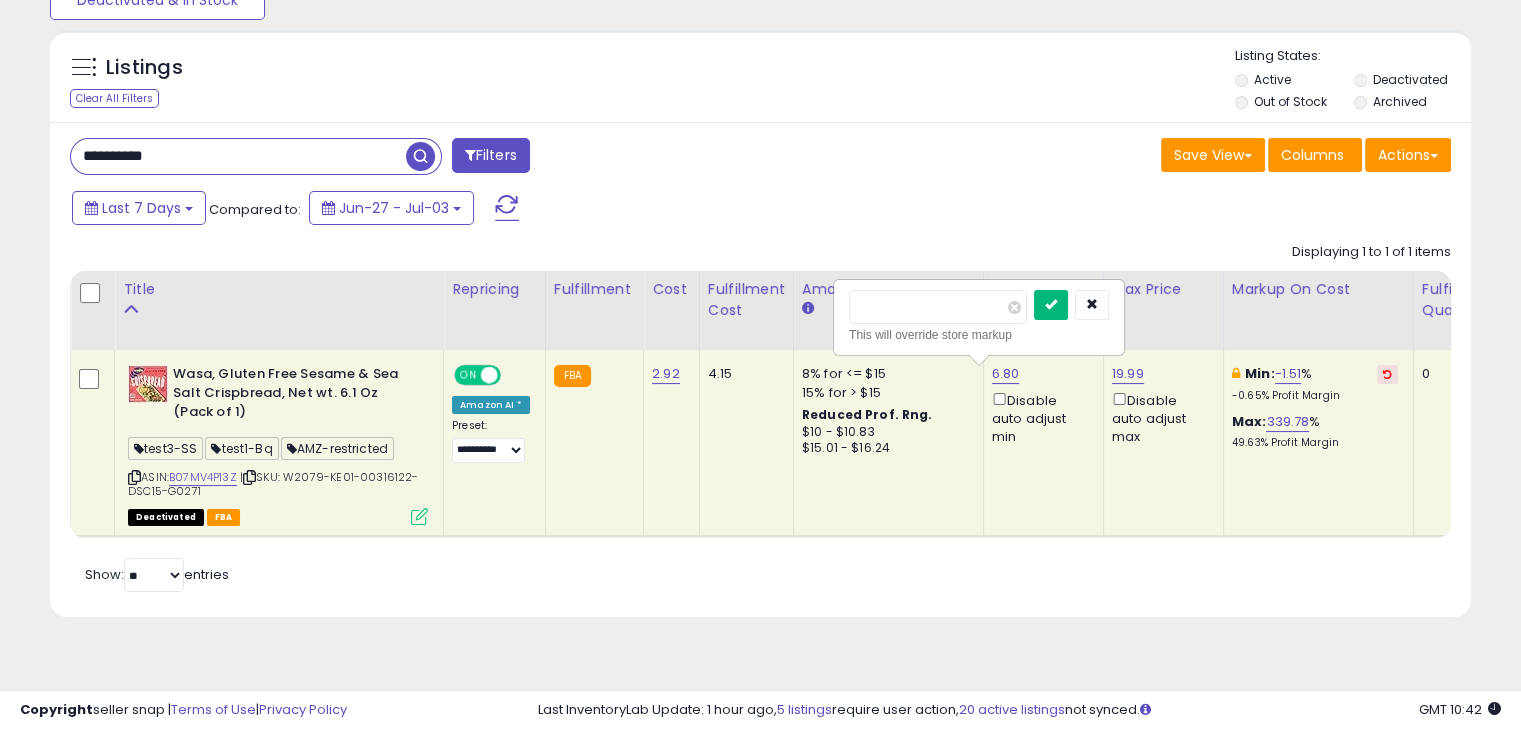 type on "***" 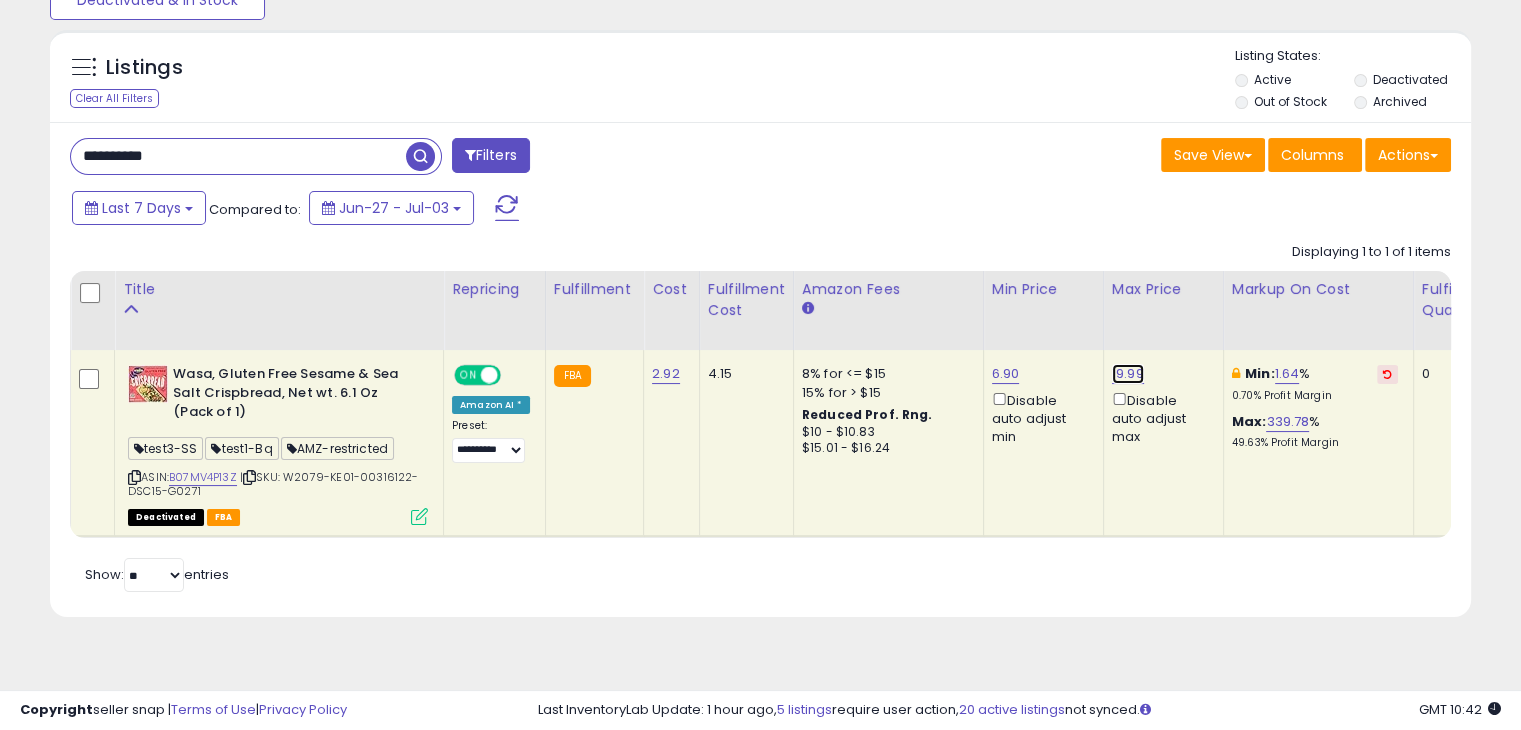 click on "19.99" at bounding box center (1128, 374) 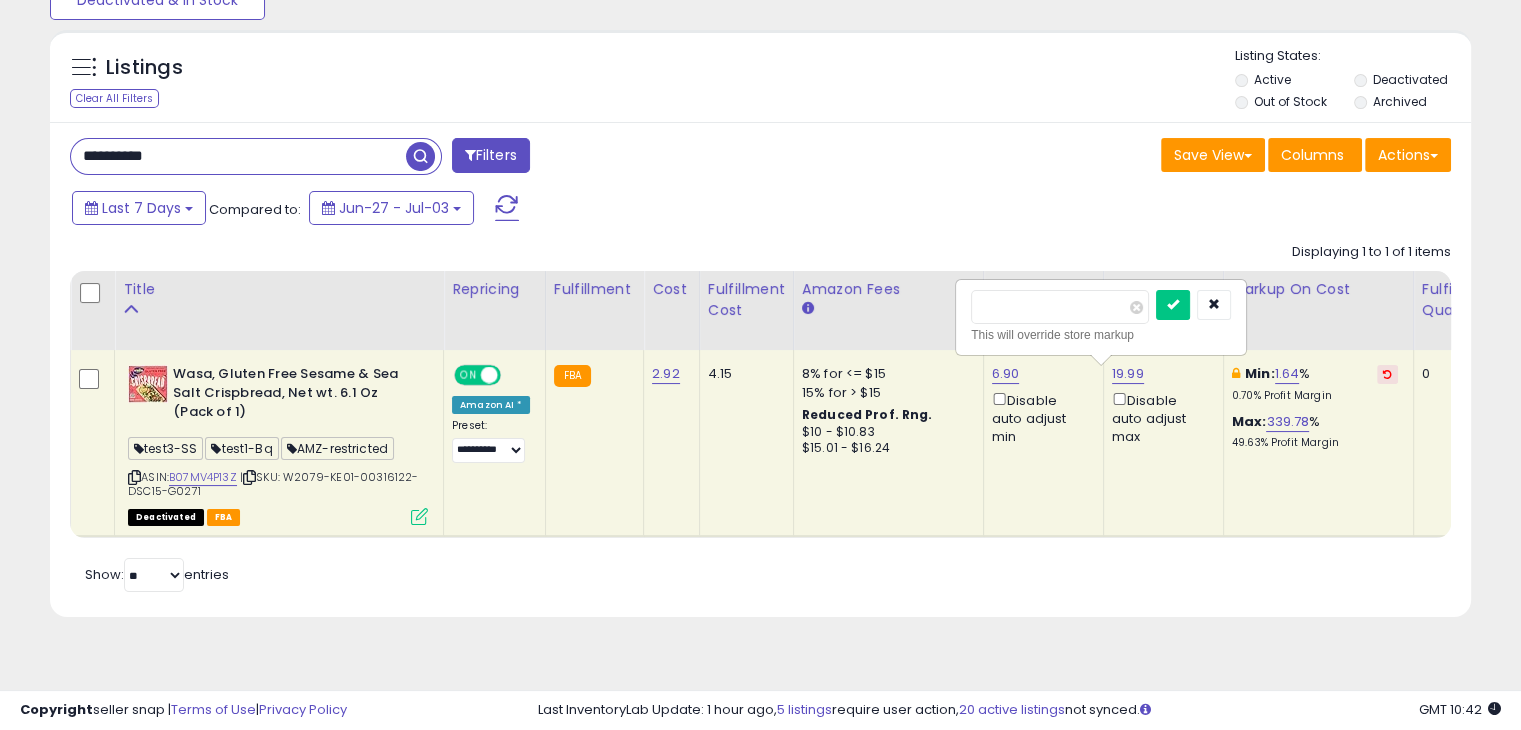 drag, startPoint x: 1020, startPoint y: 301, endPoint x: 880, endPoint y: 339, distance: 145.0655 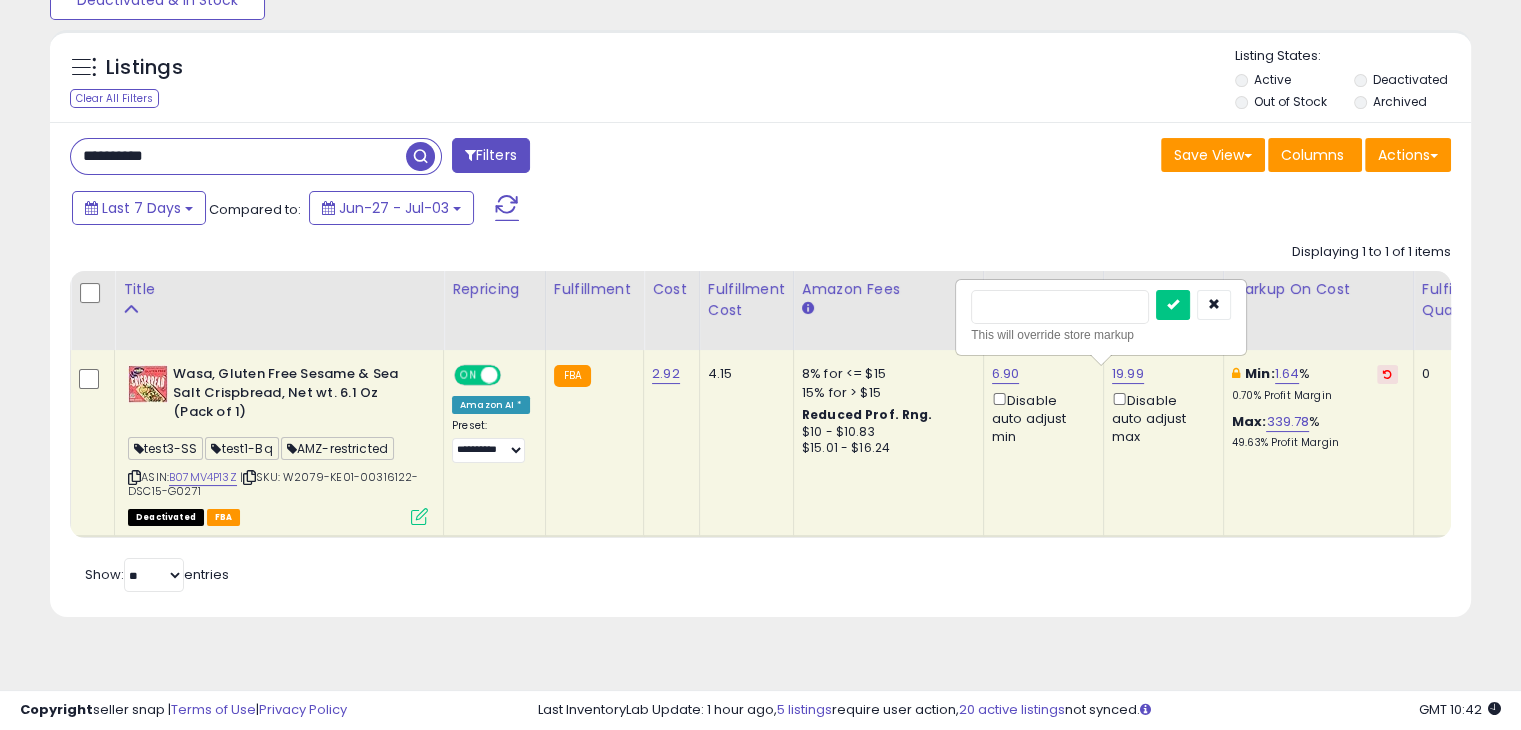 type on "*" 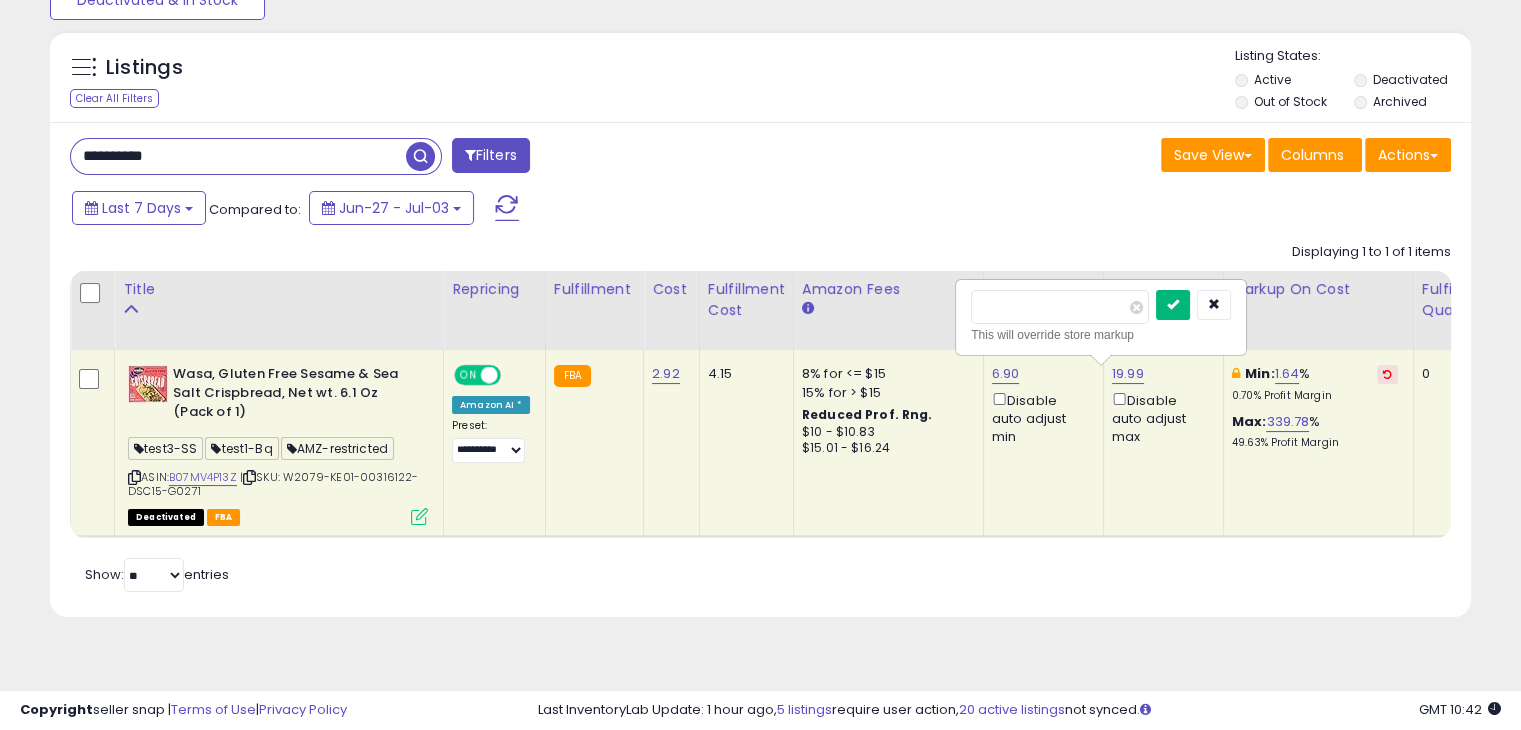 type on "***" 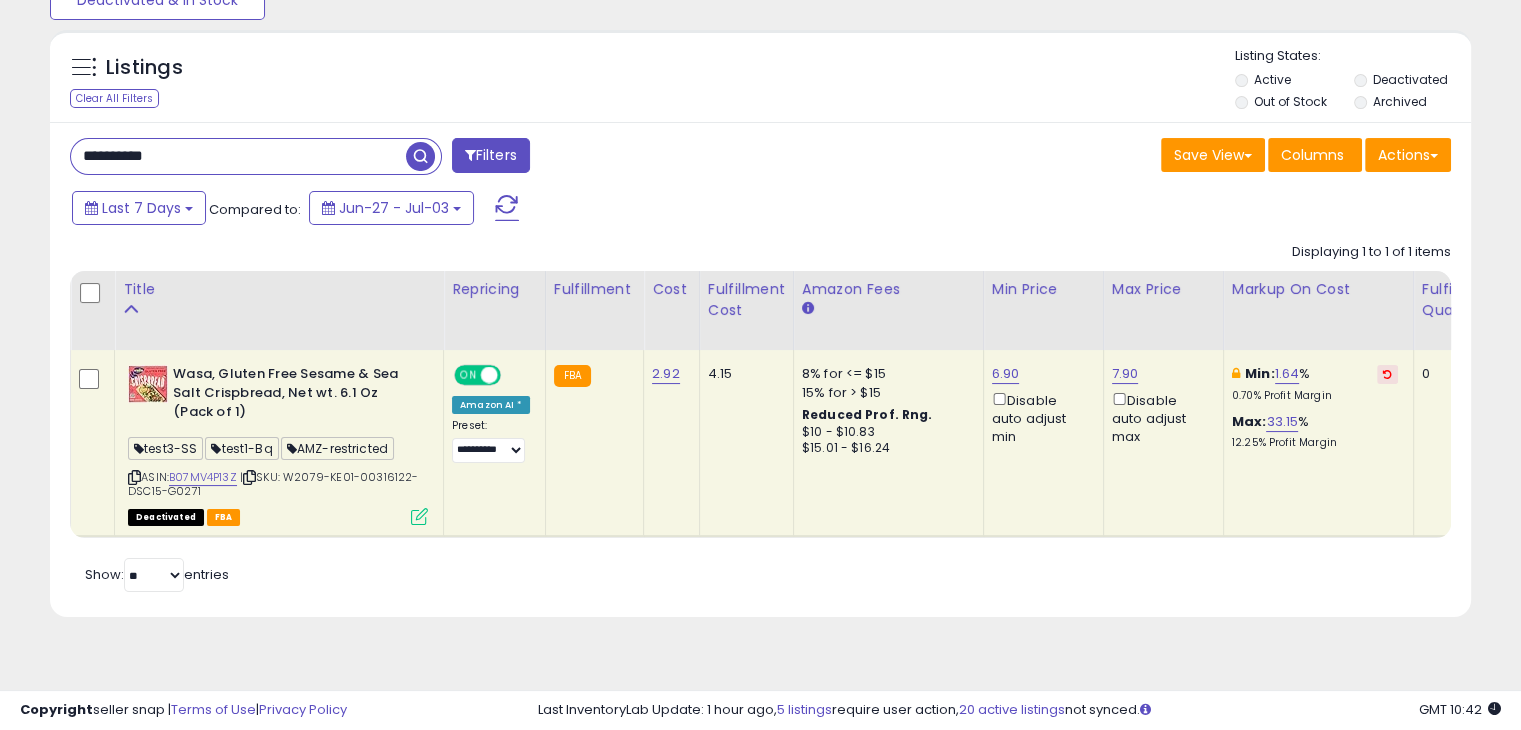 click at bounding box center (489, 375) 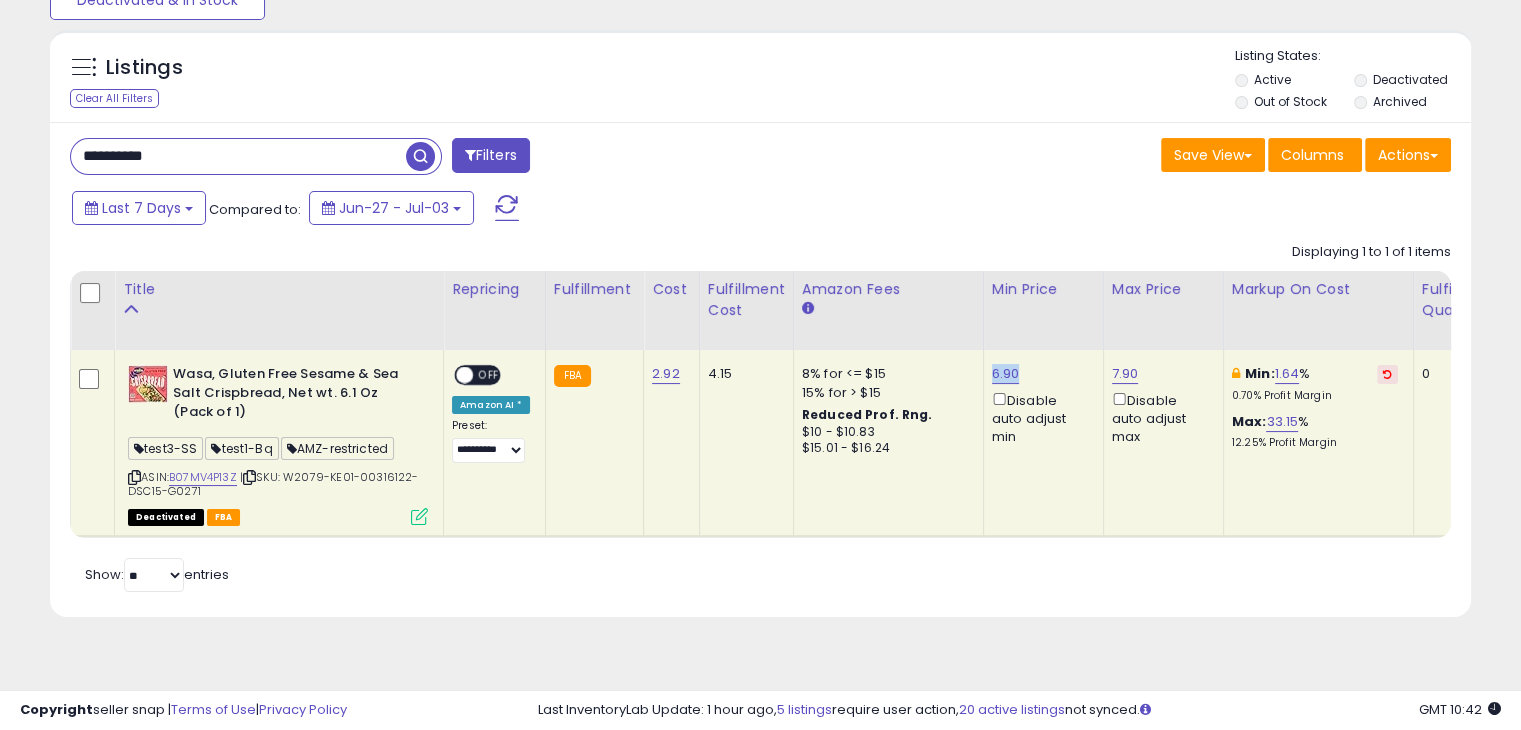 drag, startPoint x: 995, startPoint y: 378, endPoint x: 977, endPoint y: 372, distance: 18.973665 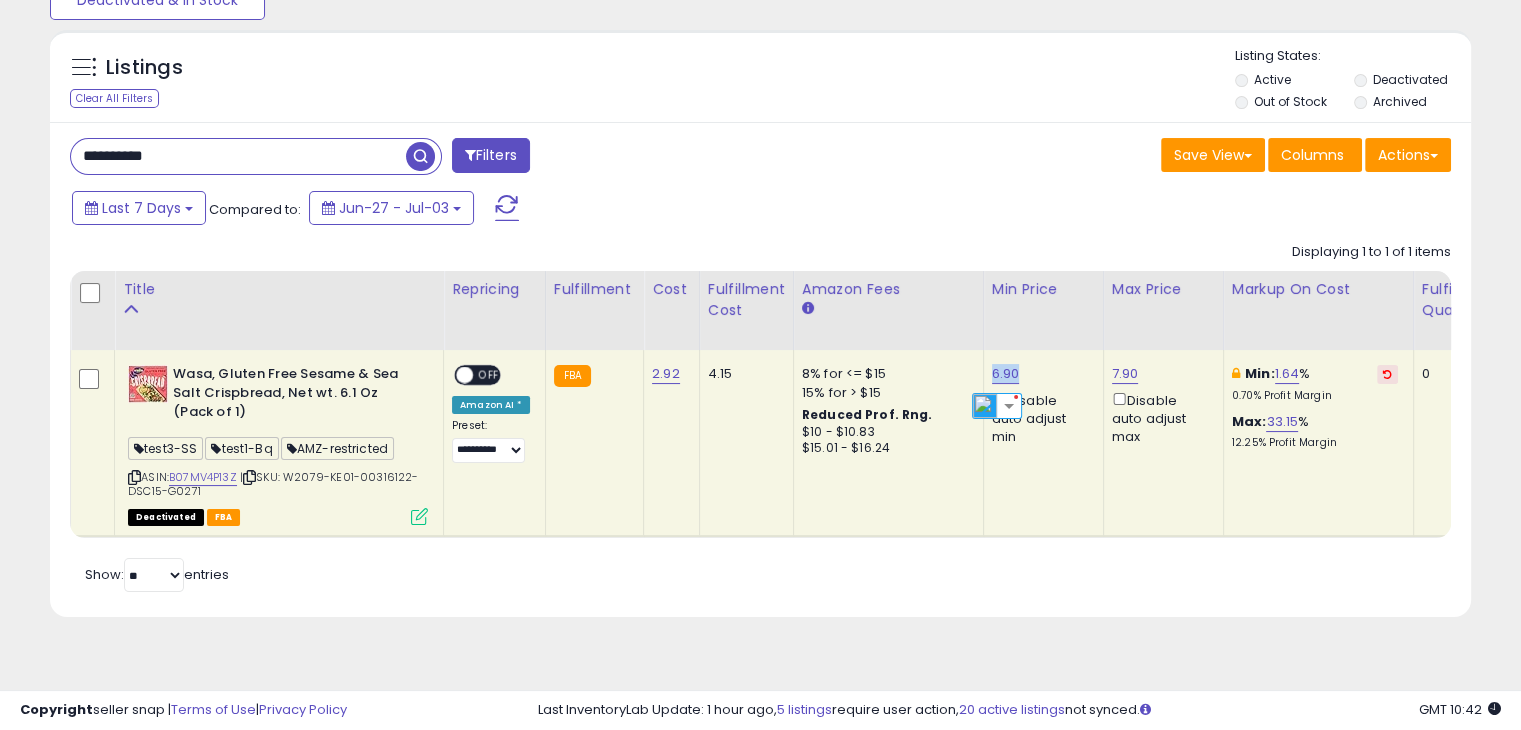 copy on "6.90" 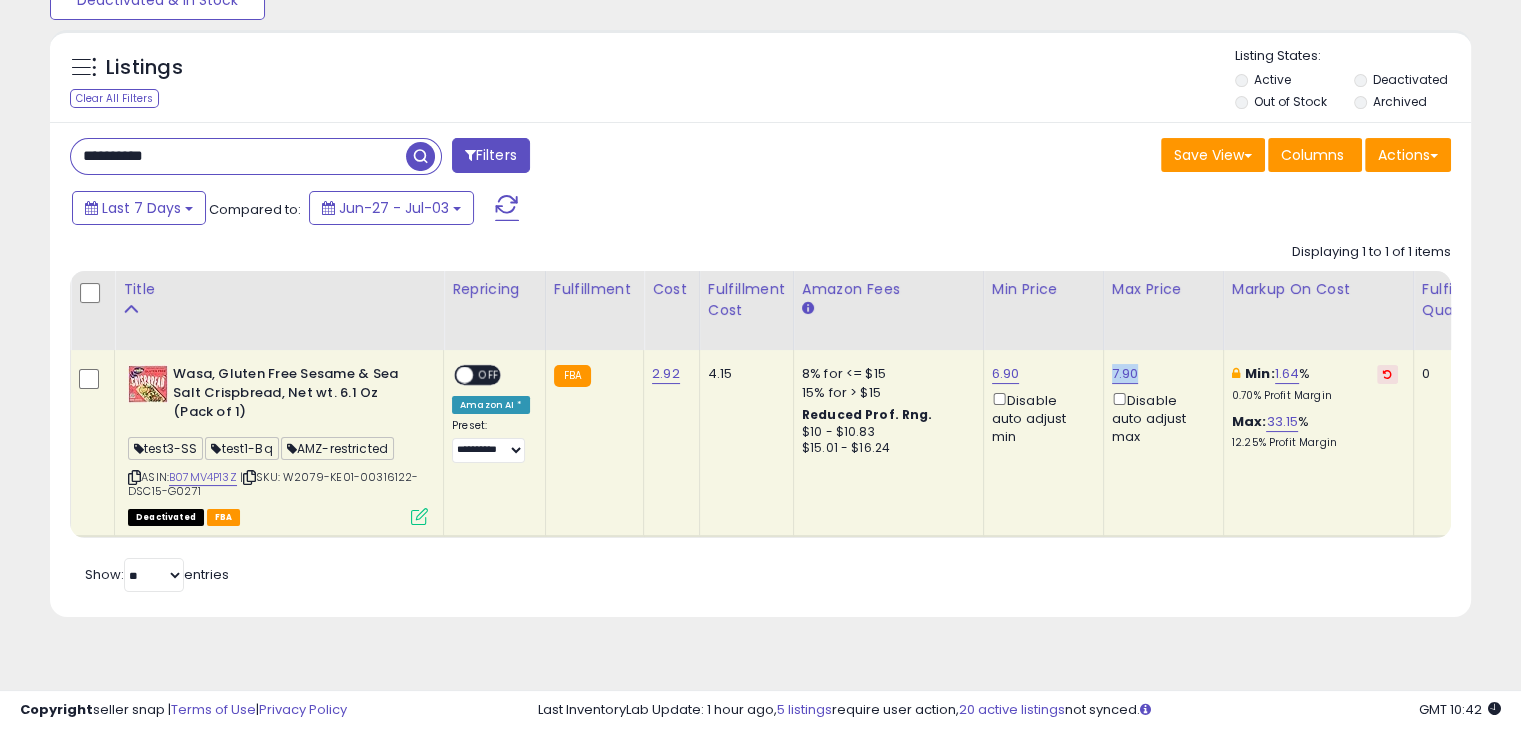 click on "7.90  Disable auto adjust max" 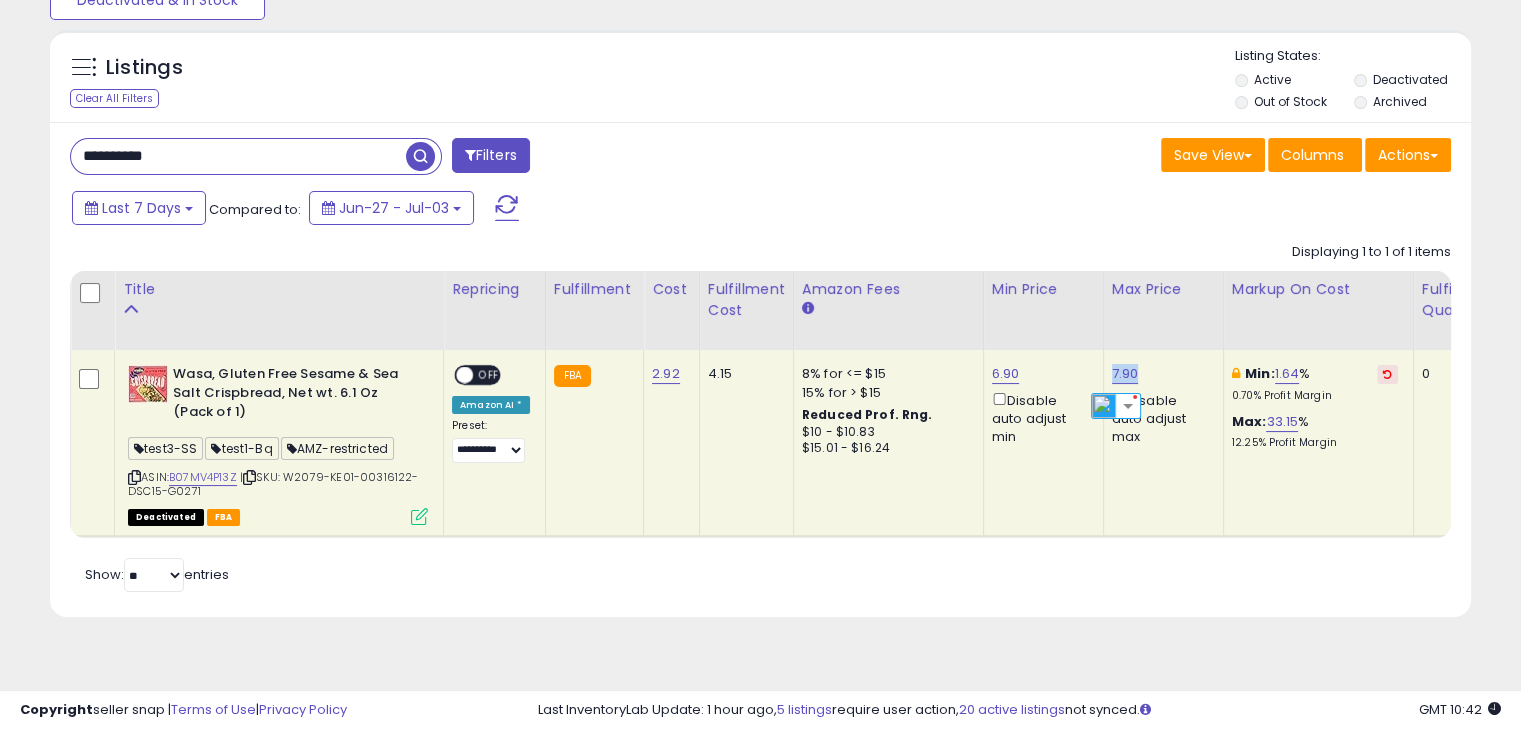 copy on "7.90" 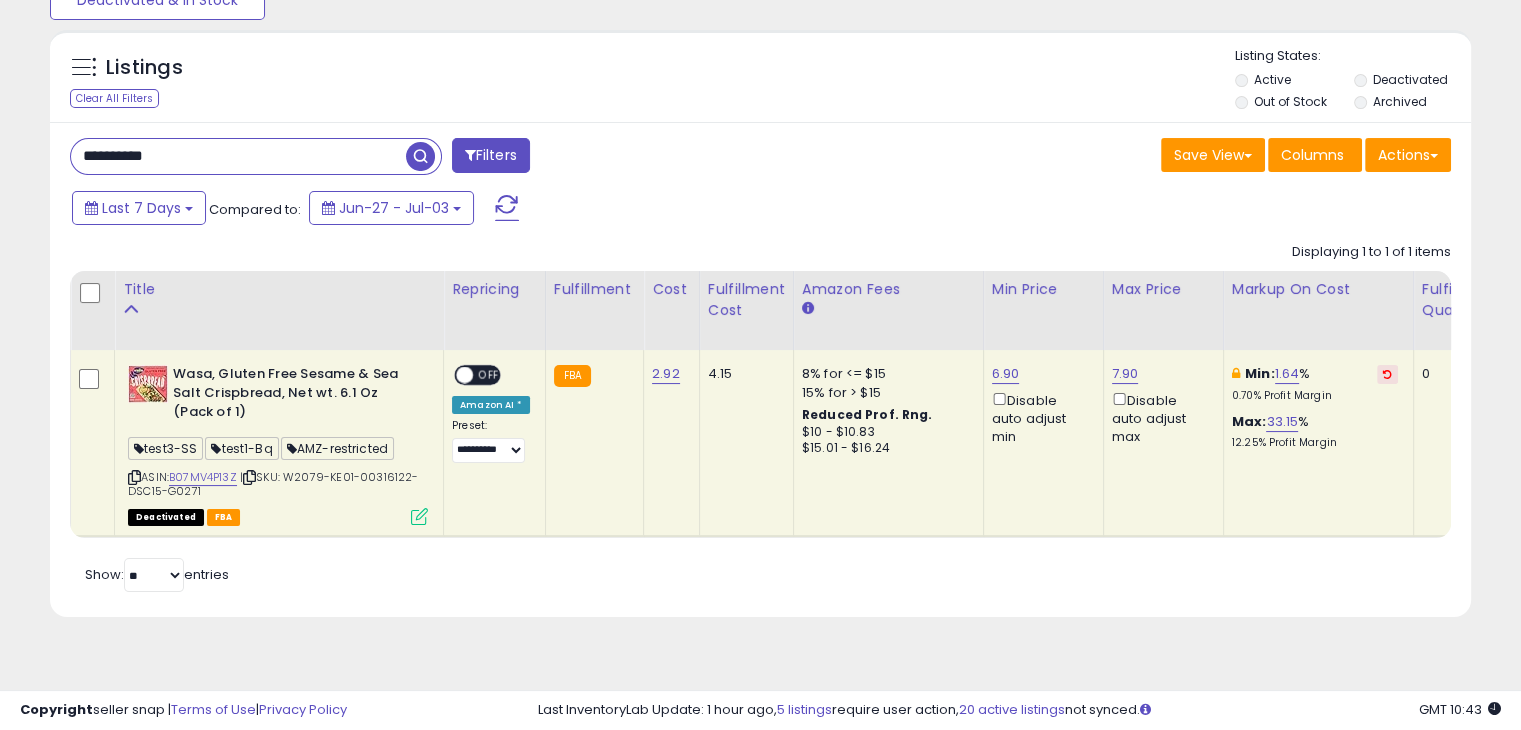 click on "**********" at bounding box center [238, 156] 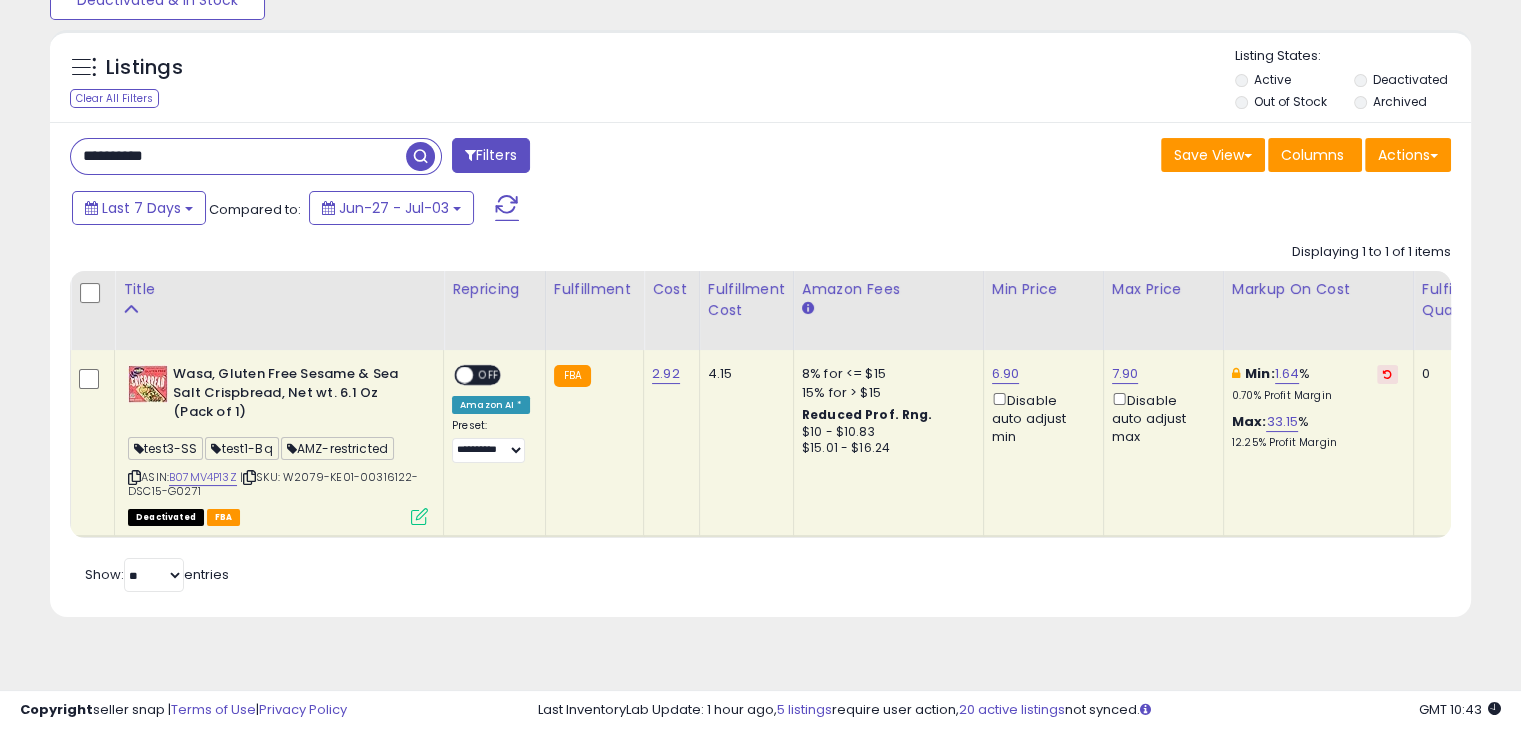 paste 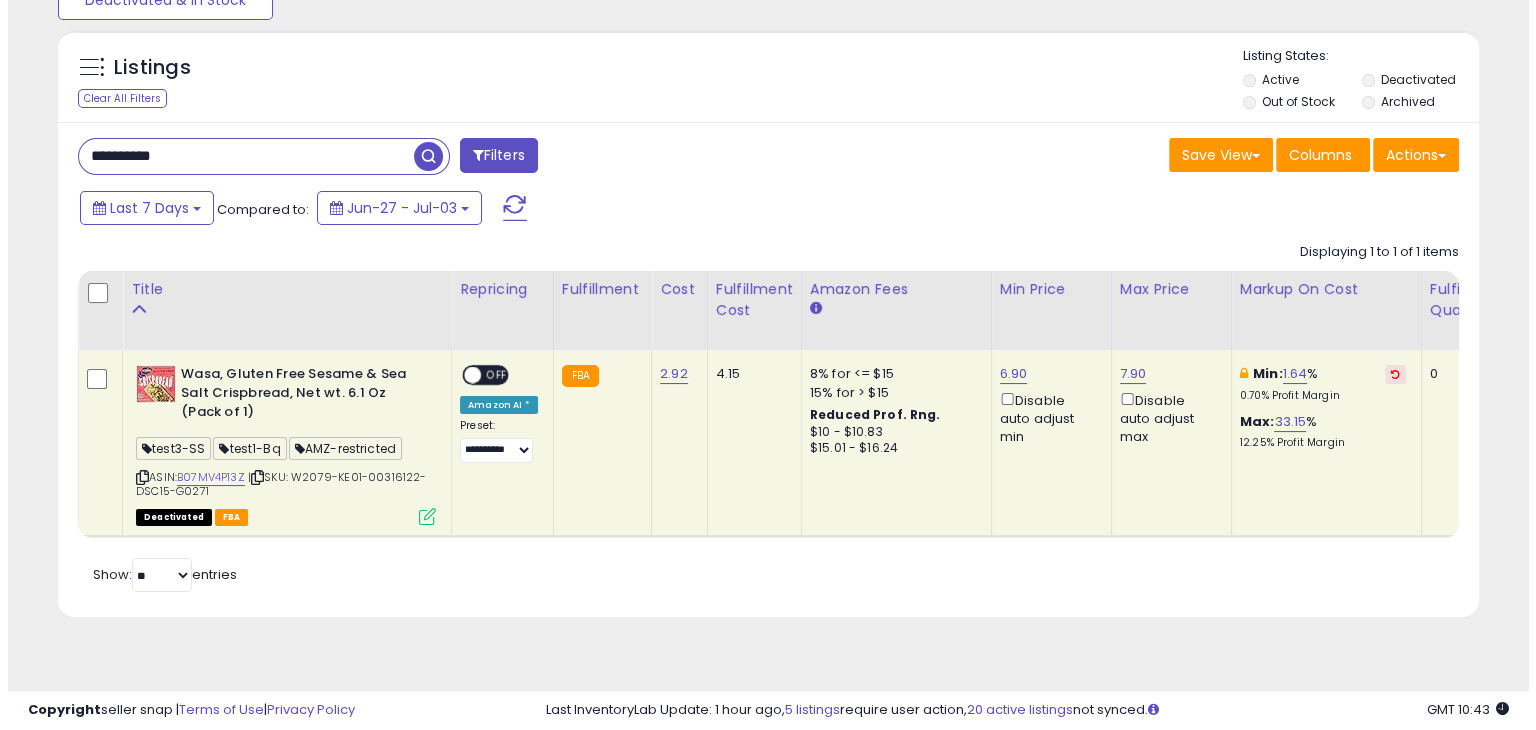 scroll, scrollTop: 182, scrollLeft: 0, axis: vertical 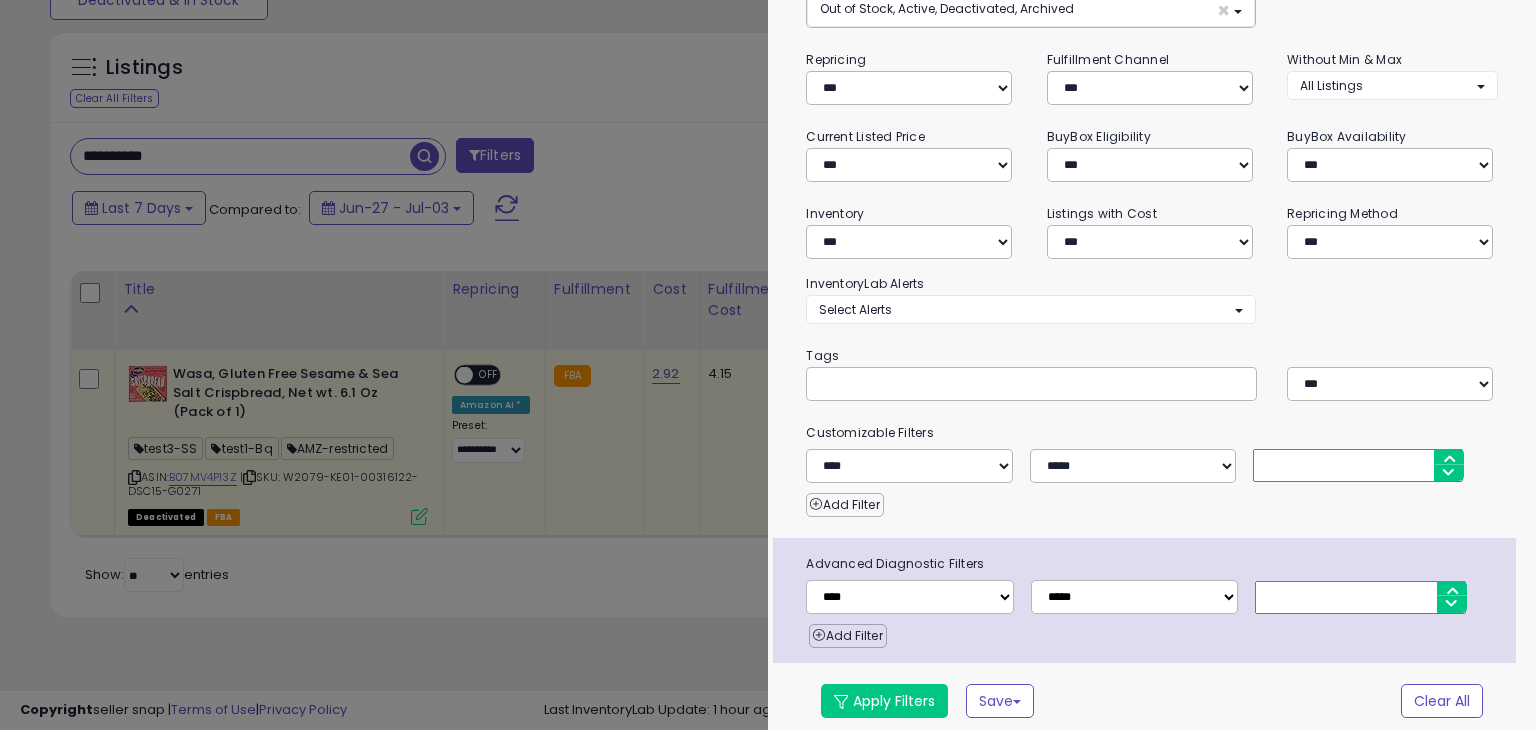 click at bounding box center (768, 365) 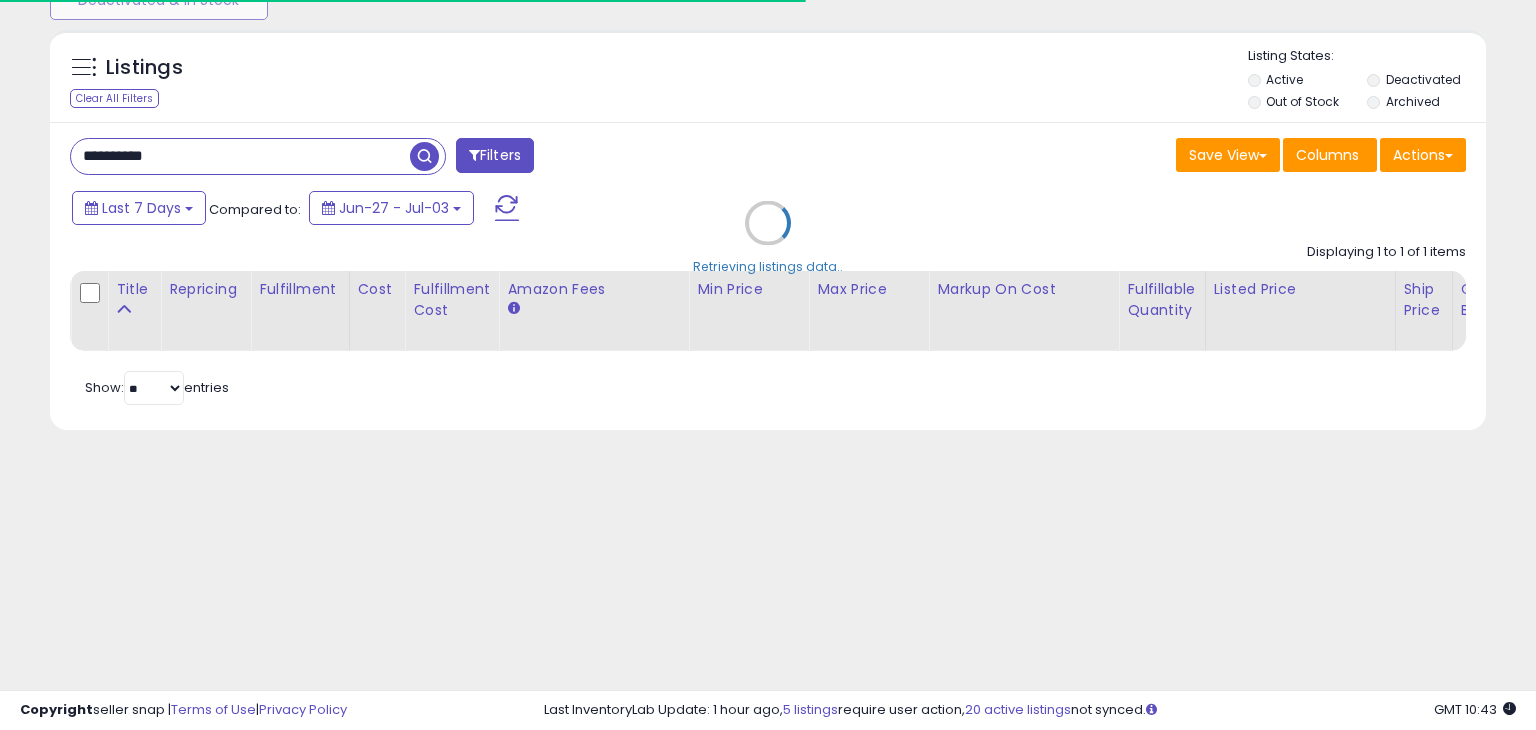 click on "Retrieving listings data.." at bounding box center (768, 237) 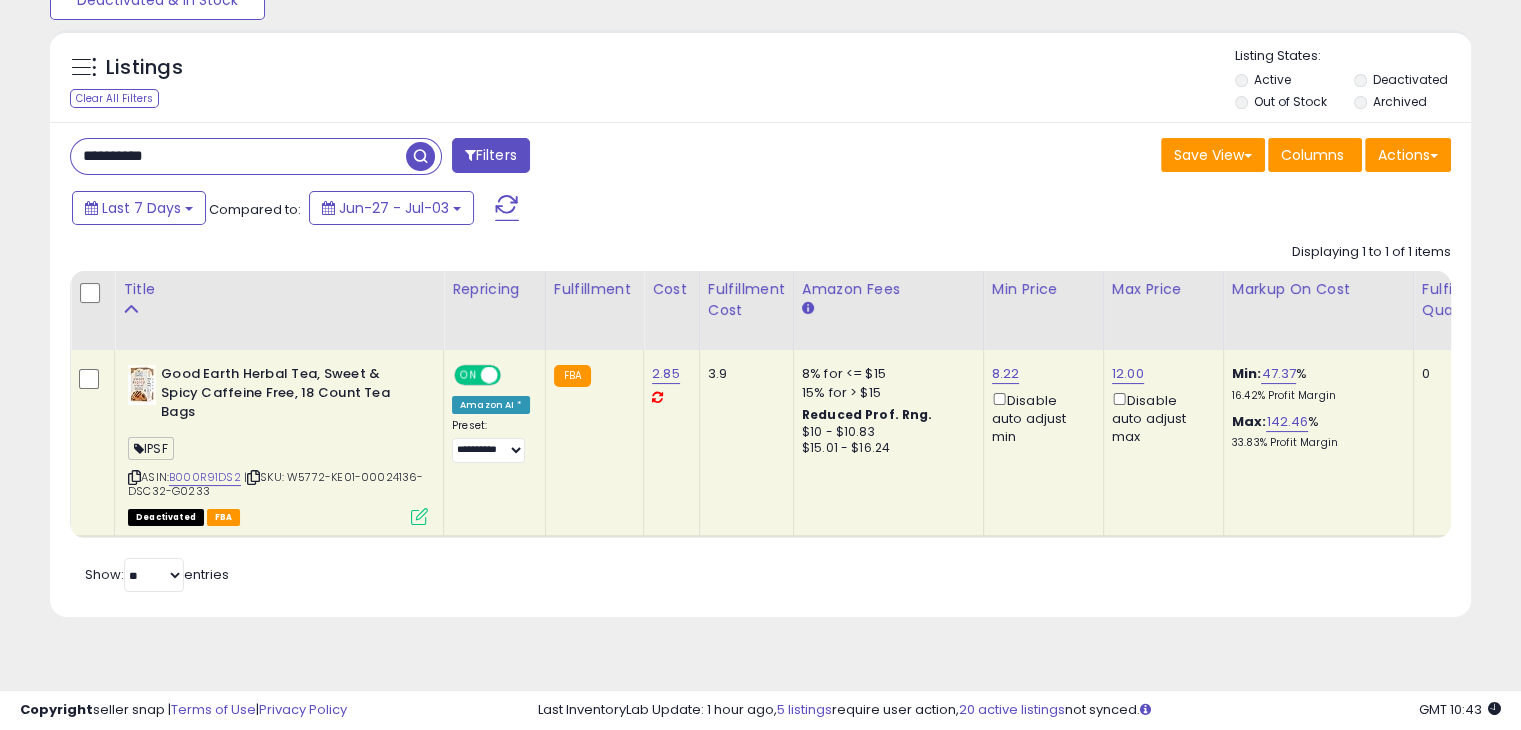 click on "**********" at bounding box center [238, 156] 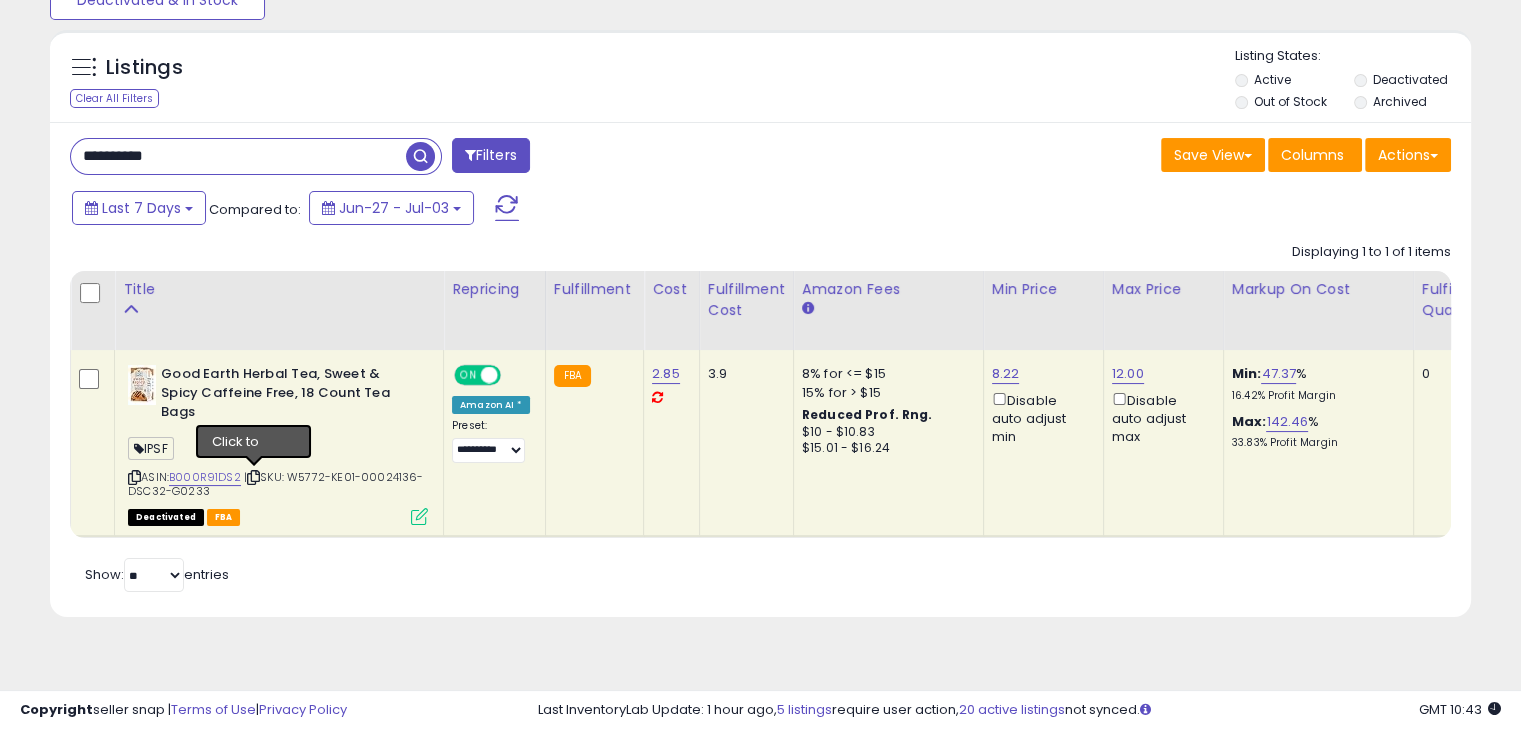 click at bounding box center (253, 477) 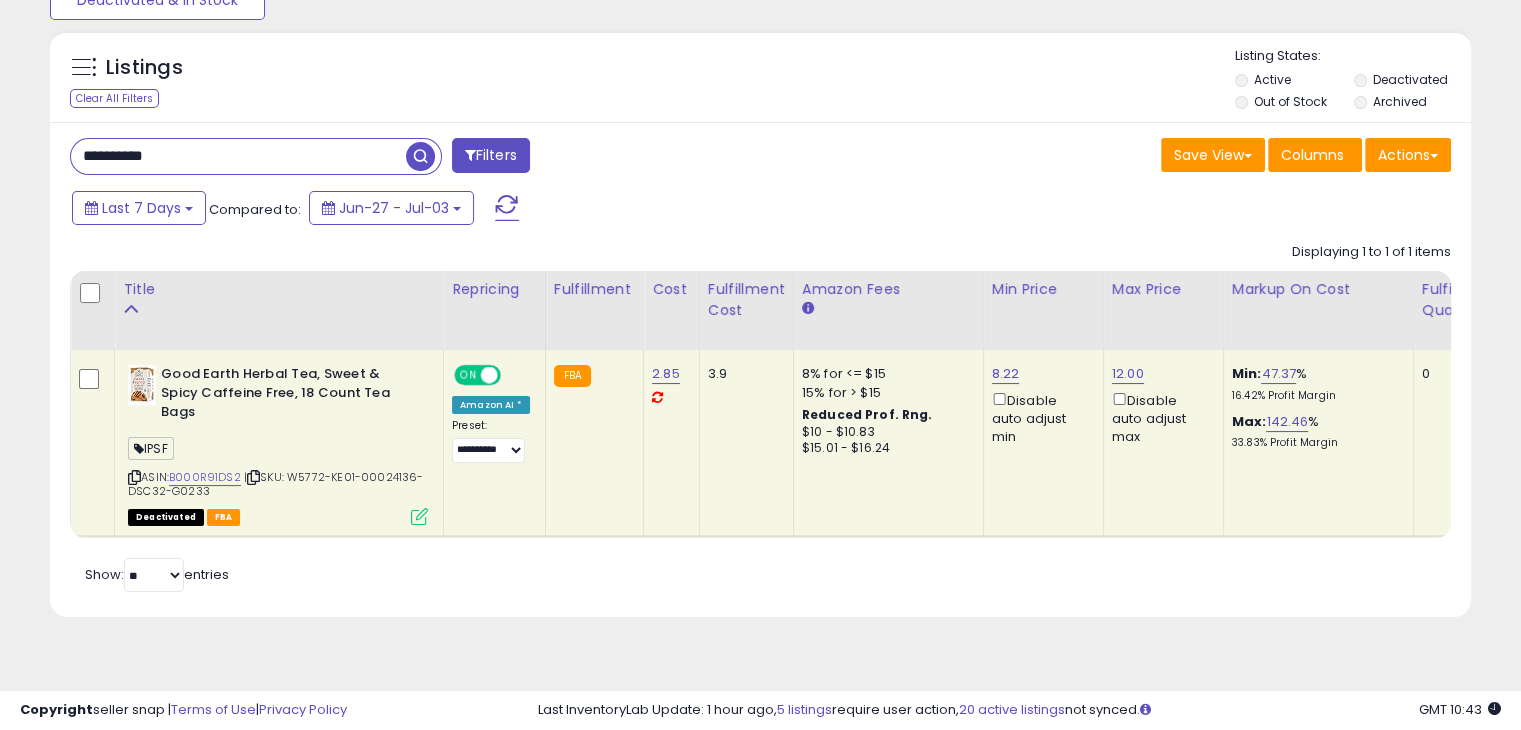 click at bounding box center [419, 516] 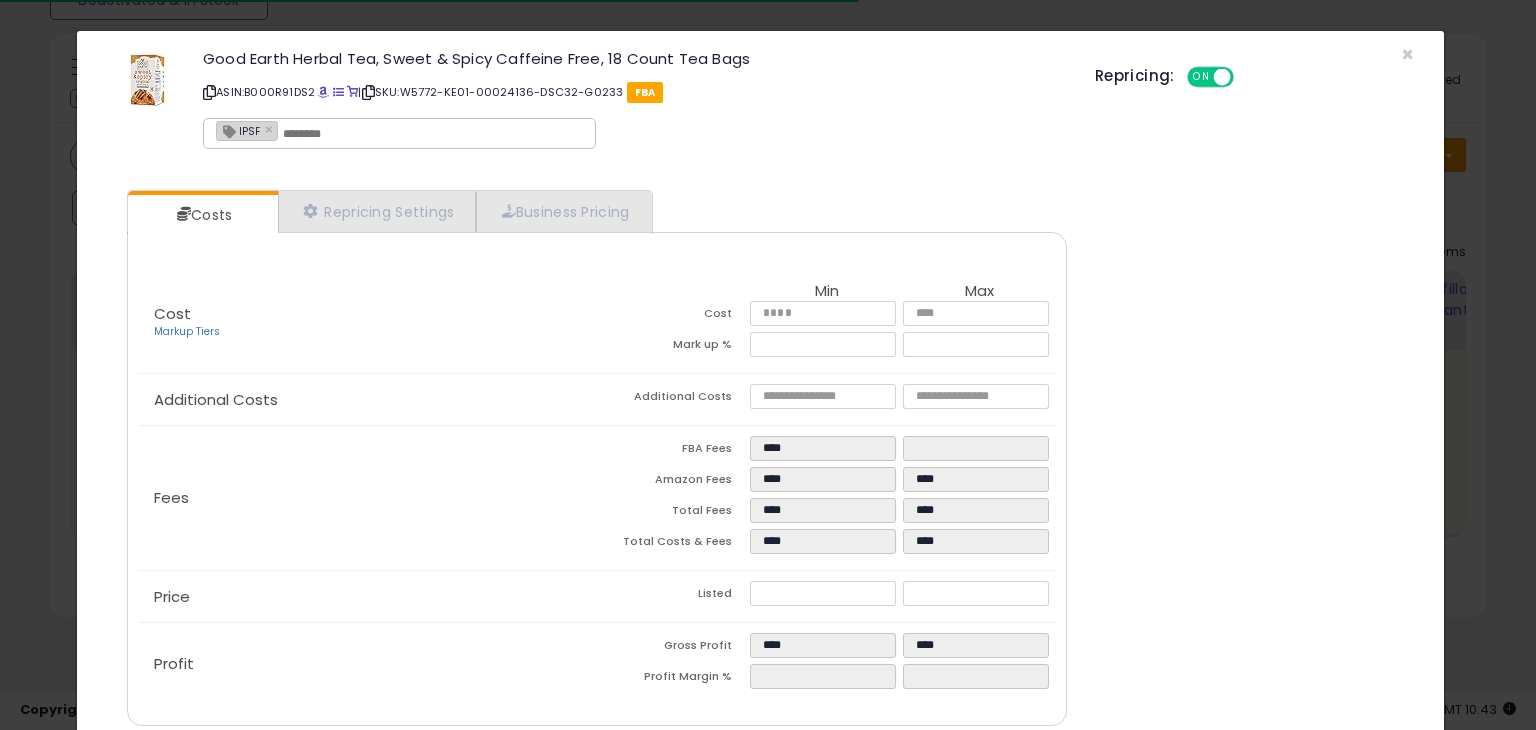 click at bounding box center (433, 134) 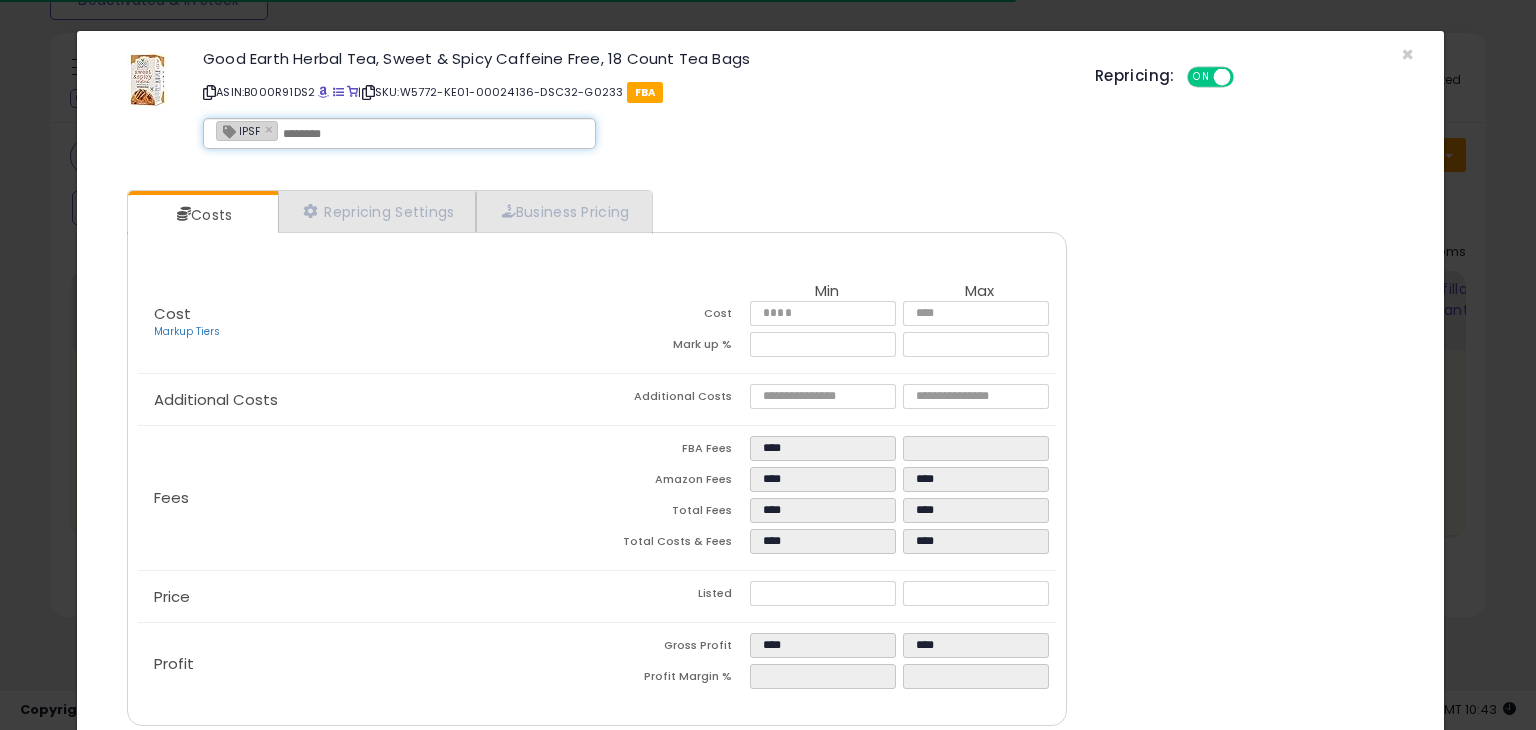 paste on "**********" 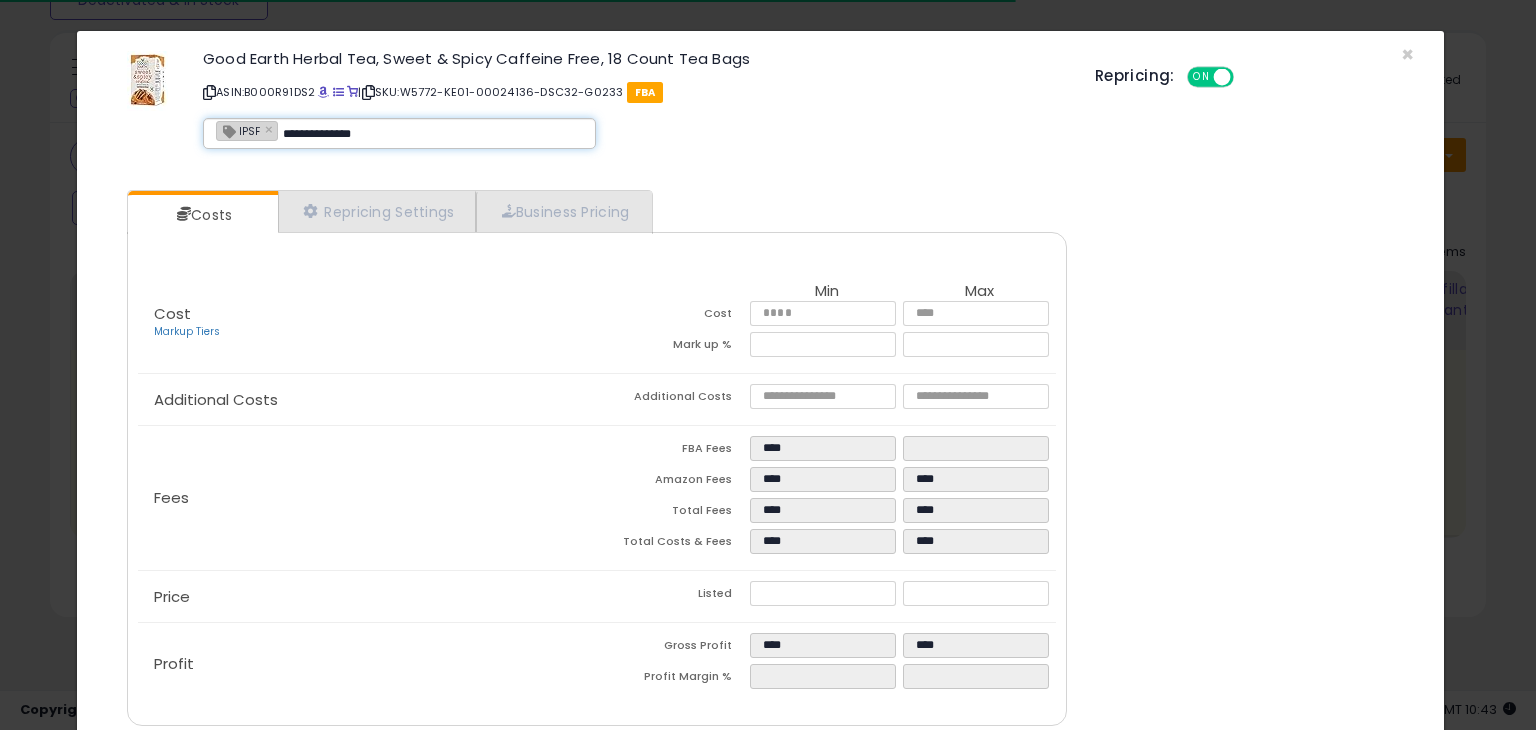 type on "**********" 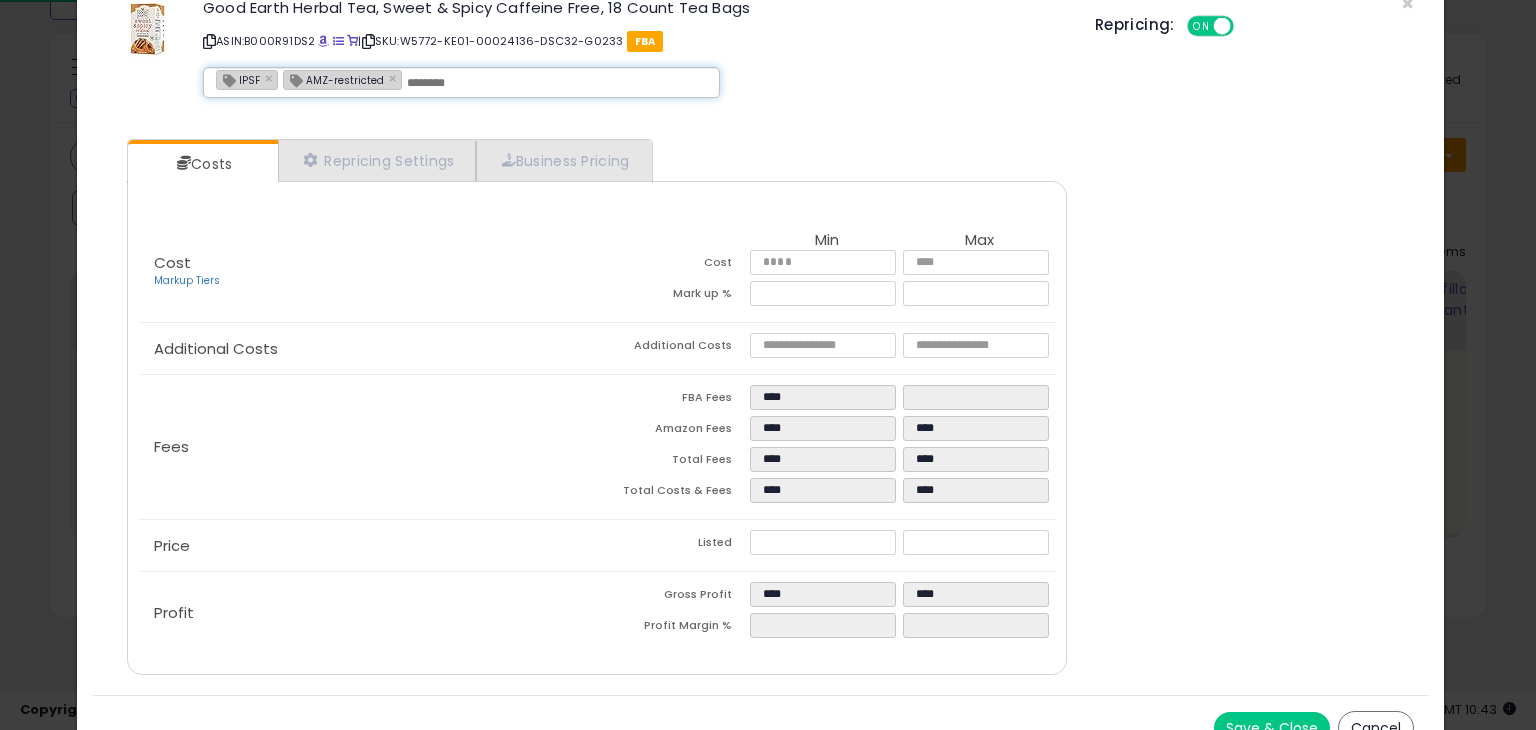 scroll, scrollTop: 79, scrollLeft: 0, axis: vertical 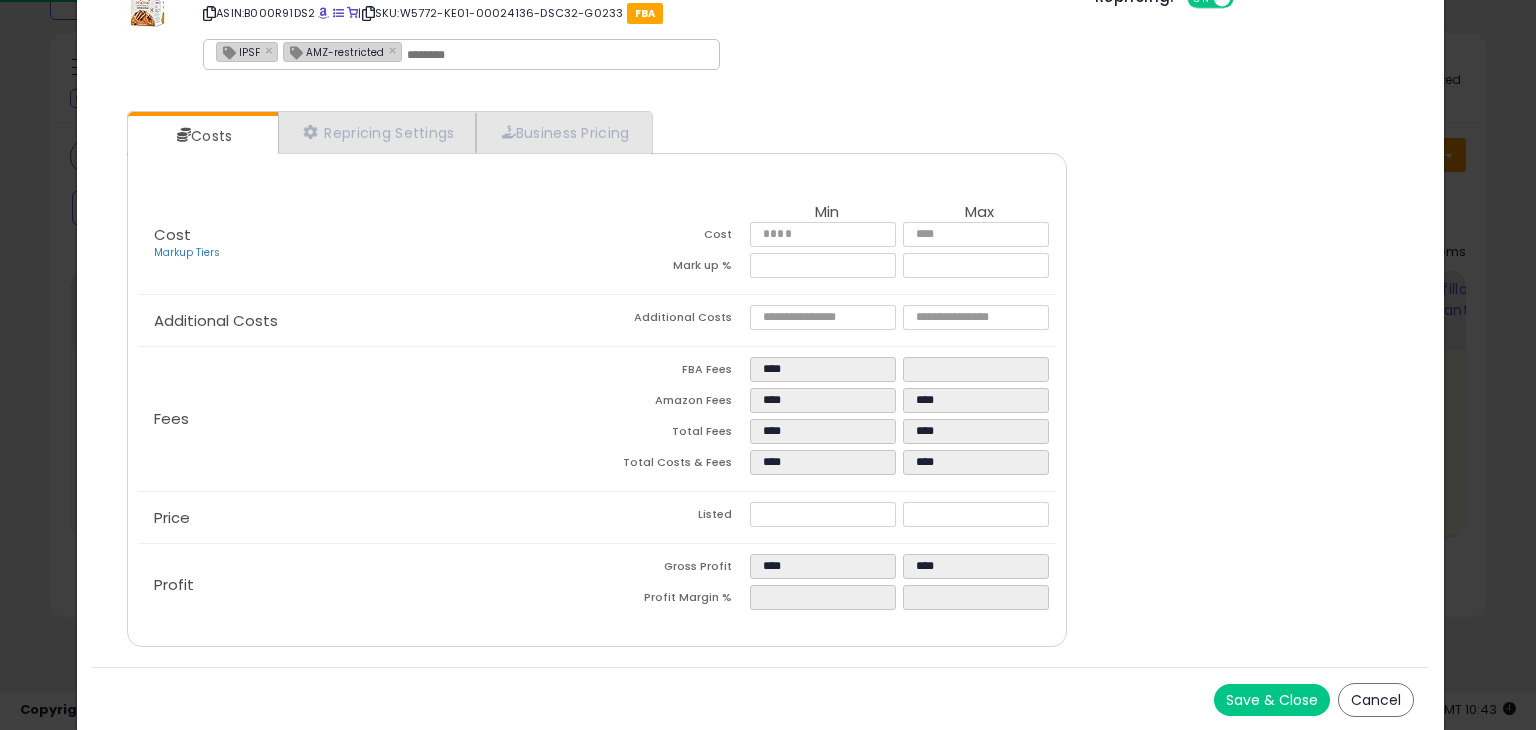 click on "Save & Close
Cancel" at bounding box center [760, 699] 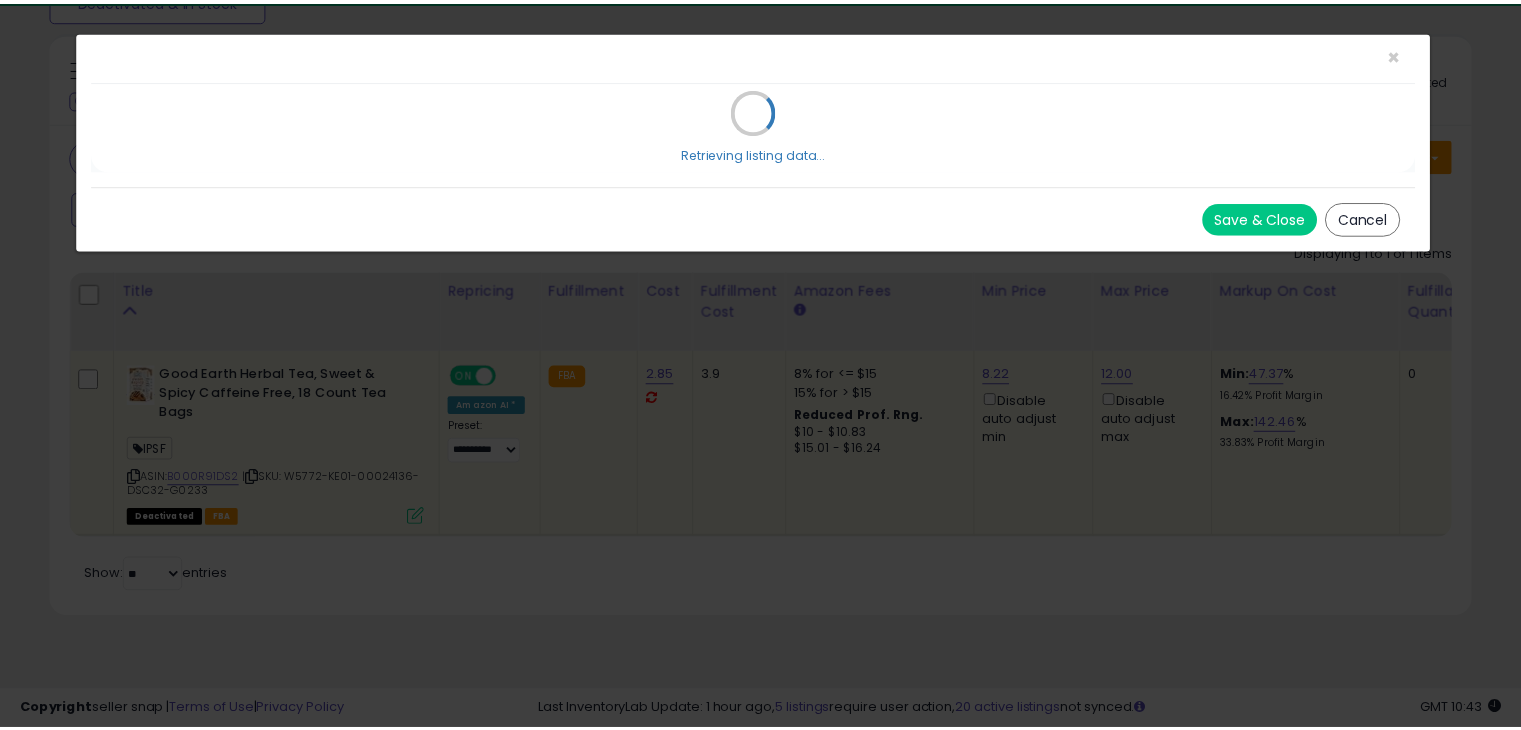scroll, scrollTop: 0, scrollLeft: 0, axis: both 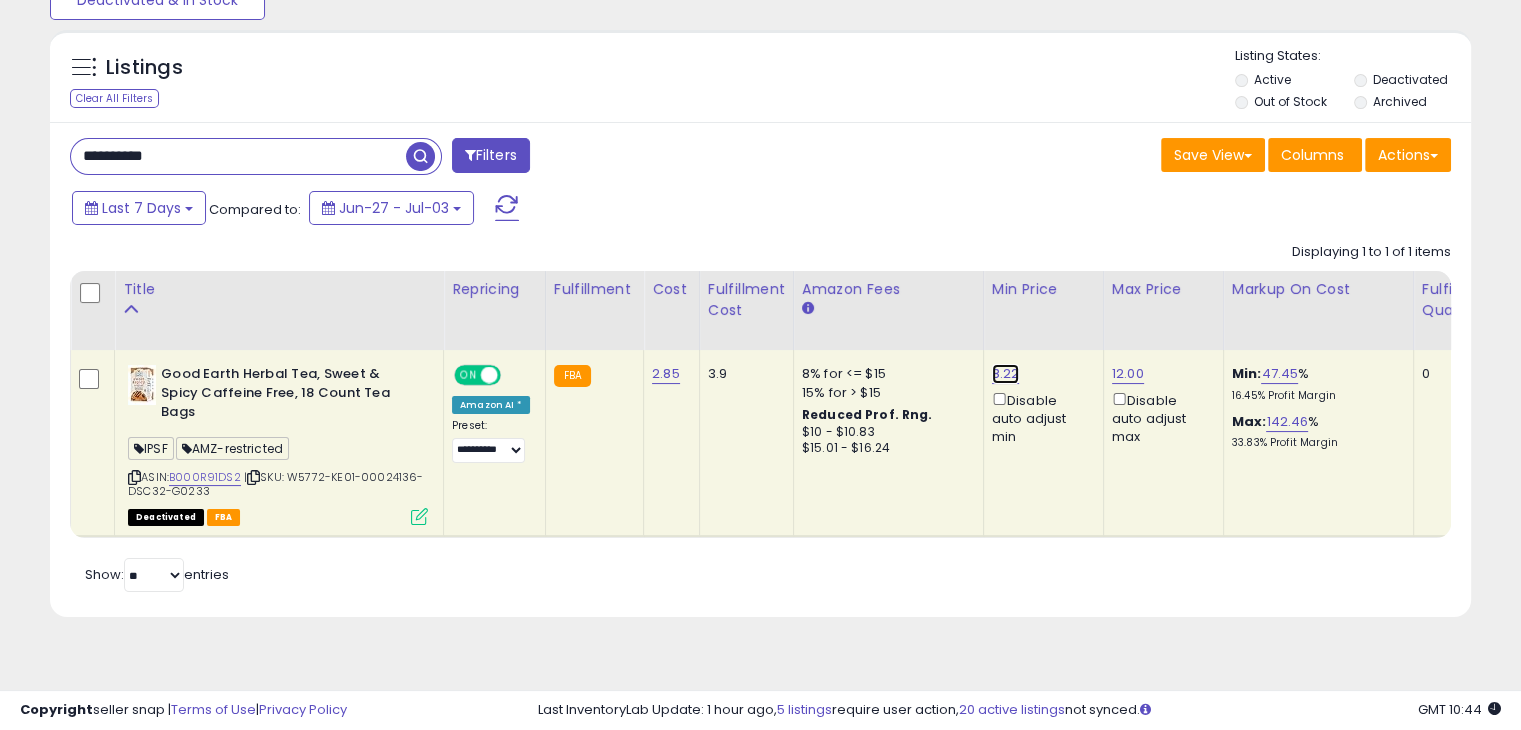 click on "8.22" at bounding box center [1006, 374] 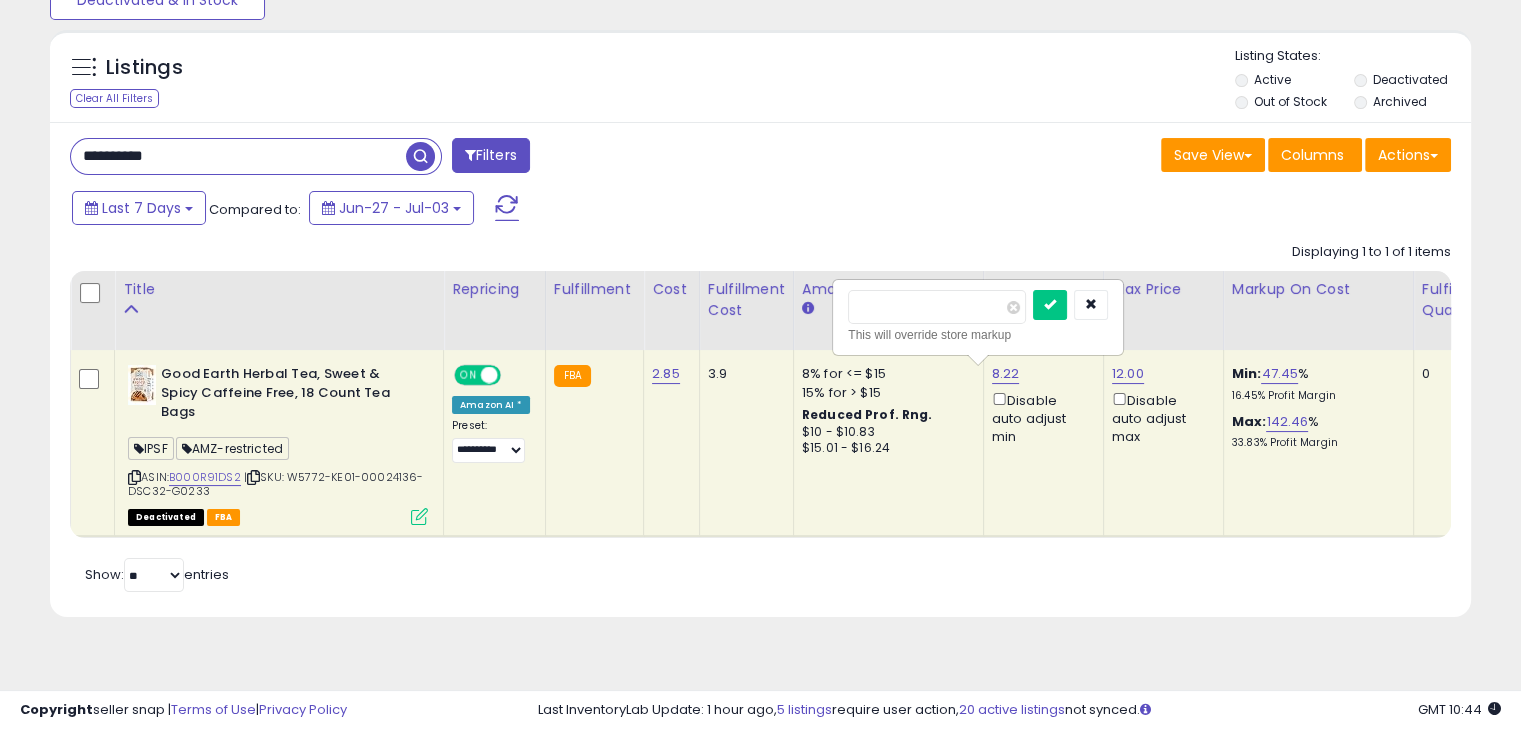 drag, startPoint x: 932, startPoint y: 305, endPoint x: 815, endPoint y: 306, distance: 117.00427 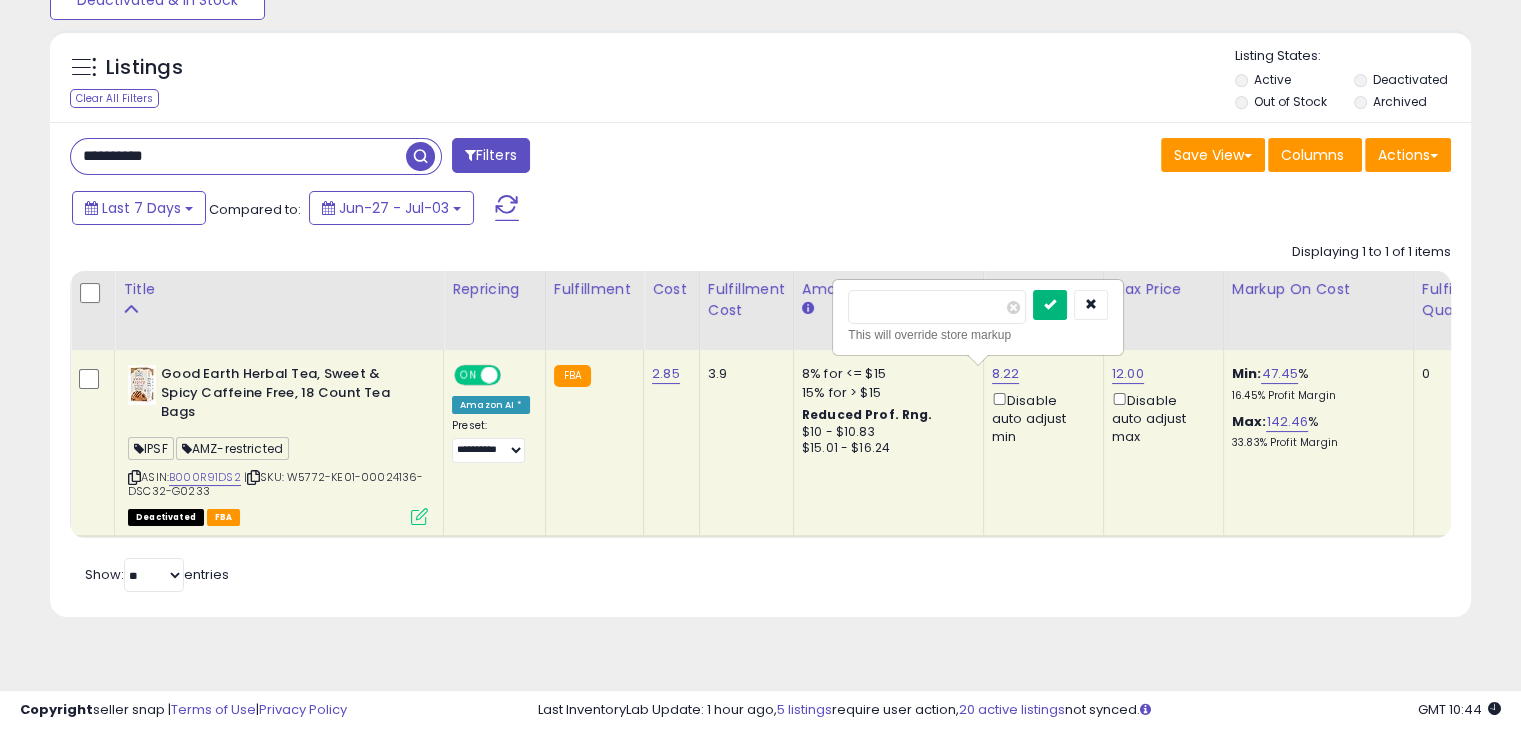 type on "*" 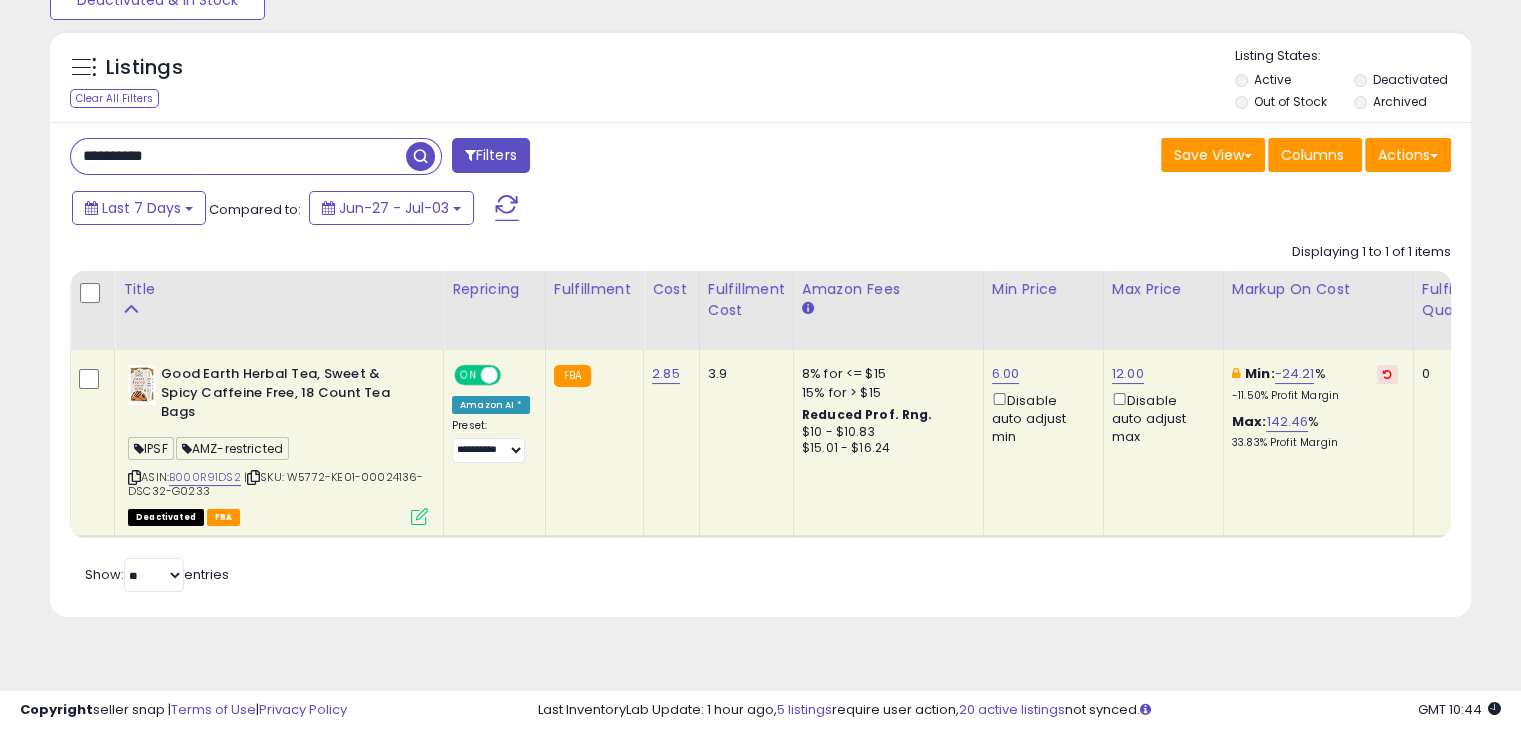 click on "6.00  Disable auto adjust min" at bounding box center [1040, 405] 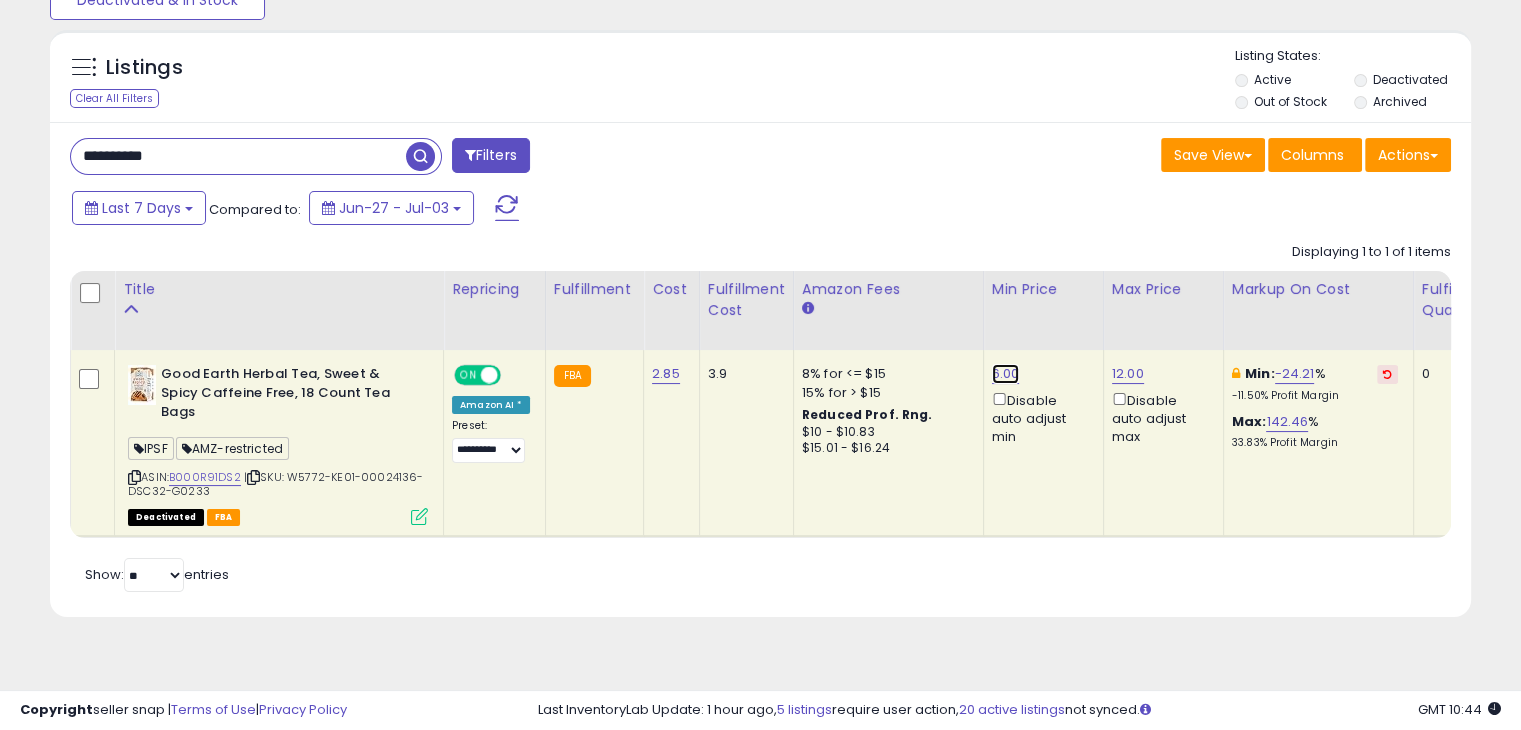 click on "6.00" at bounding box center [1006, 374] 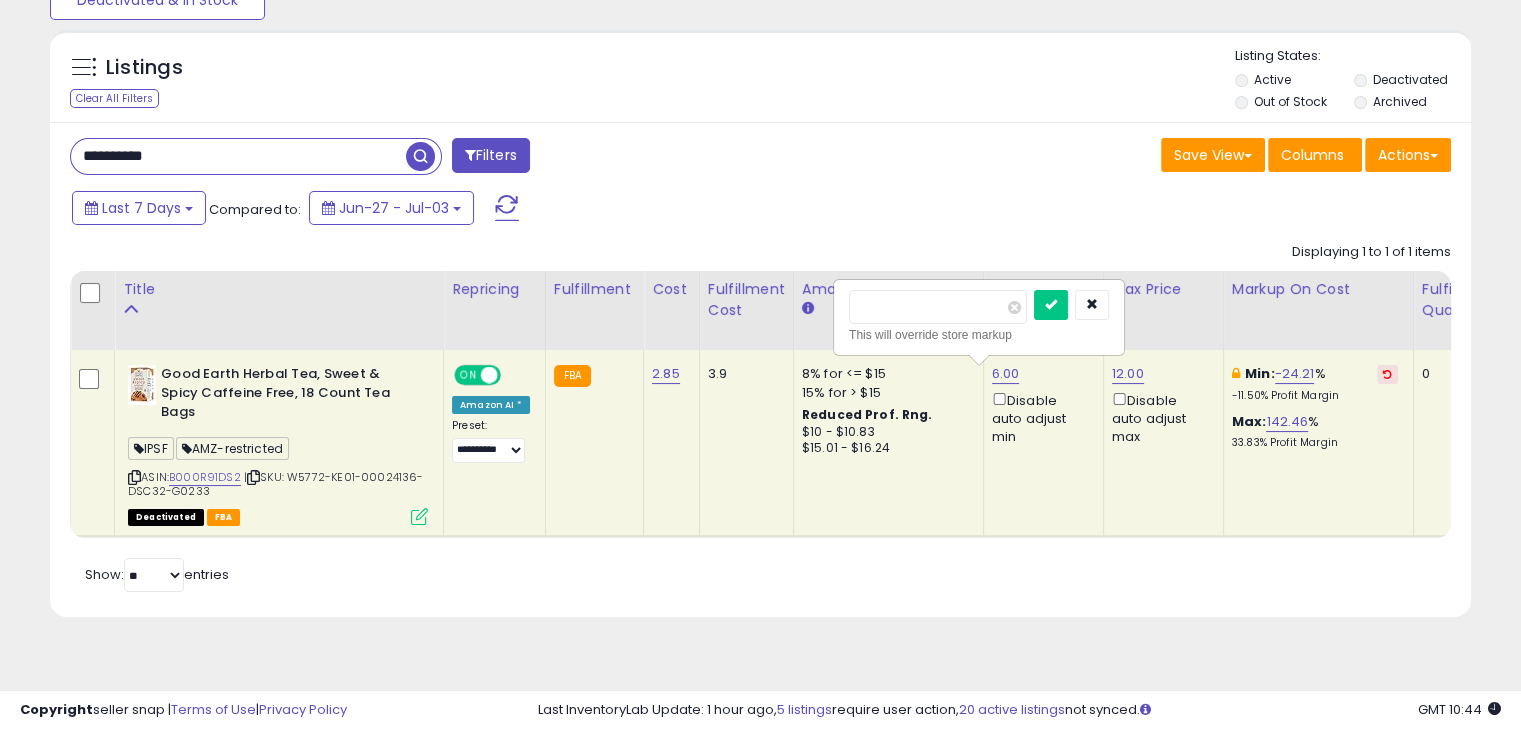 drag, startPoint x: 896, startPoint y: 313, endPoint x: 797, endPoint y: 327, distance: 99.985 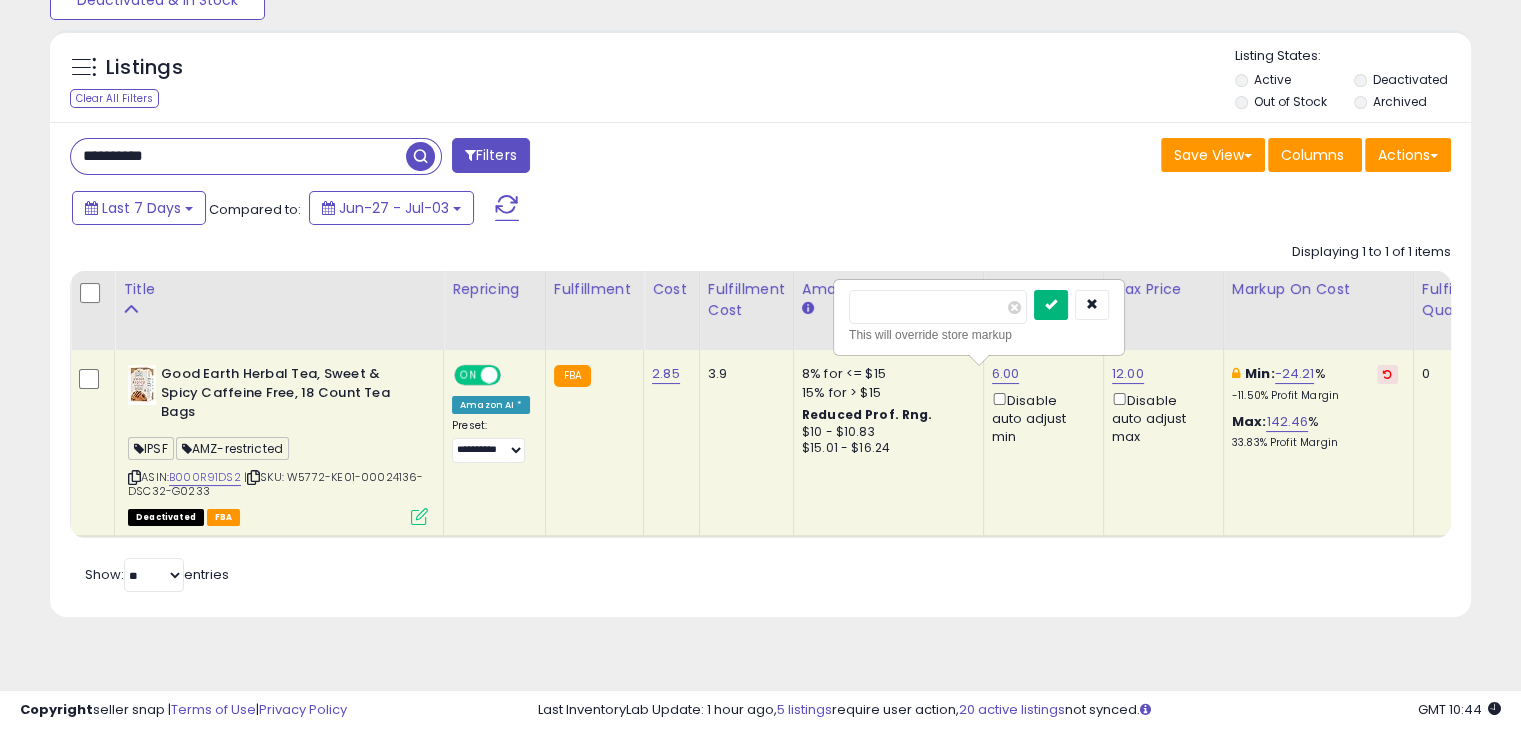 type on "*" 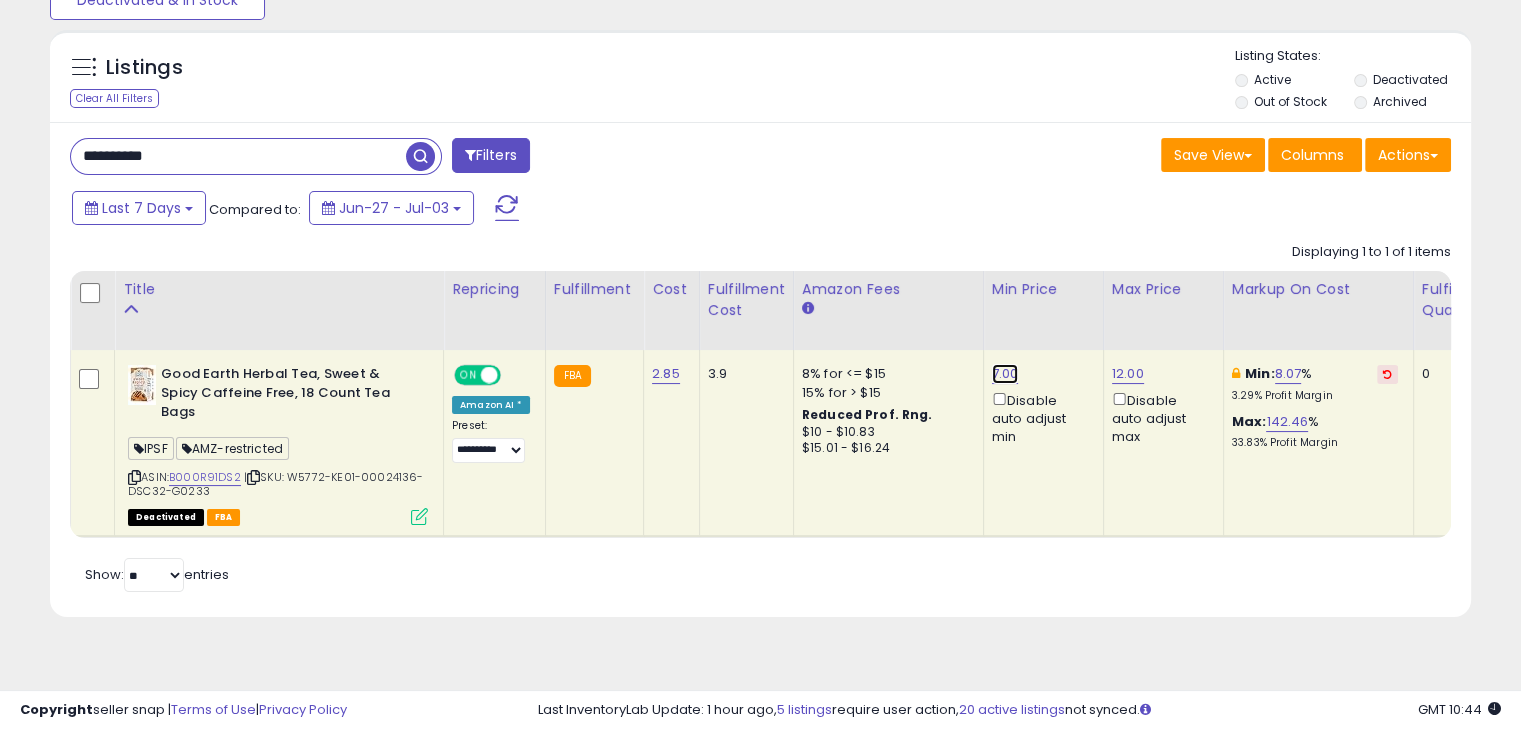 click on "7.00" at bounding box center (1005, 374) 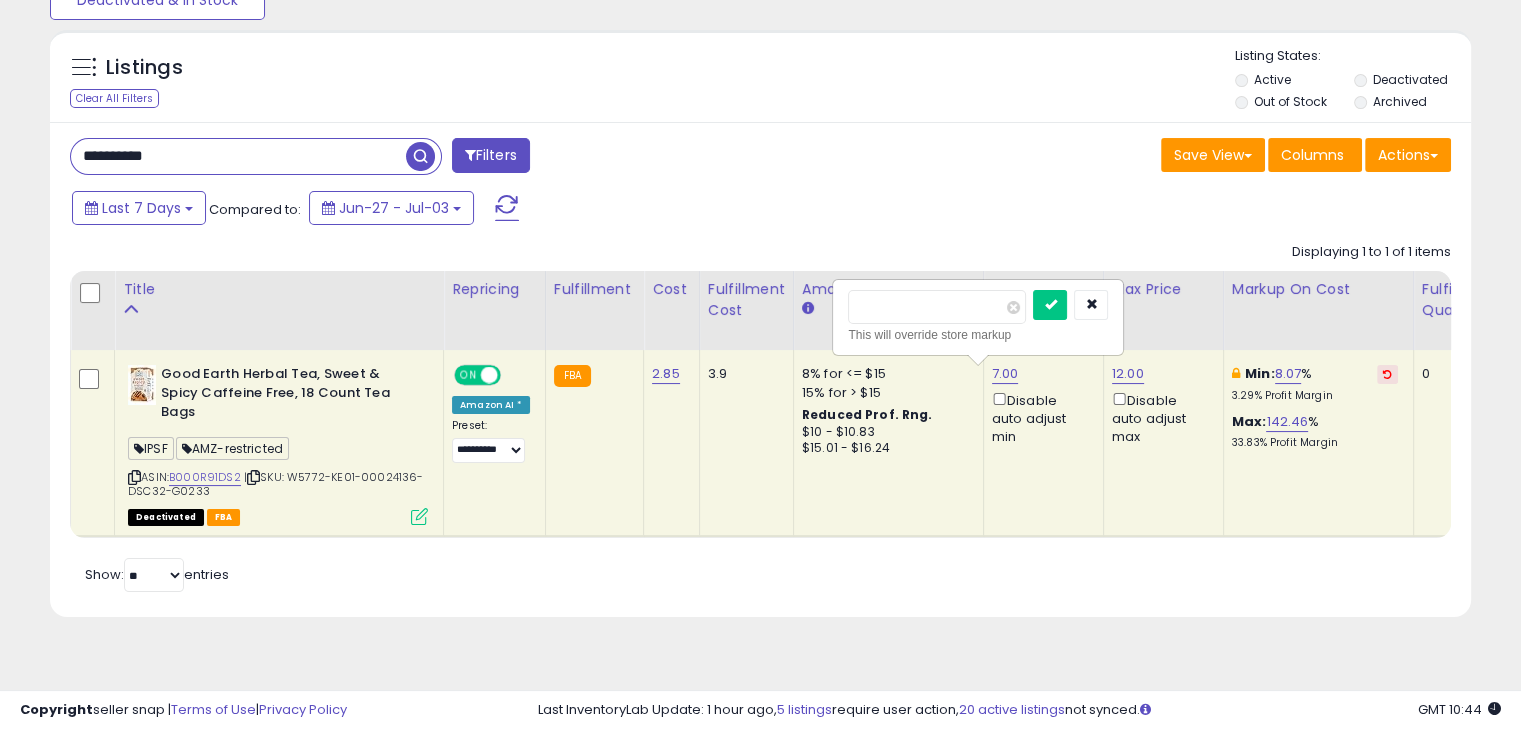 drag, startPoint x: 892, startPoint y: 297, endPoint x: 796, endPoint y: 309, distance: 96.74709 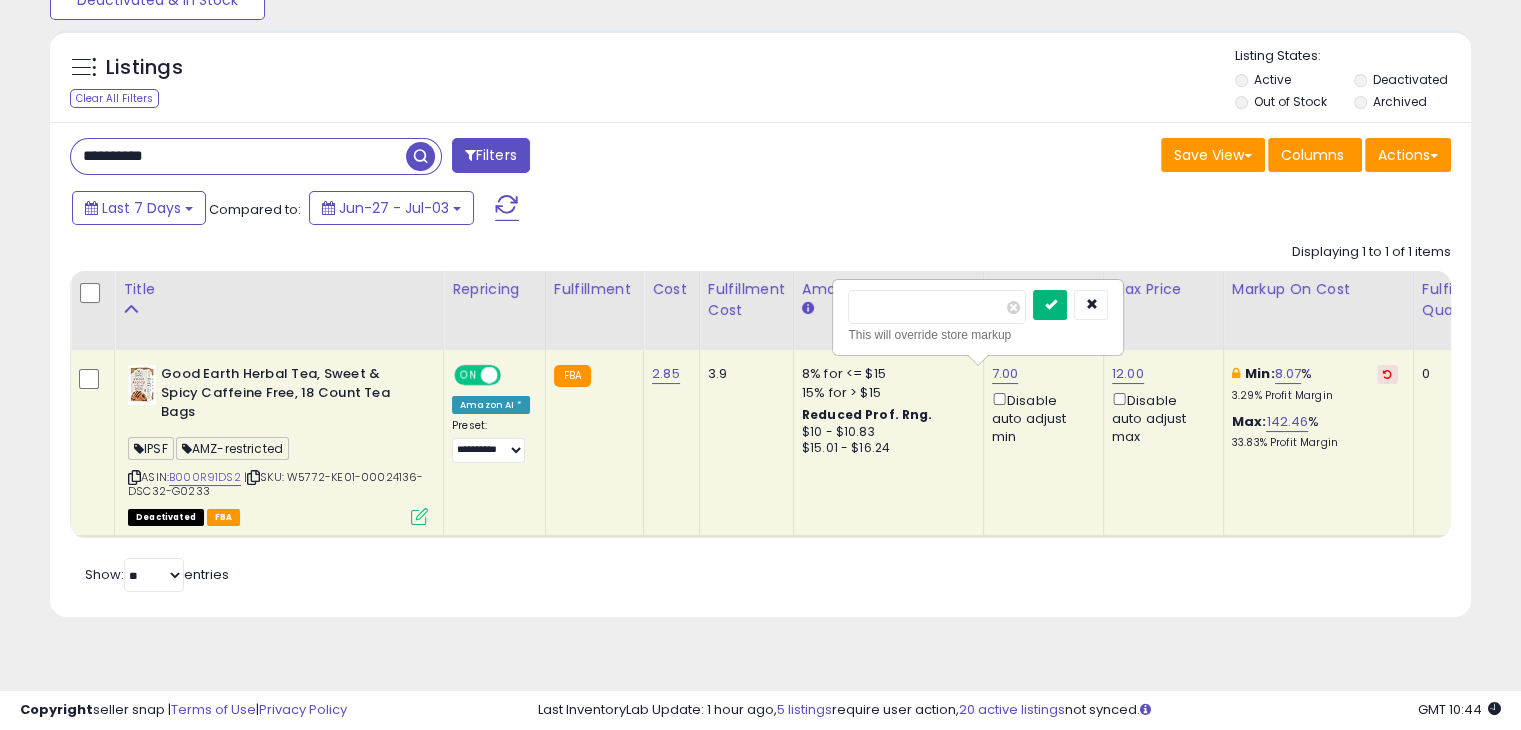 type on "***" 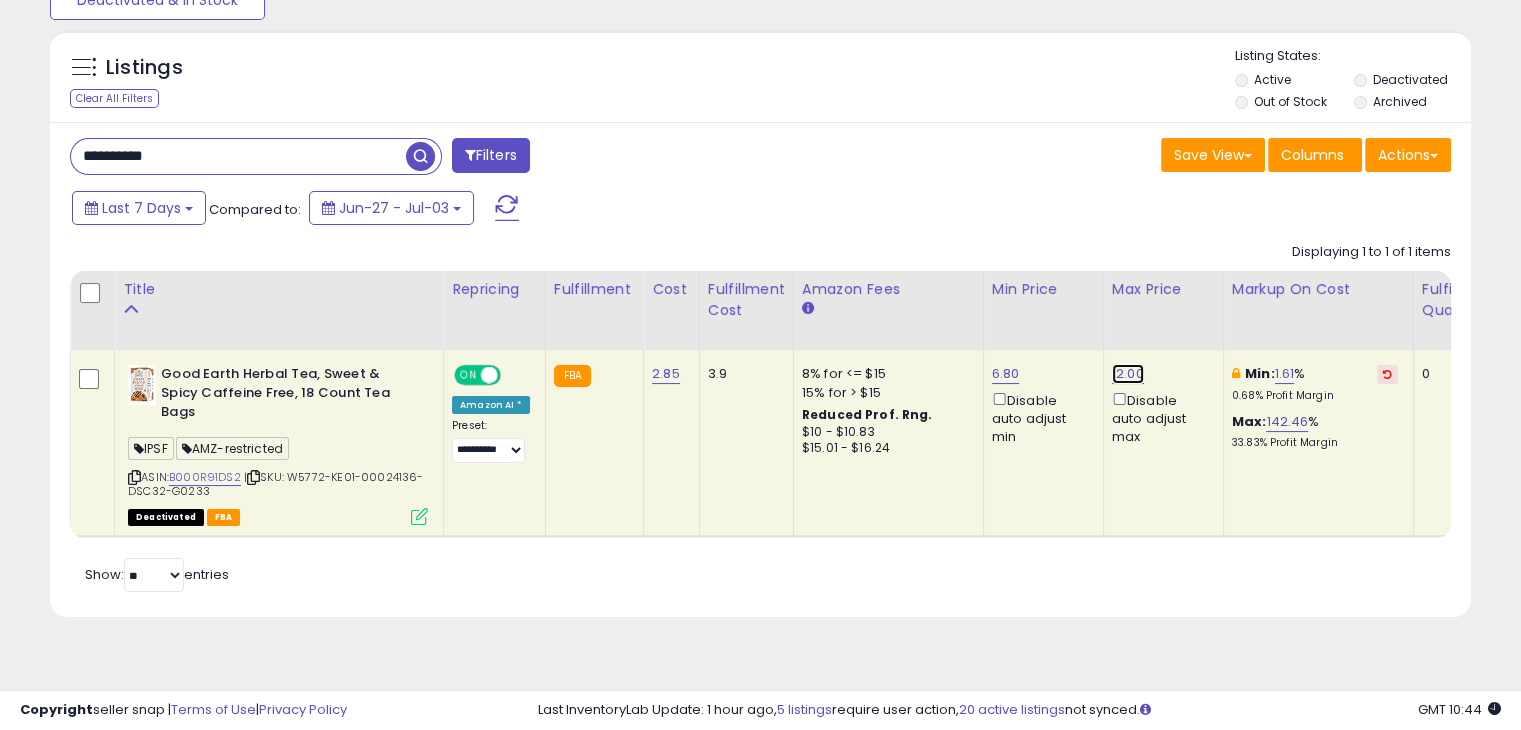 click on "12.00" at bounding box center (1128, 374) 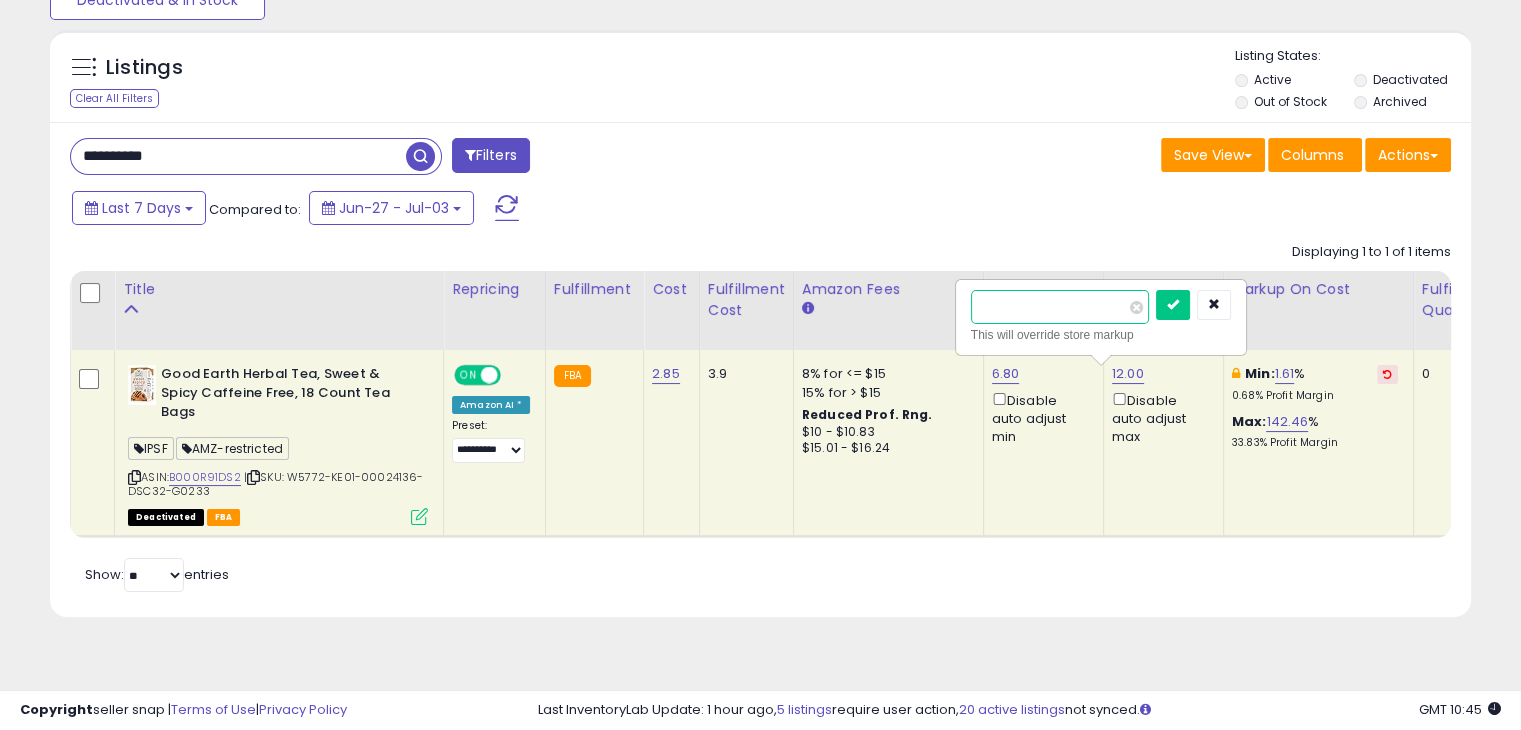 type on "*" 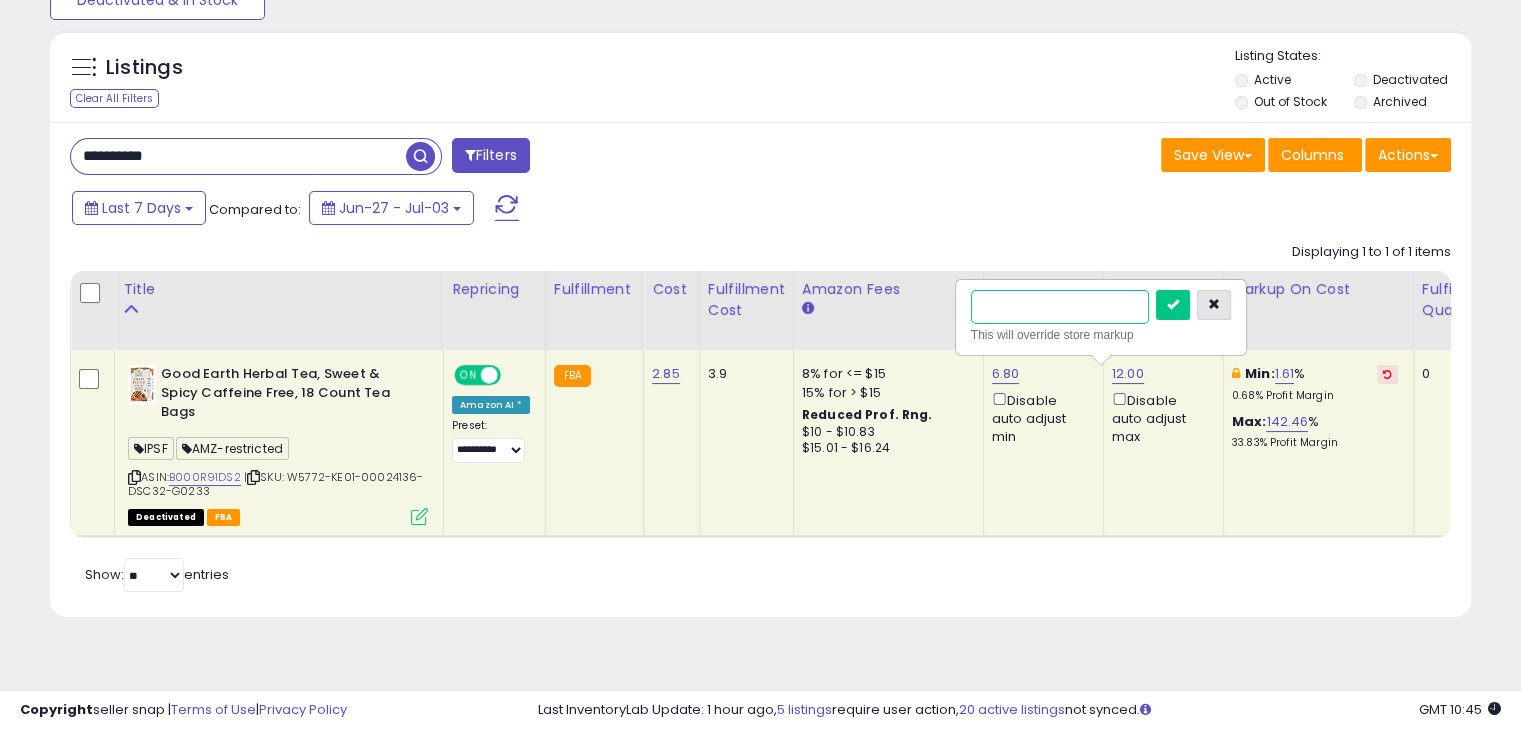 type 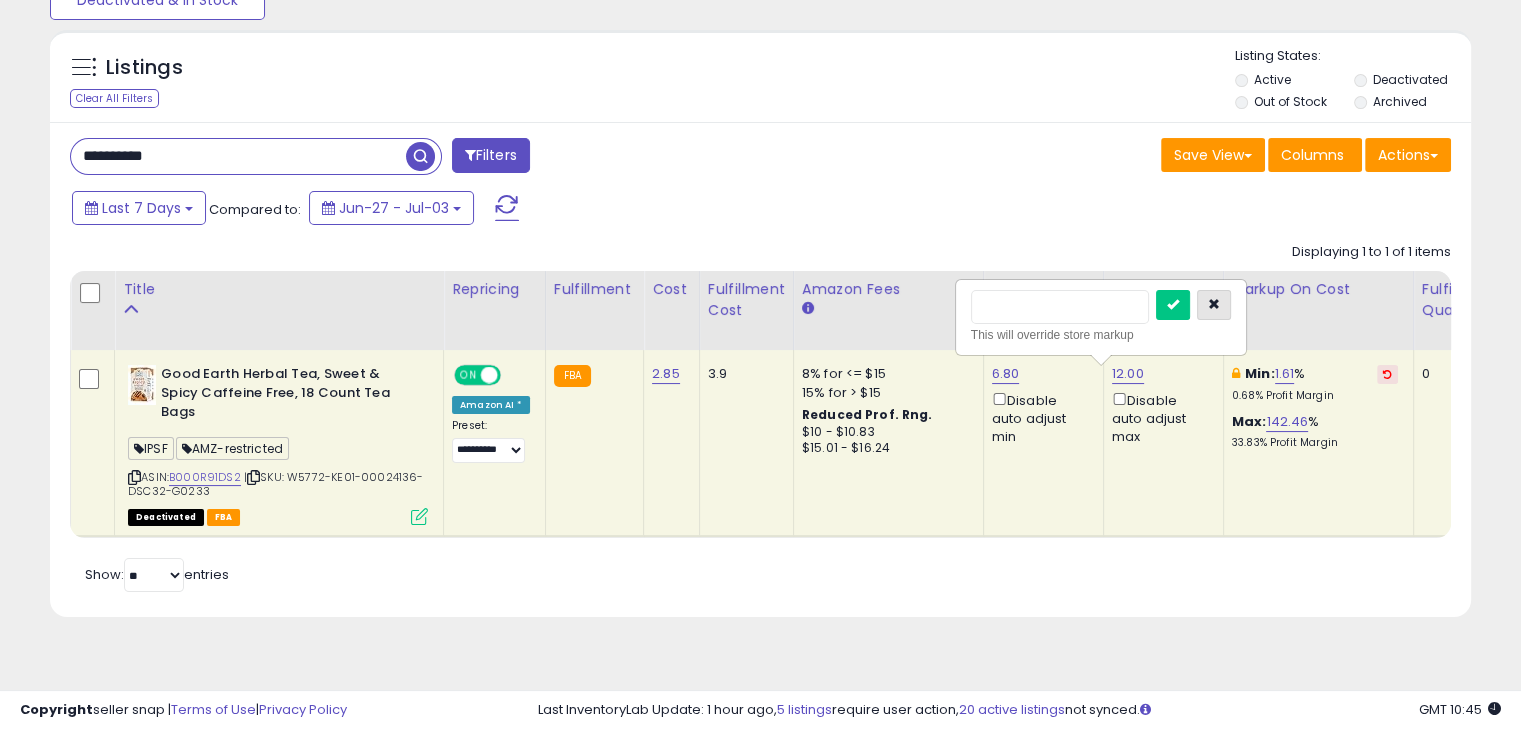 click at bounding box center [1214, 304] 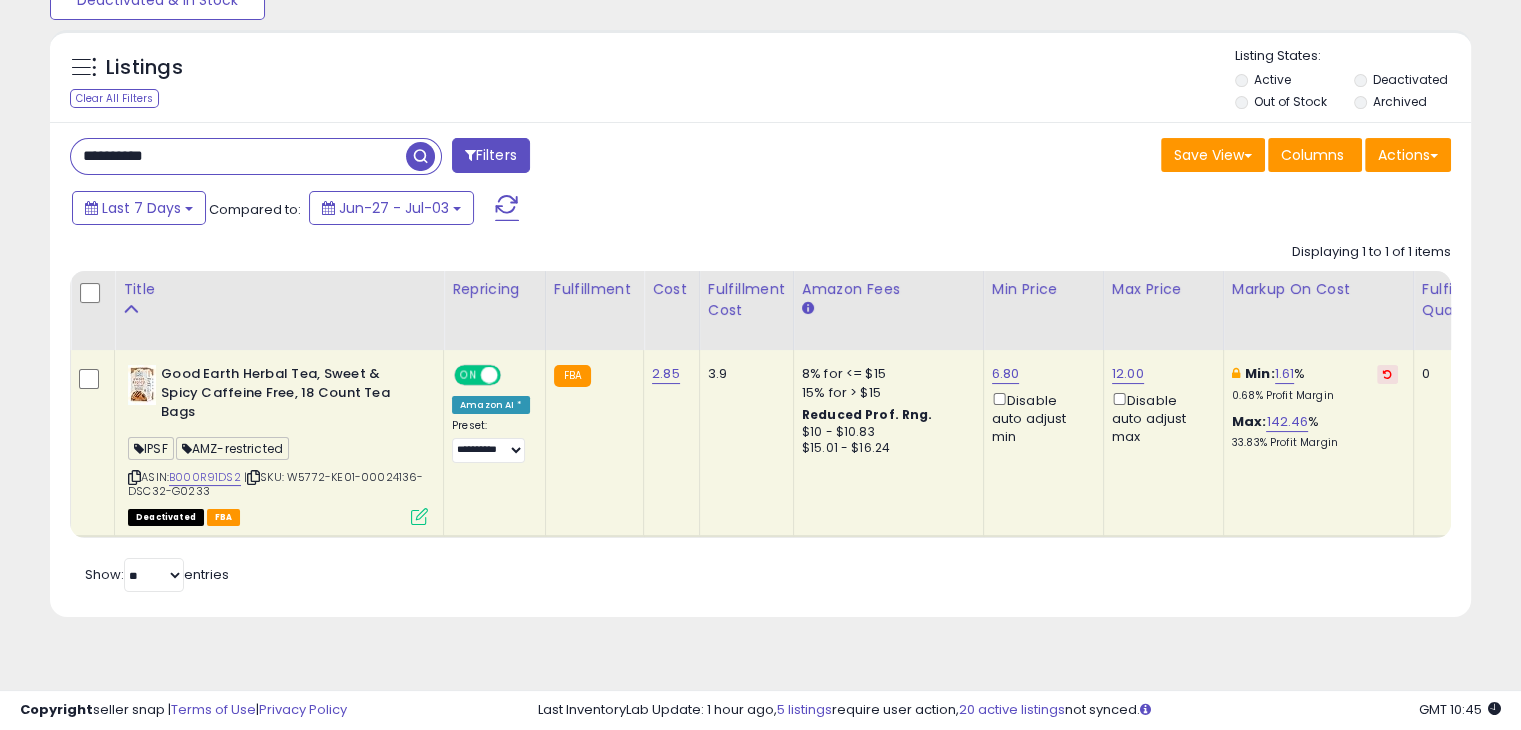 click on "6.80  Disable auto adjust min" 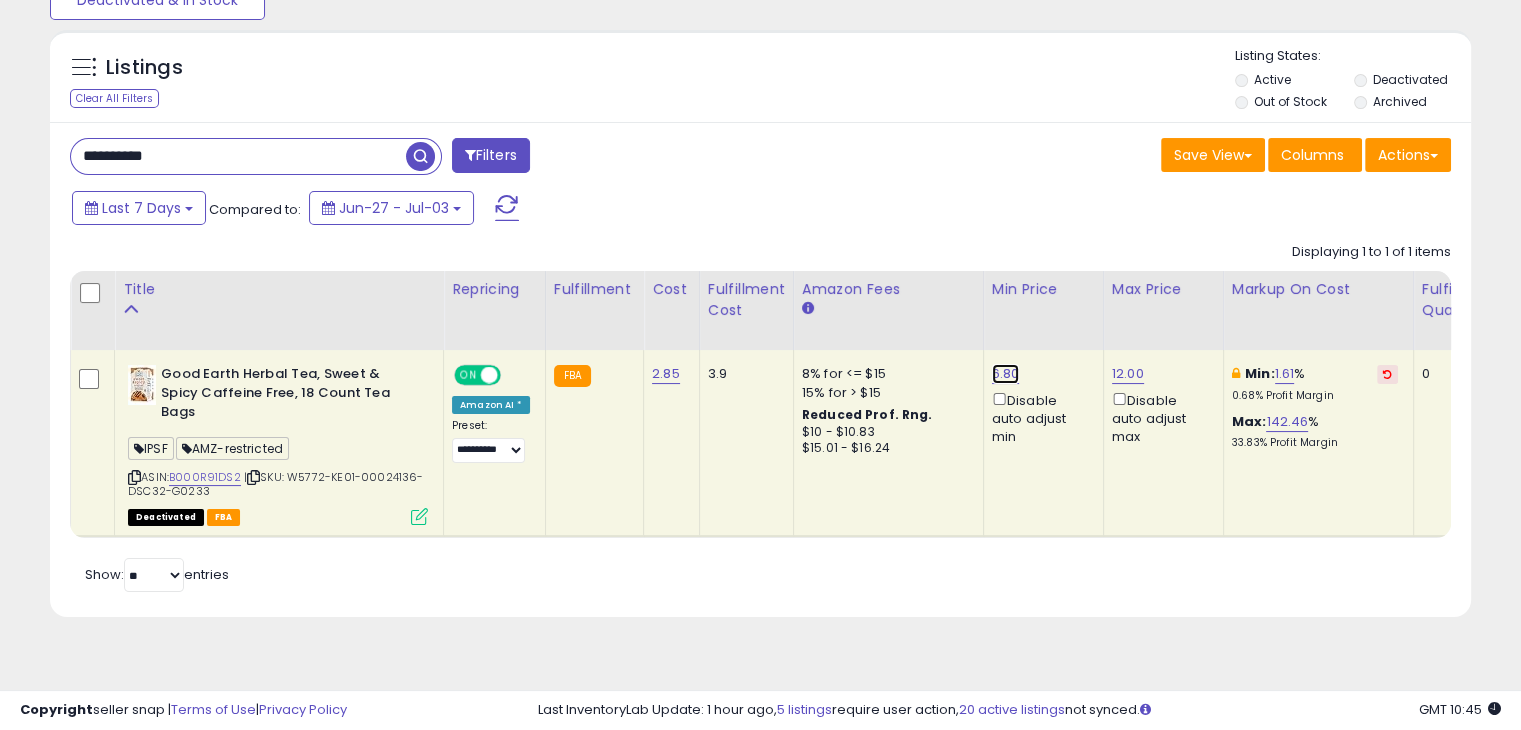 click on "6.80" at bounding box center (1006, 374) 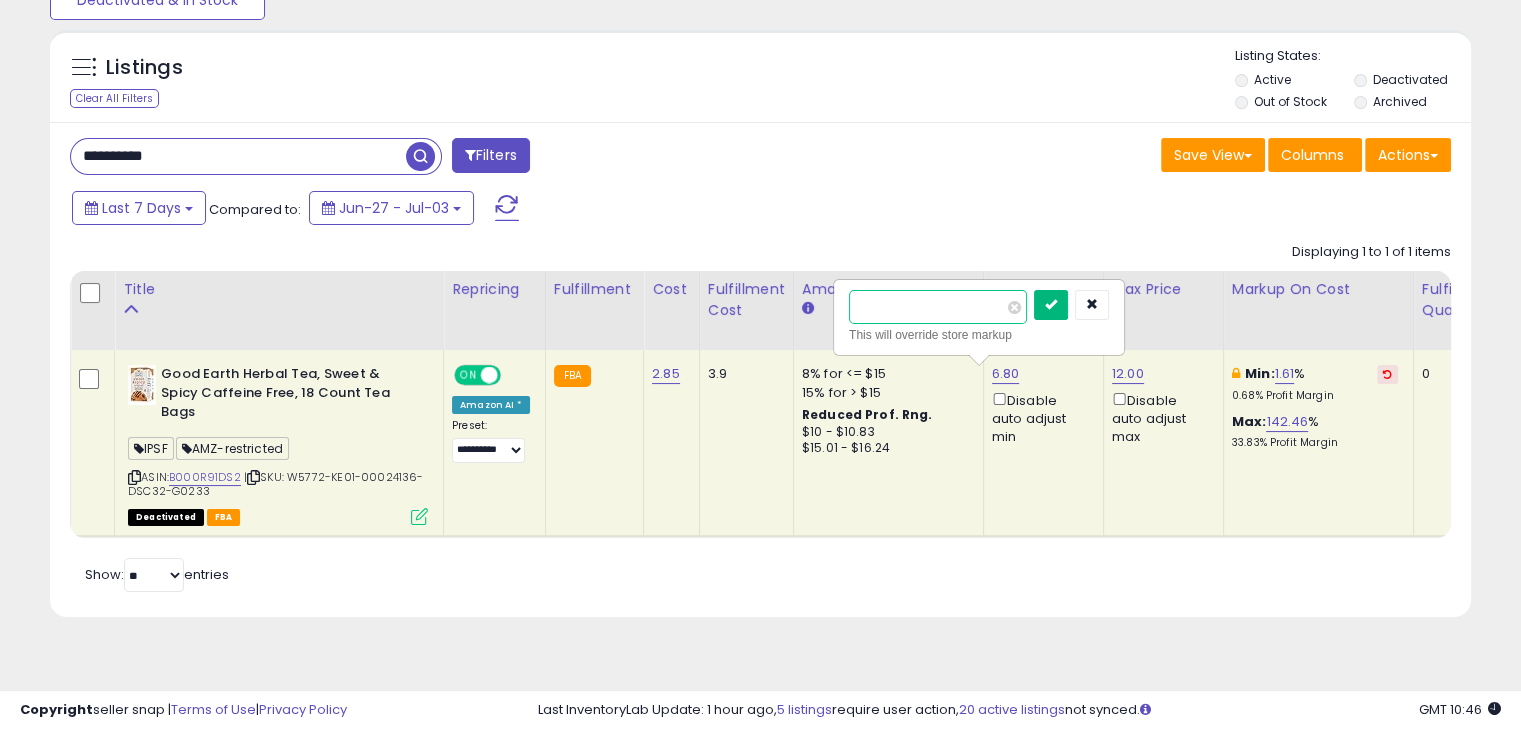 type on "***" 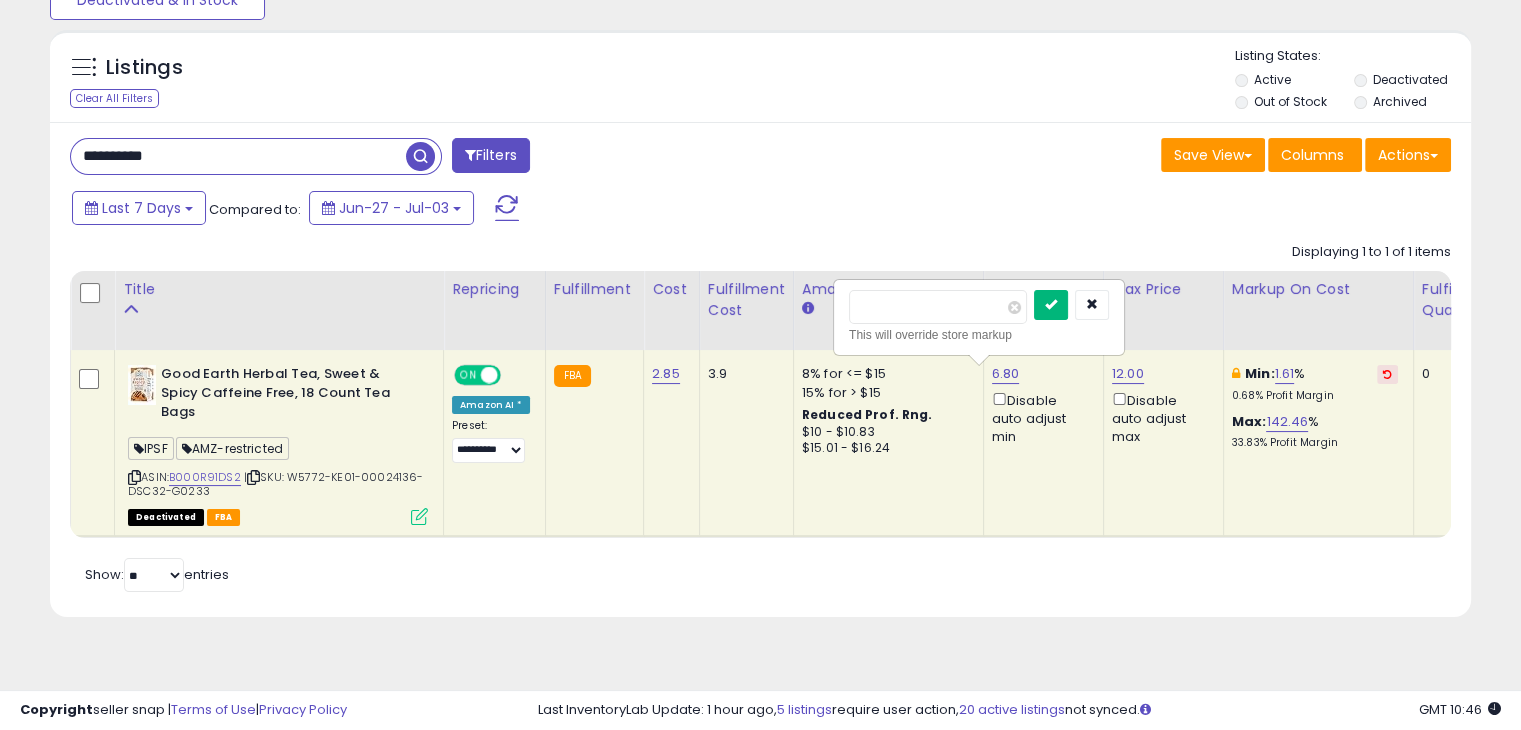 click at bounding box center [1051, 304] 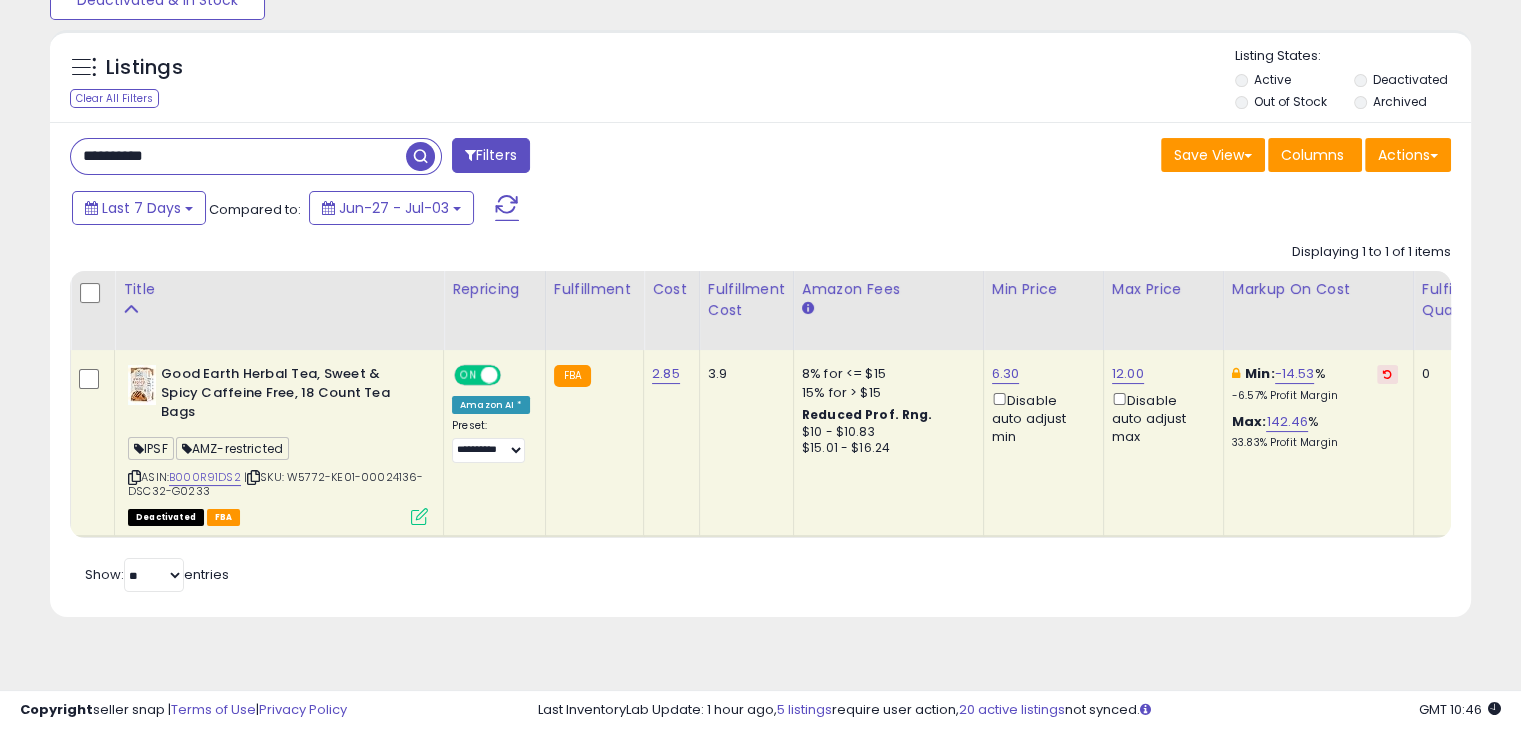 click on "12.00  Disable auto adjust max" at bounding box center (1160, 405) 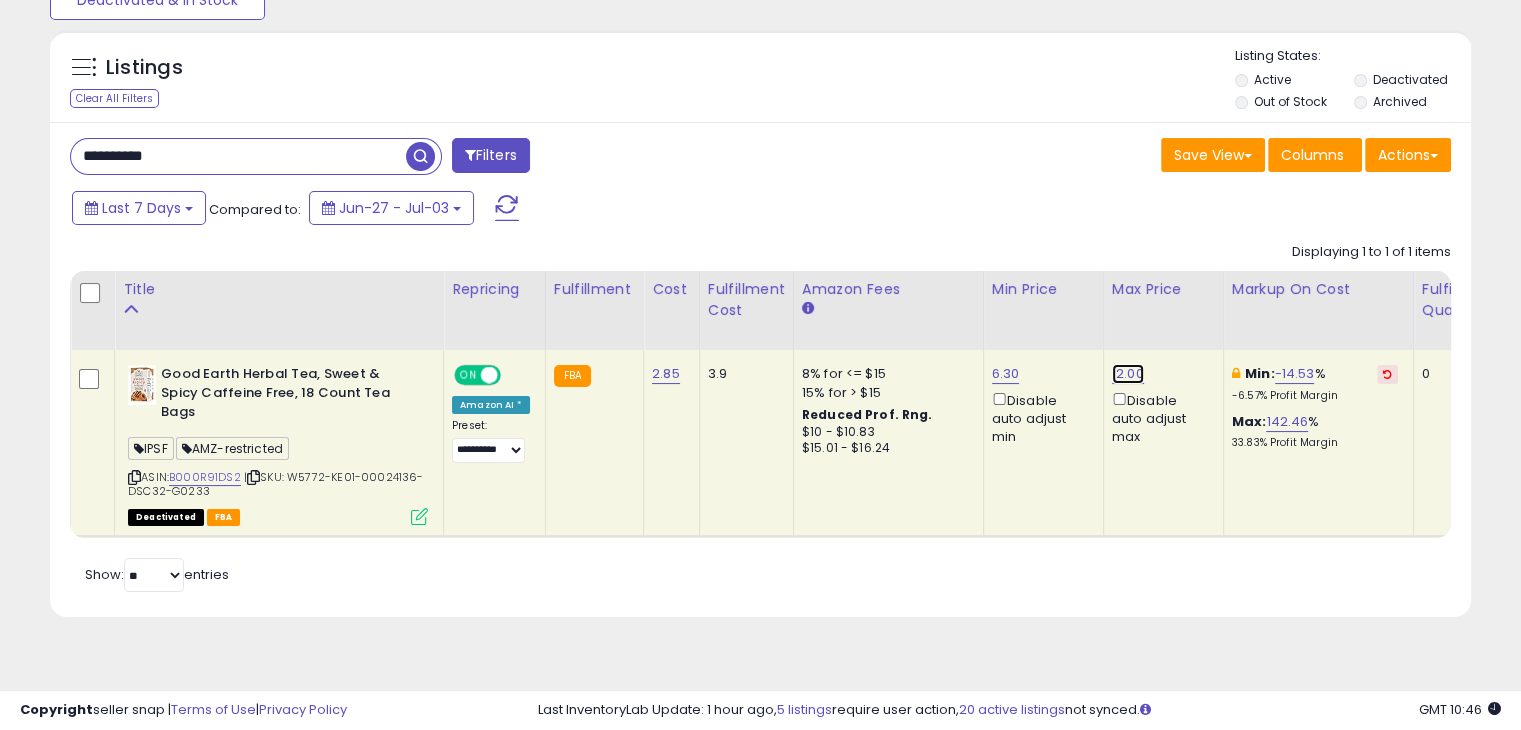 click on "12.00" at bounding box center (1128, 374) 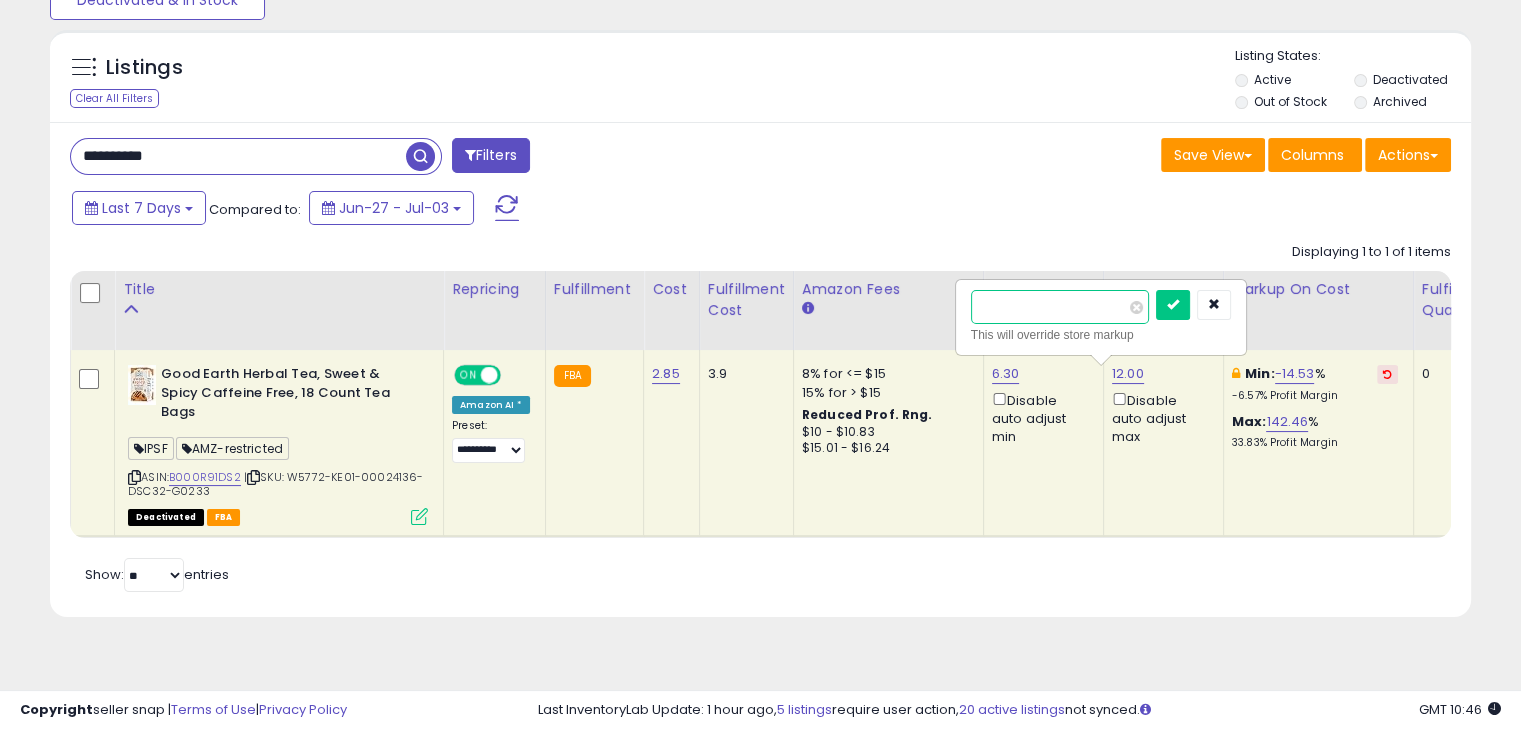 type on "*" 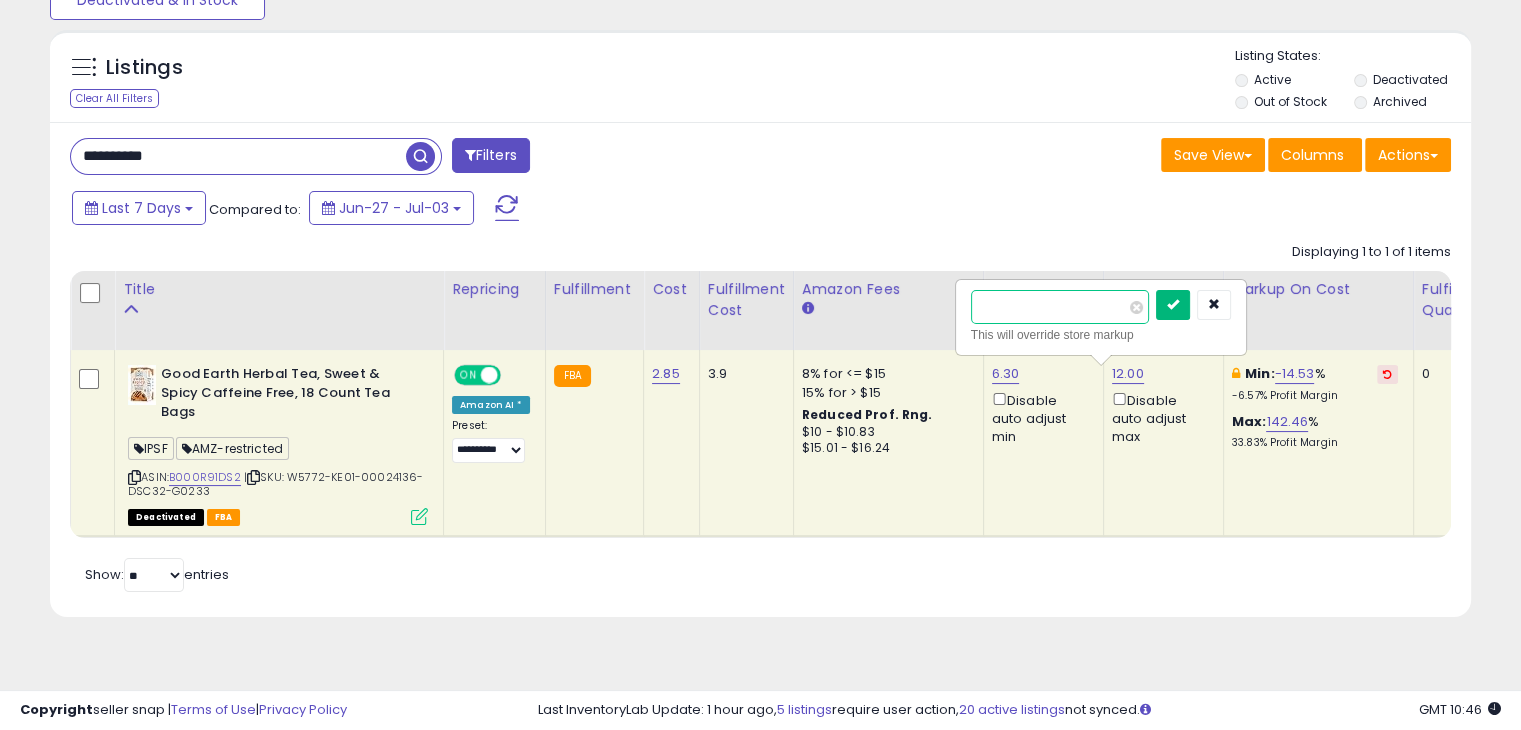 type on "***" 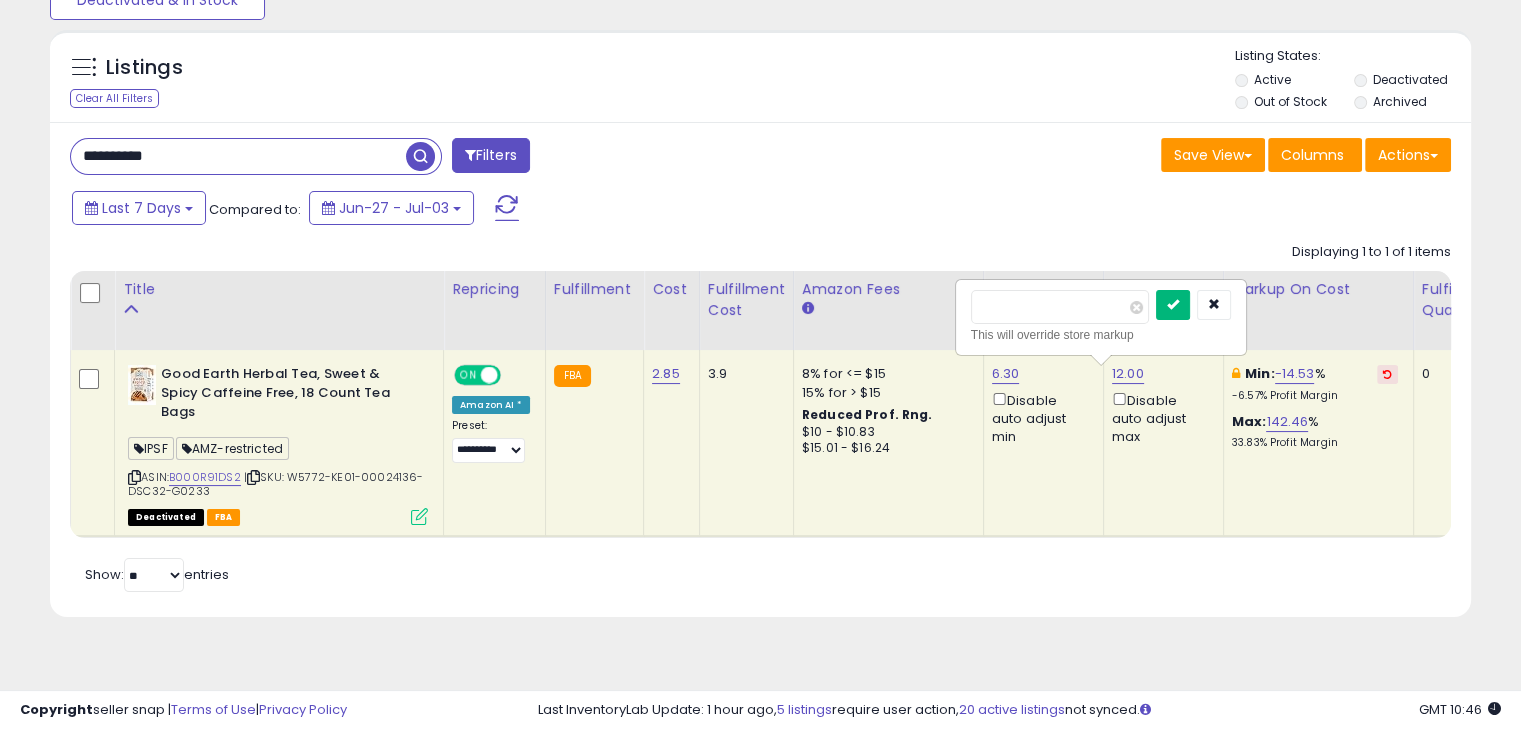click at bounding box center (1173, 305) 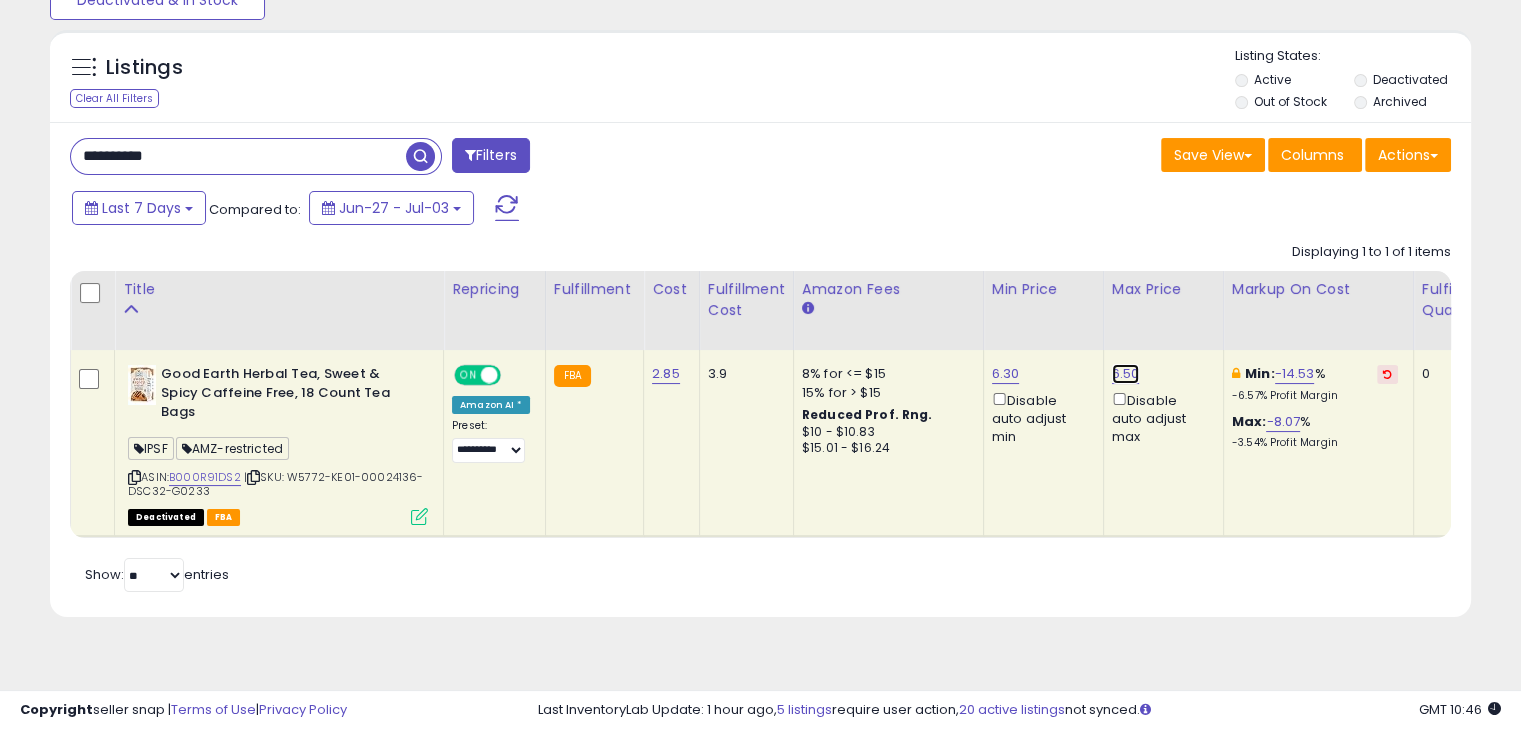 click on "6.50" at bounding box center (1126, 374) 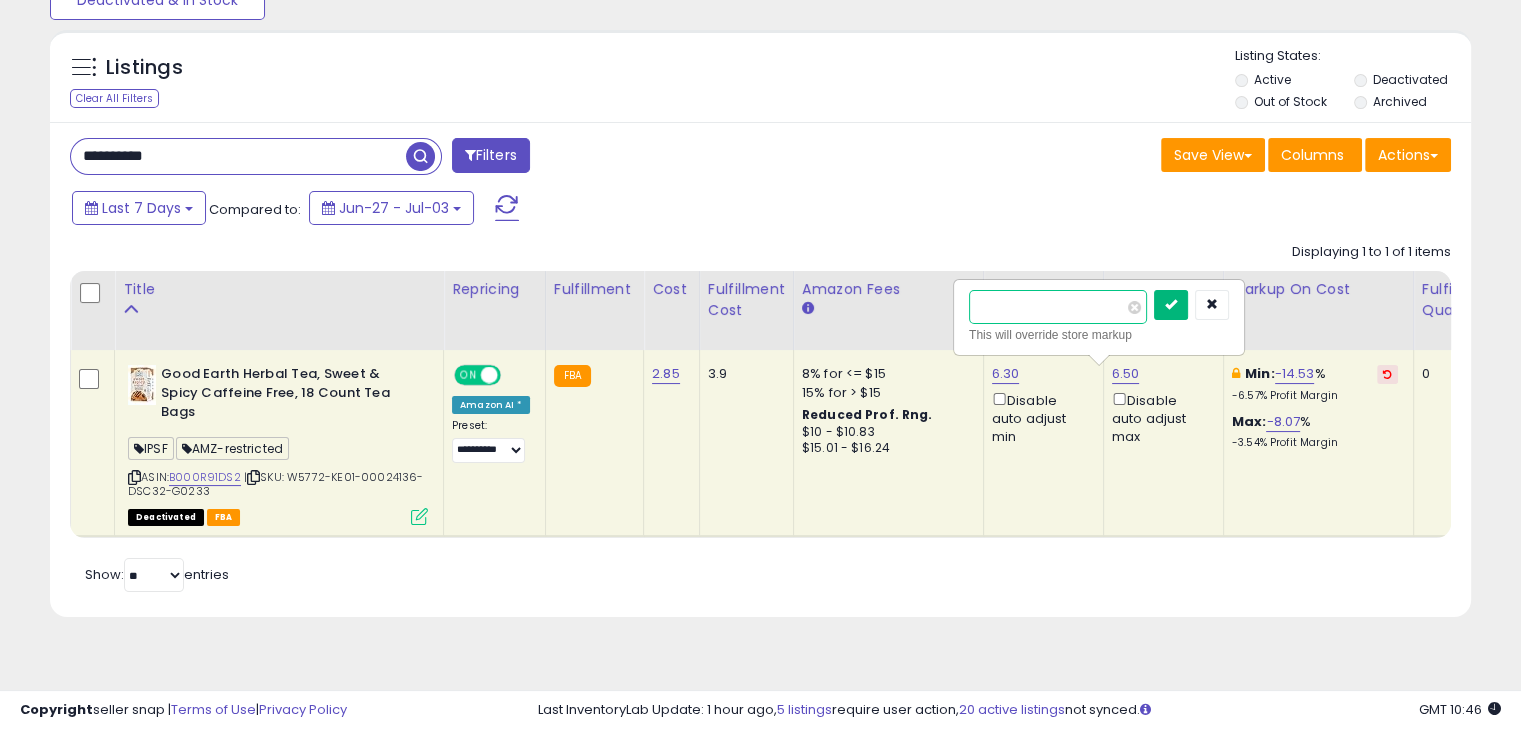 type on "***" 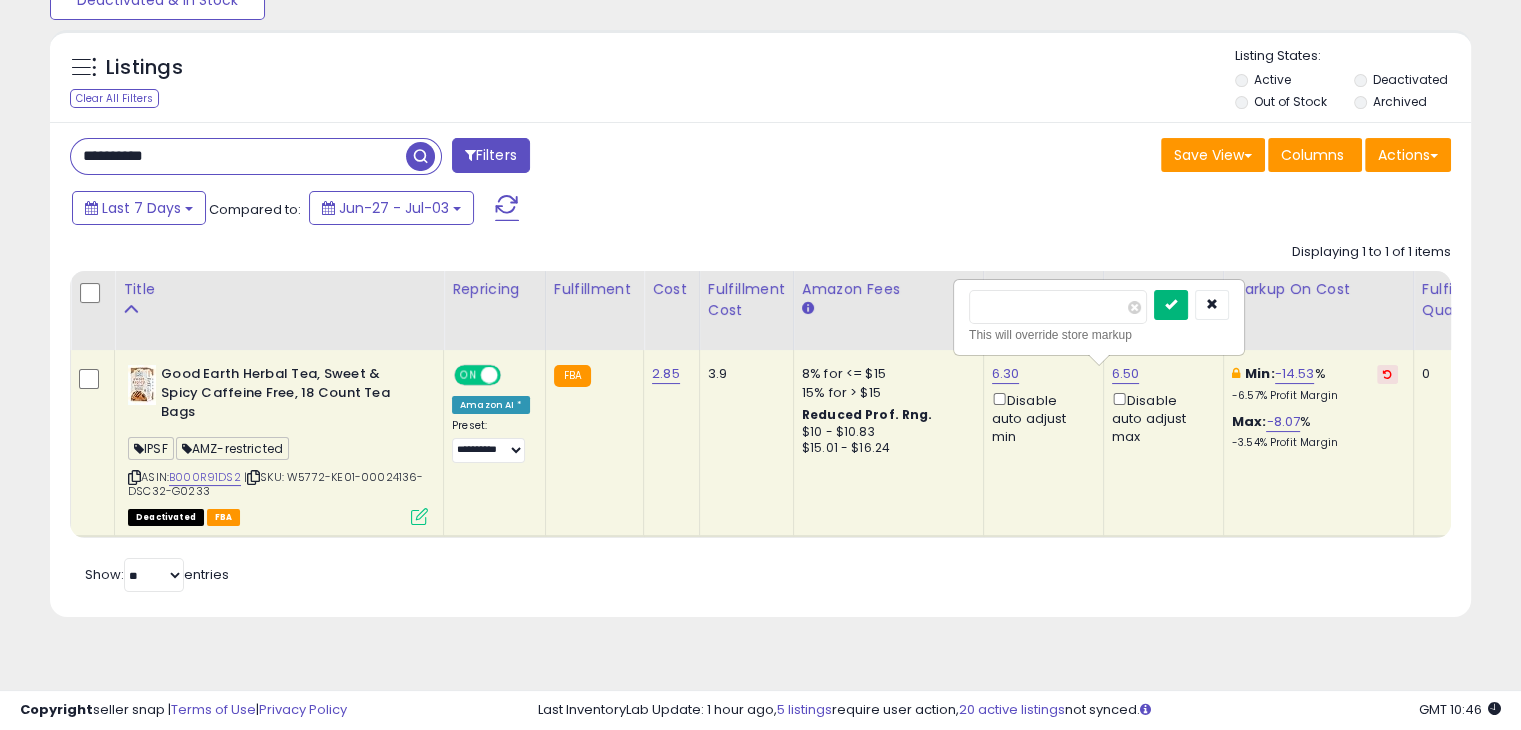 click at bounding box center (1171, 305) 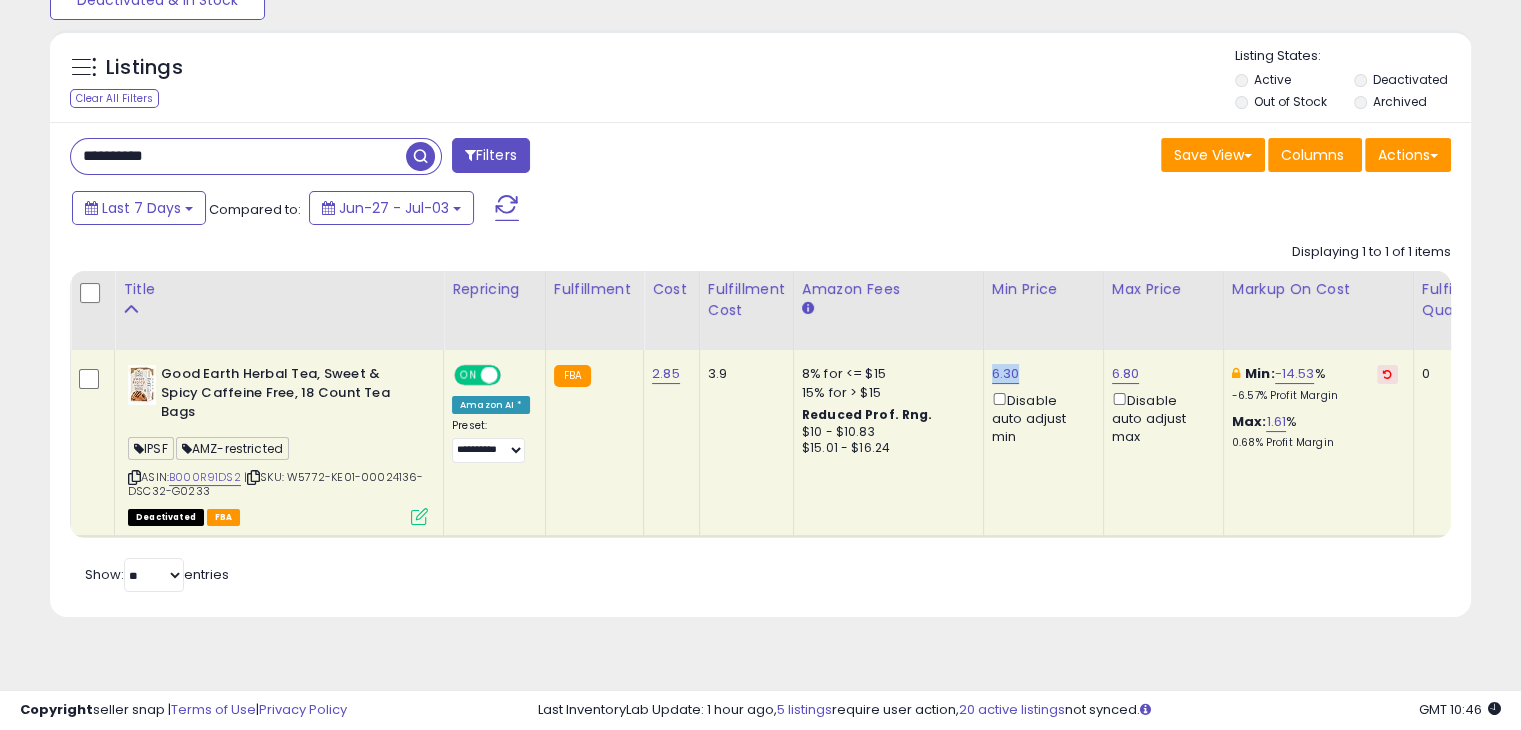 drag, startPoint x: 1017, startPoint y: 369, endPoint x: 983, endPoint y: 361, distance: 34.928497 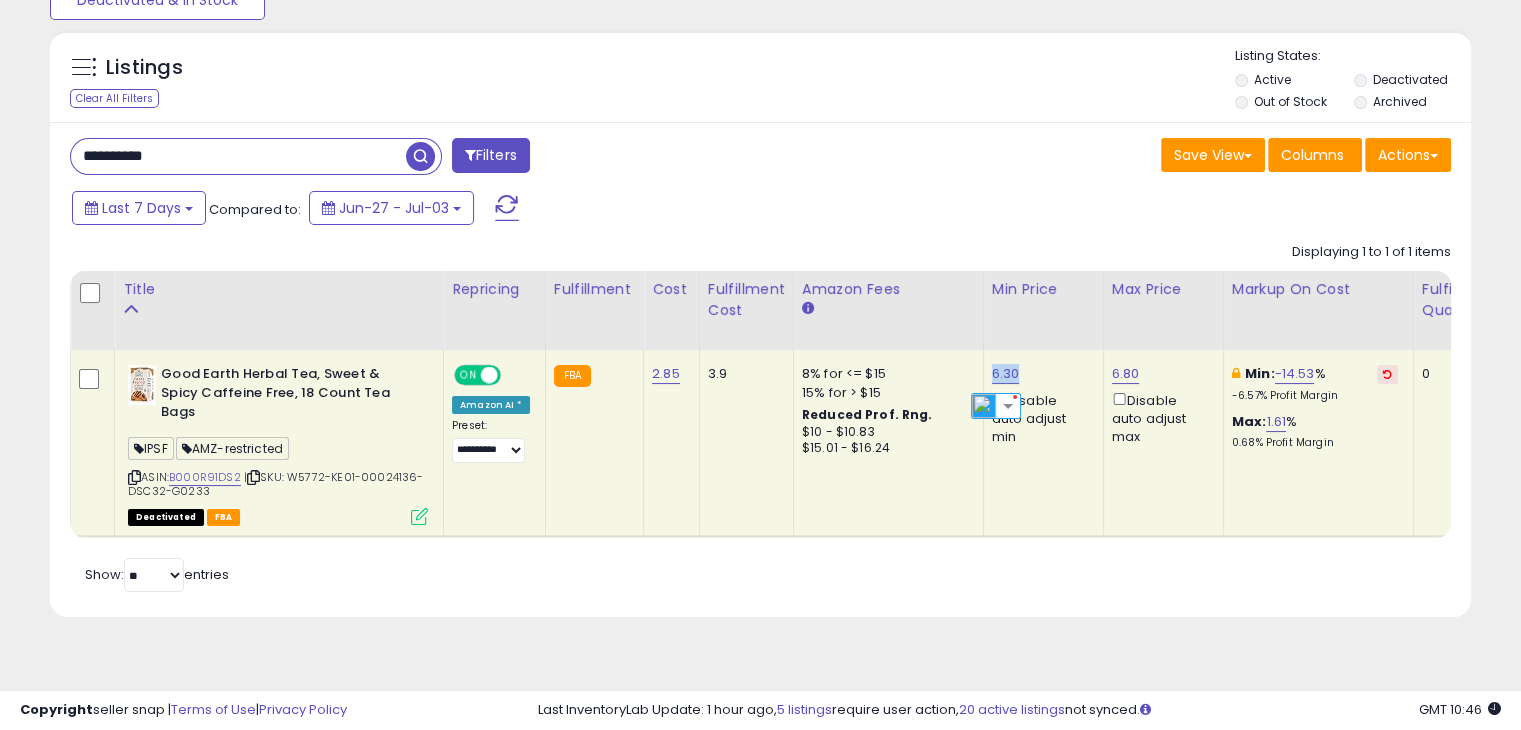copy on "6.30" 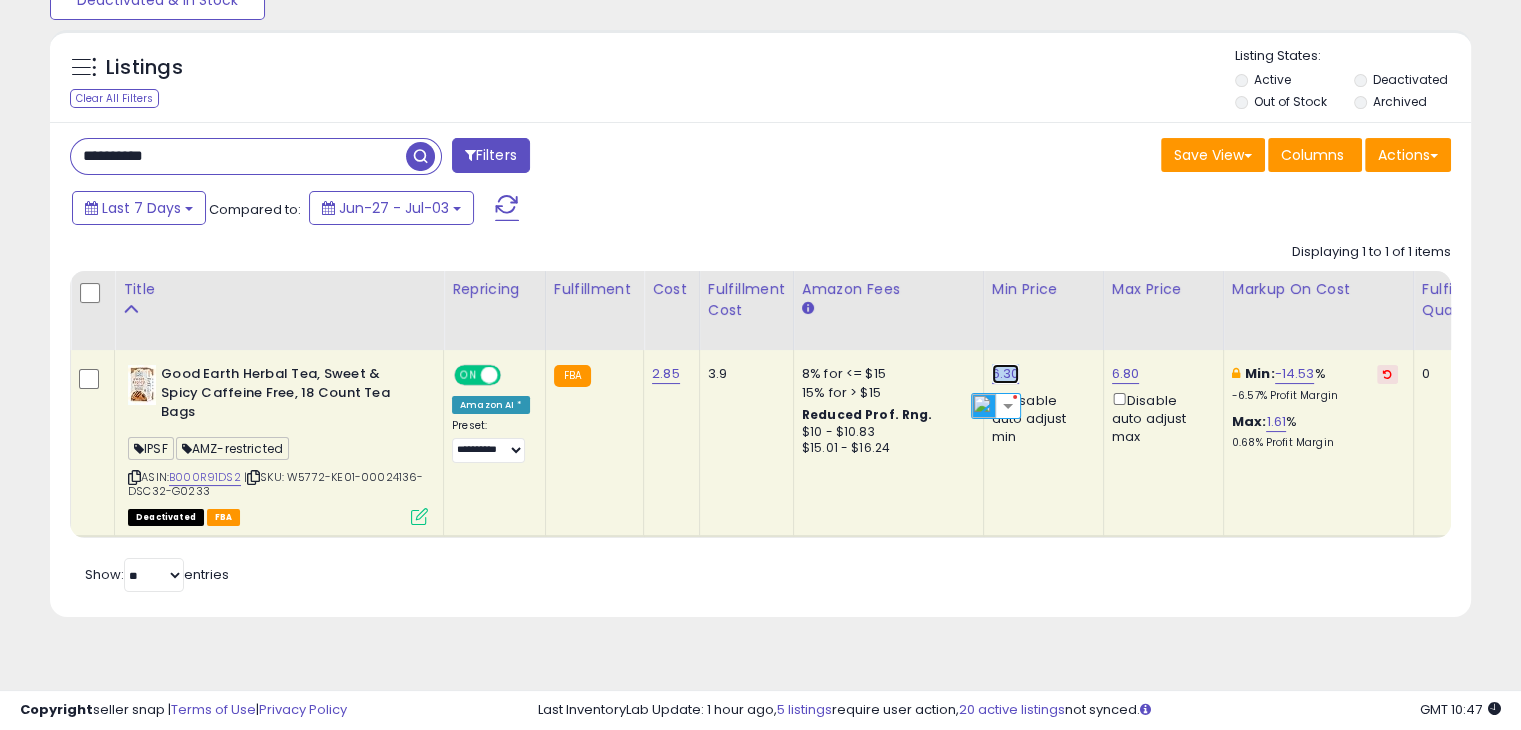 click on "6.30" at bounding box center [1006, 374] 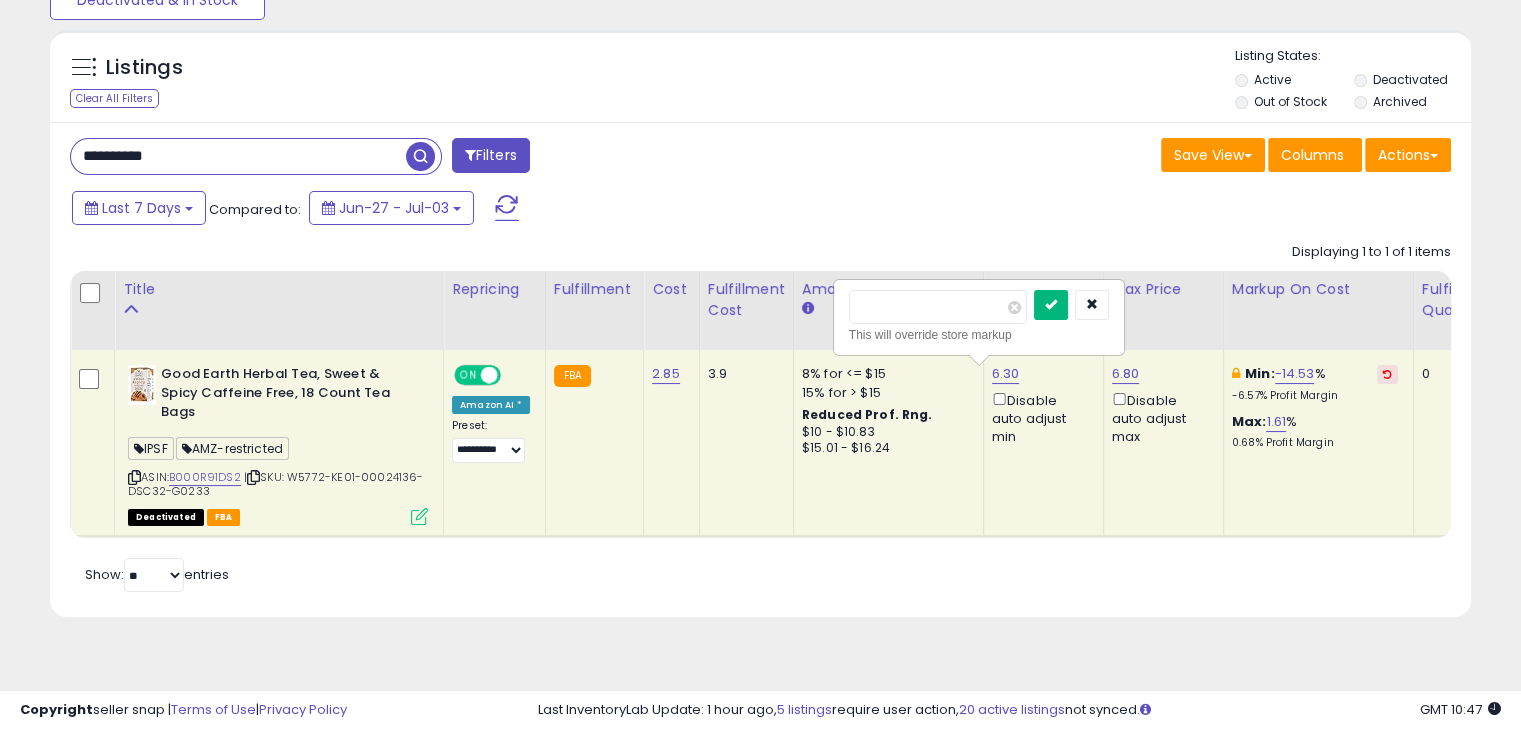 type on "***" 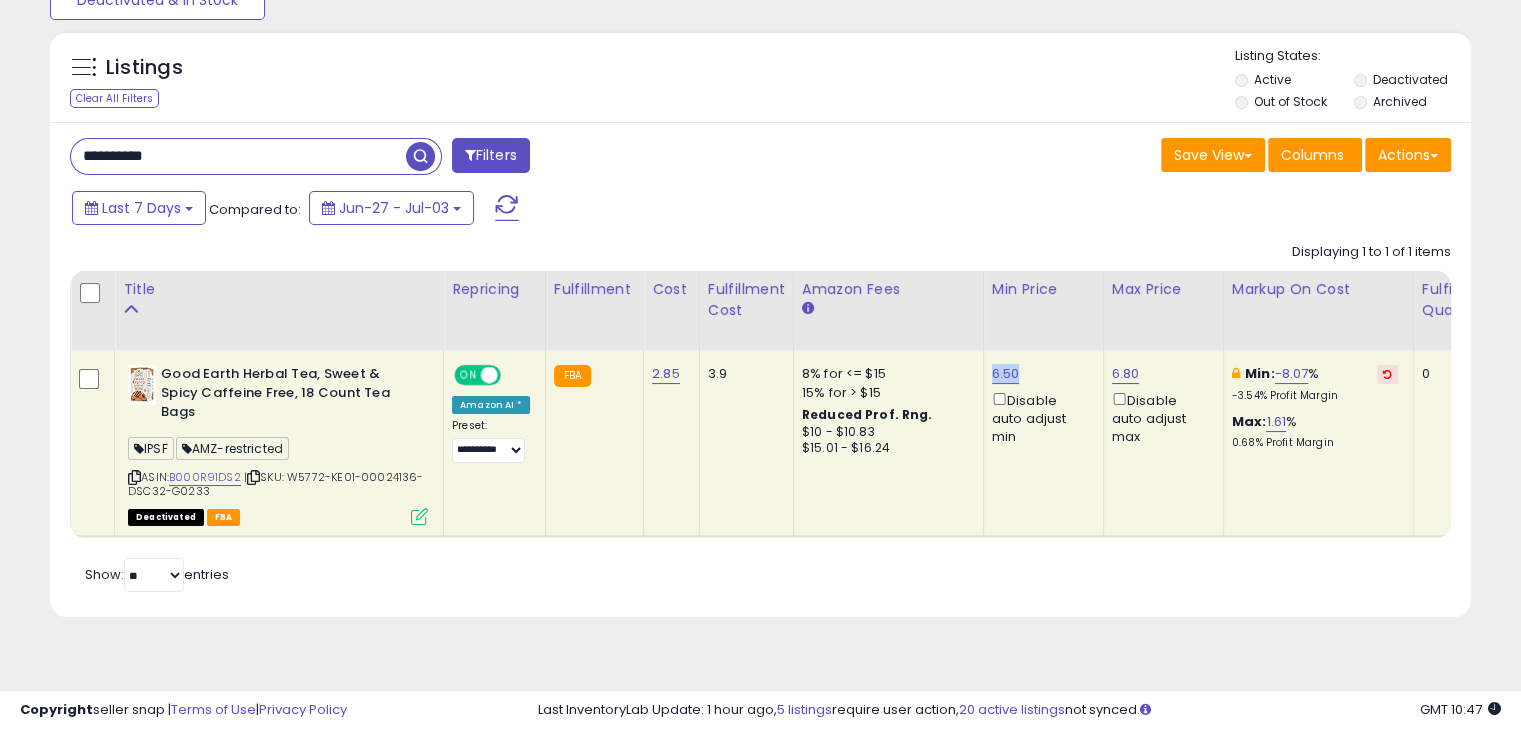 drag, startPoint x: 1004, startPoint y: 369, endPoint x: 987, endPoint y: 388, distance: 25.495098 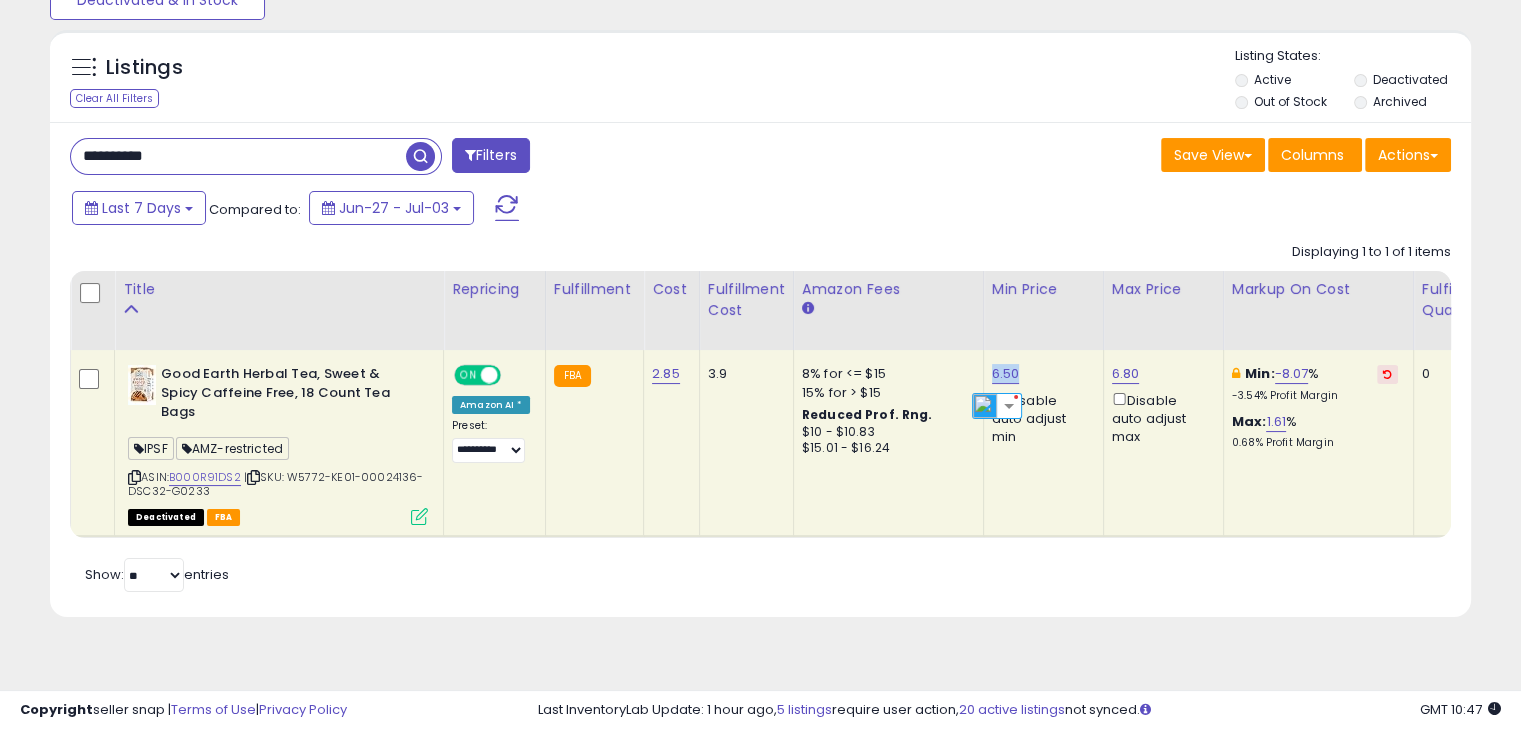 copy on "6.50" 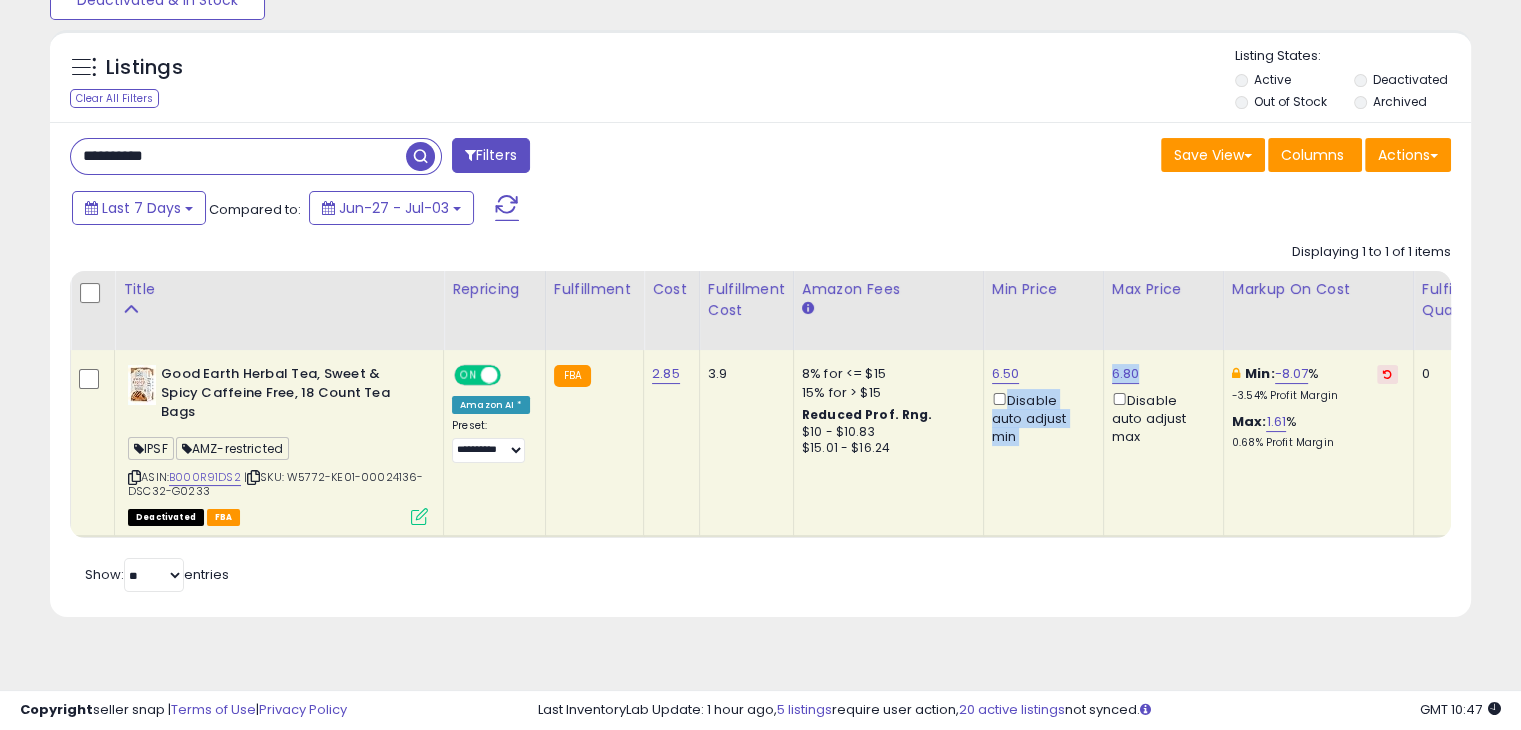 drag, startPoint x: 1134, startPoint y: 372, endPoint x: 1089, endPoint y: 362, distance: 46.09772 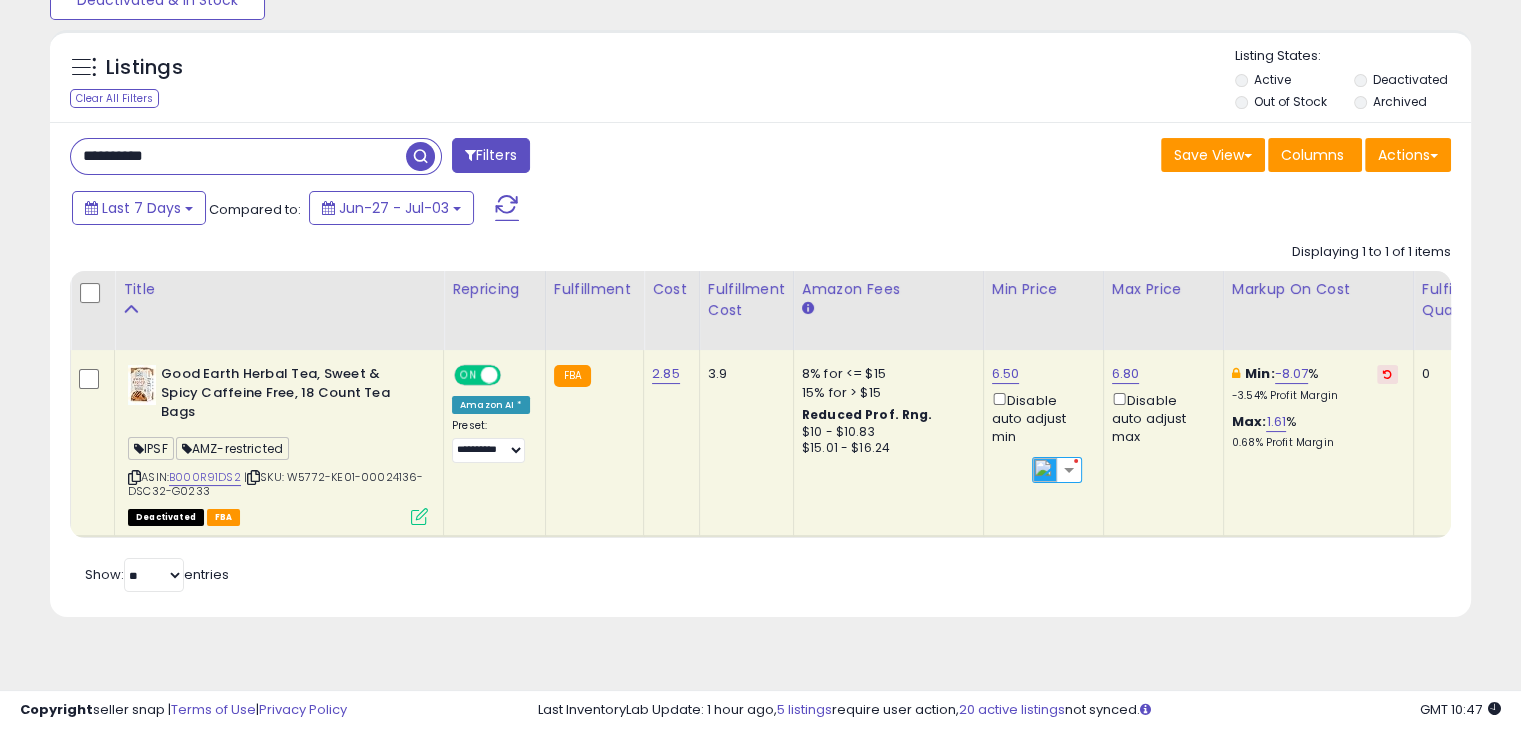 drag, startPoint x: 1107, startPoint y: 495, endPoint x: 1120, endPoint y: 444, distance: 52.63079 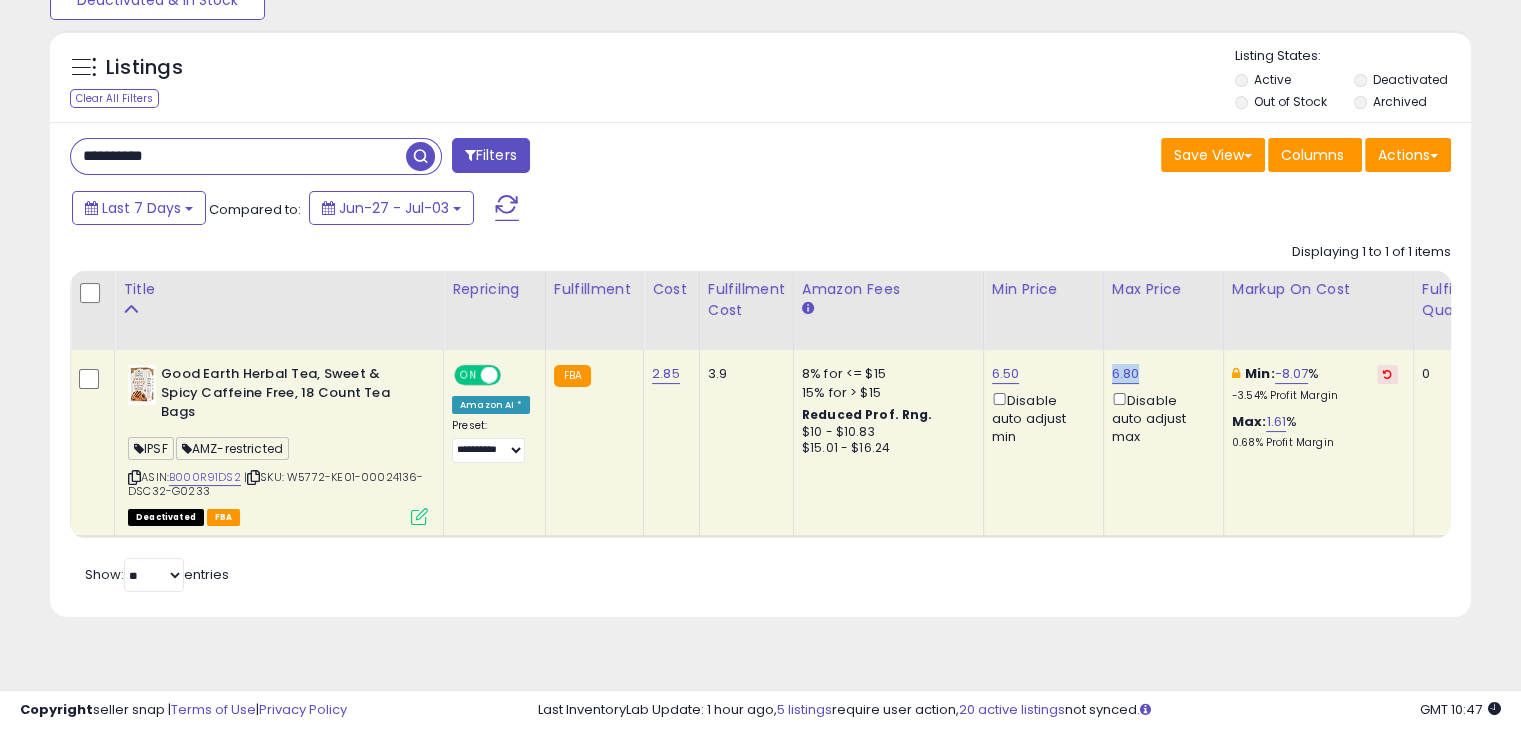 drag, startPoint x: 1127, startPoint y: 379, endPoint x: 1104, endPoint y: 368, distance: 25.495098 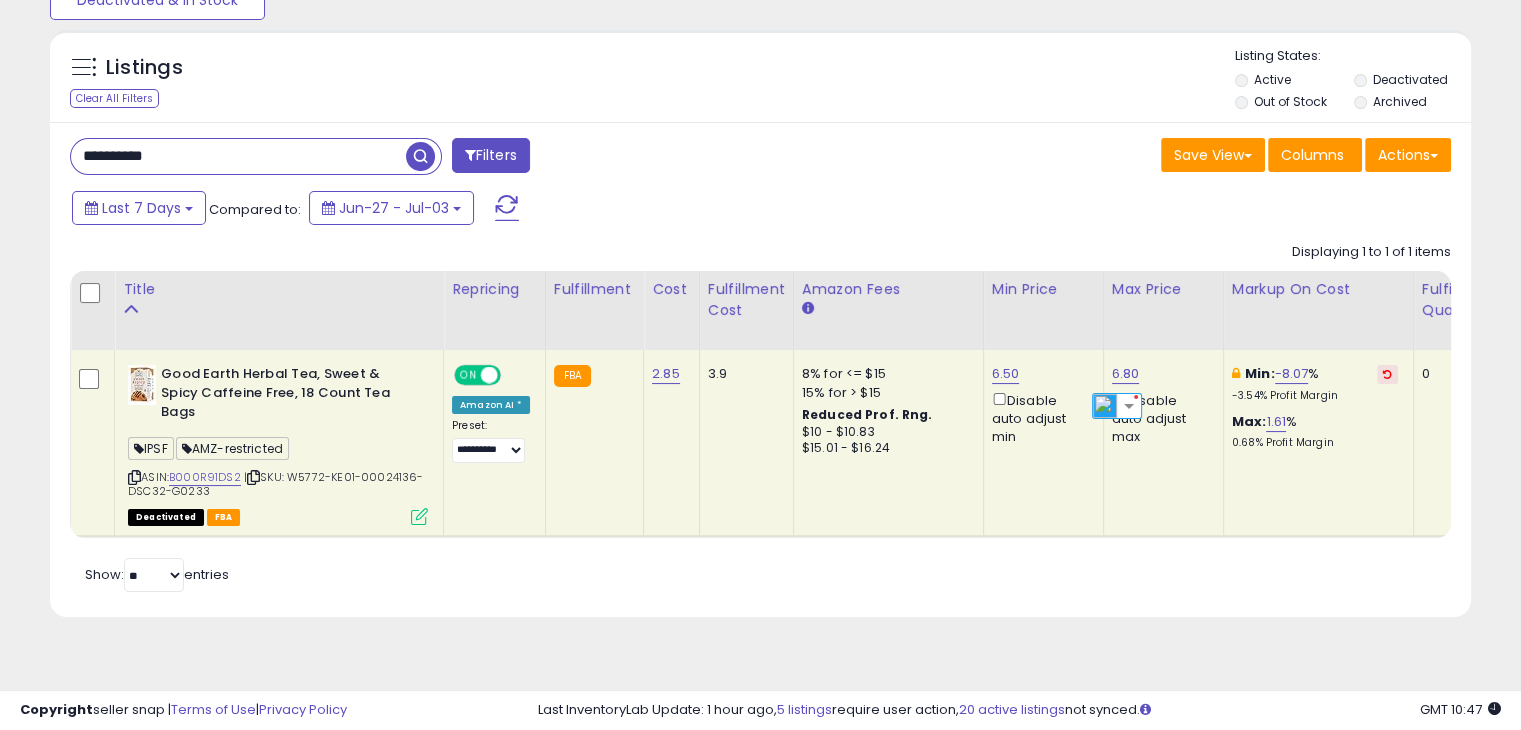 click on "**********" at bounding box center [760, 369] 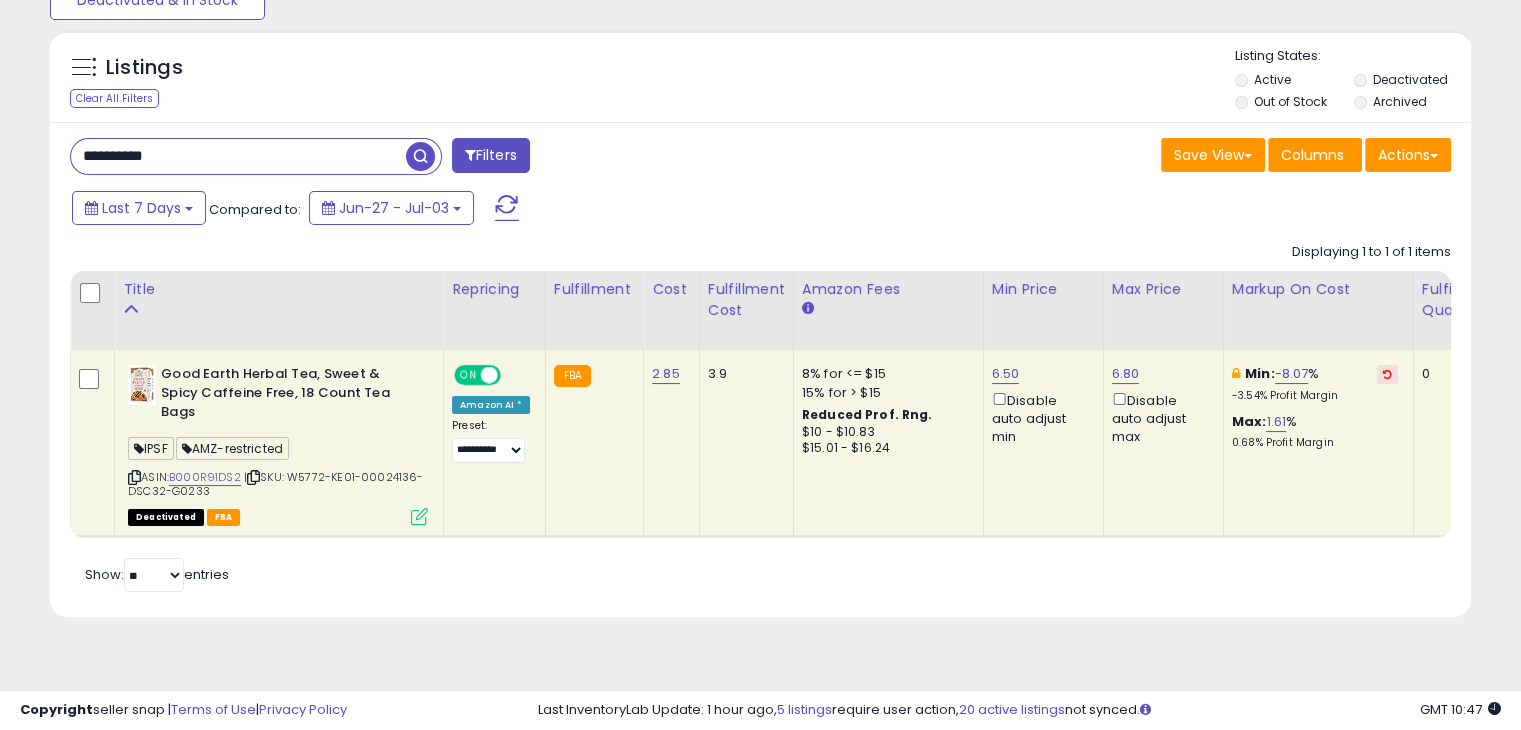 click on "**********" at bounding box center [238, 156] 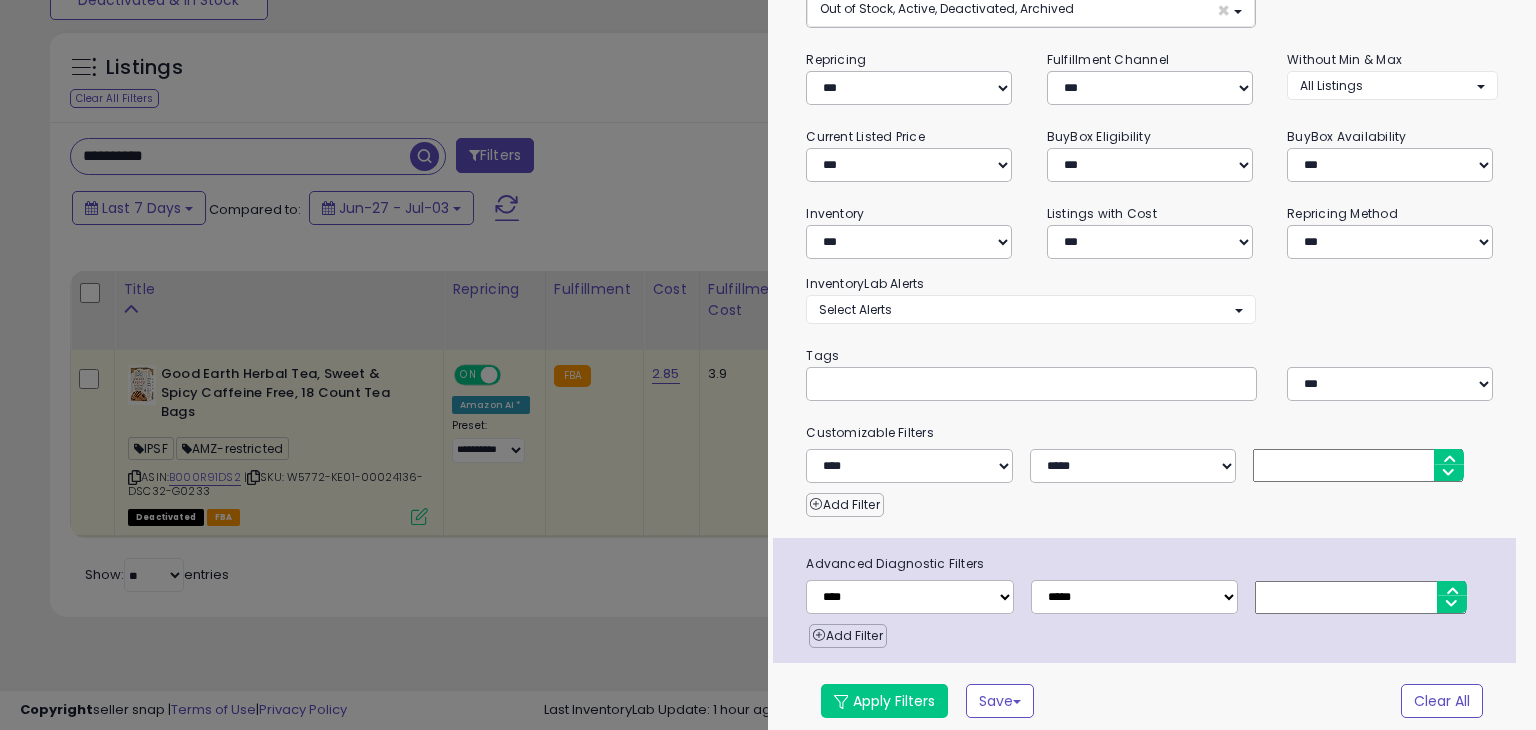 click at bounding box center [768, 365] 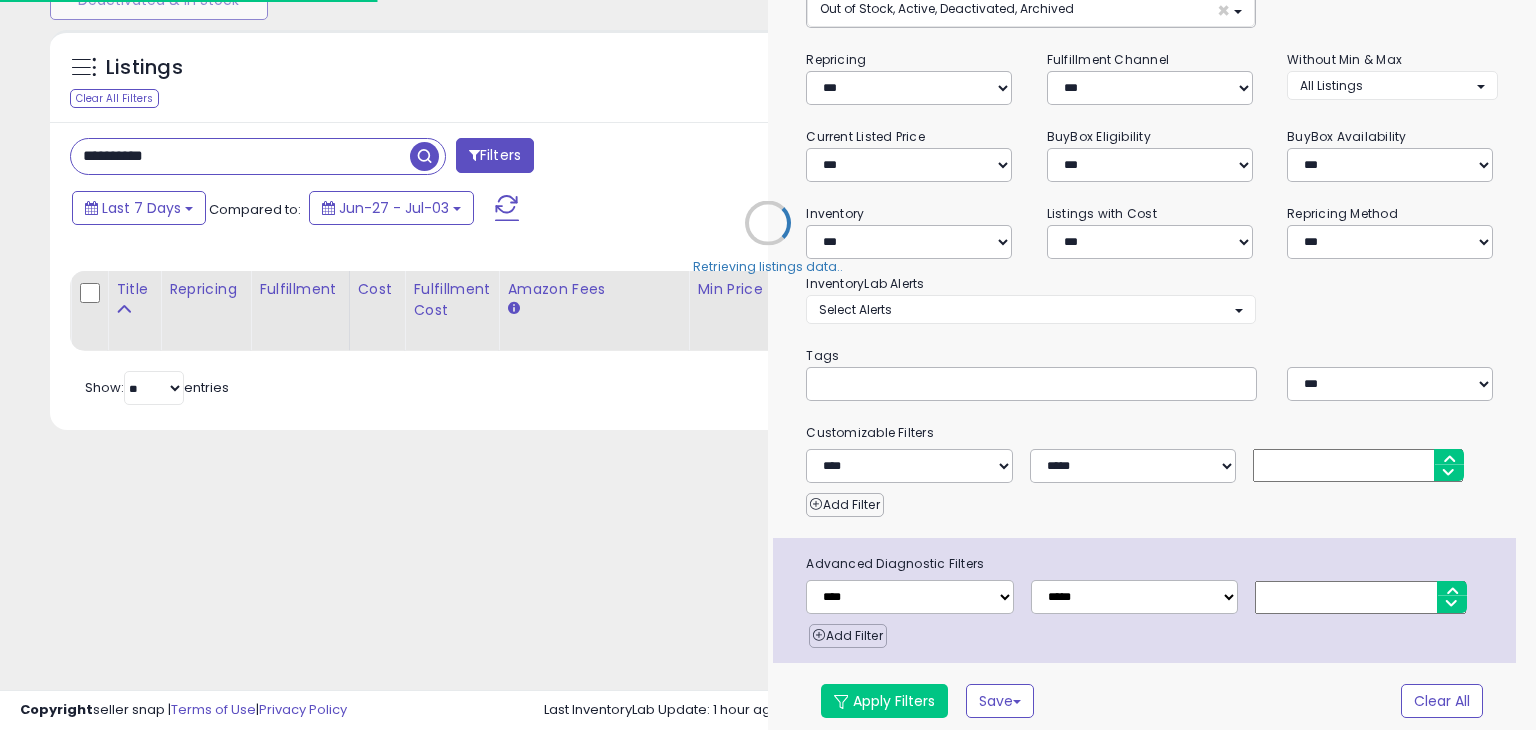 drag, startPoint x: 300, startPoint y: 137, endPoint x: 278, endPoint y: 156, distance: 29.068884 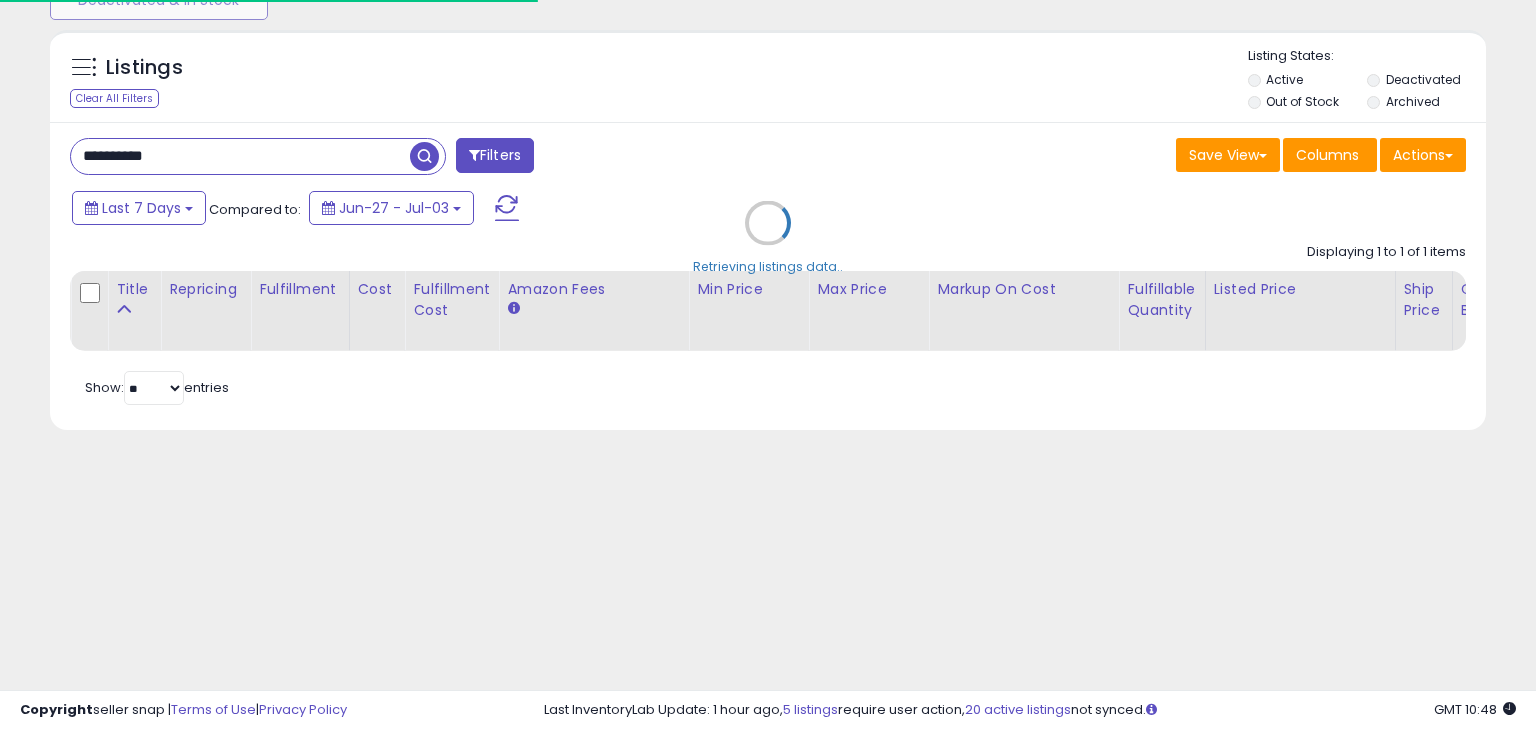 click on "Retrieving listings data.." at bounding box center (768, 237) 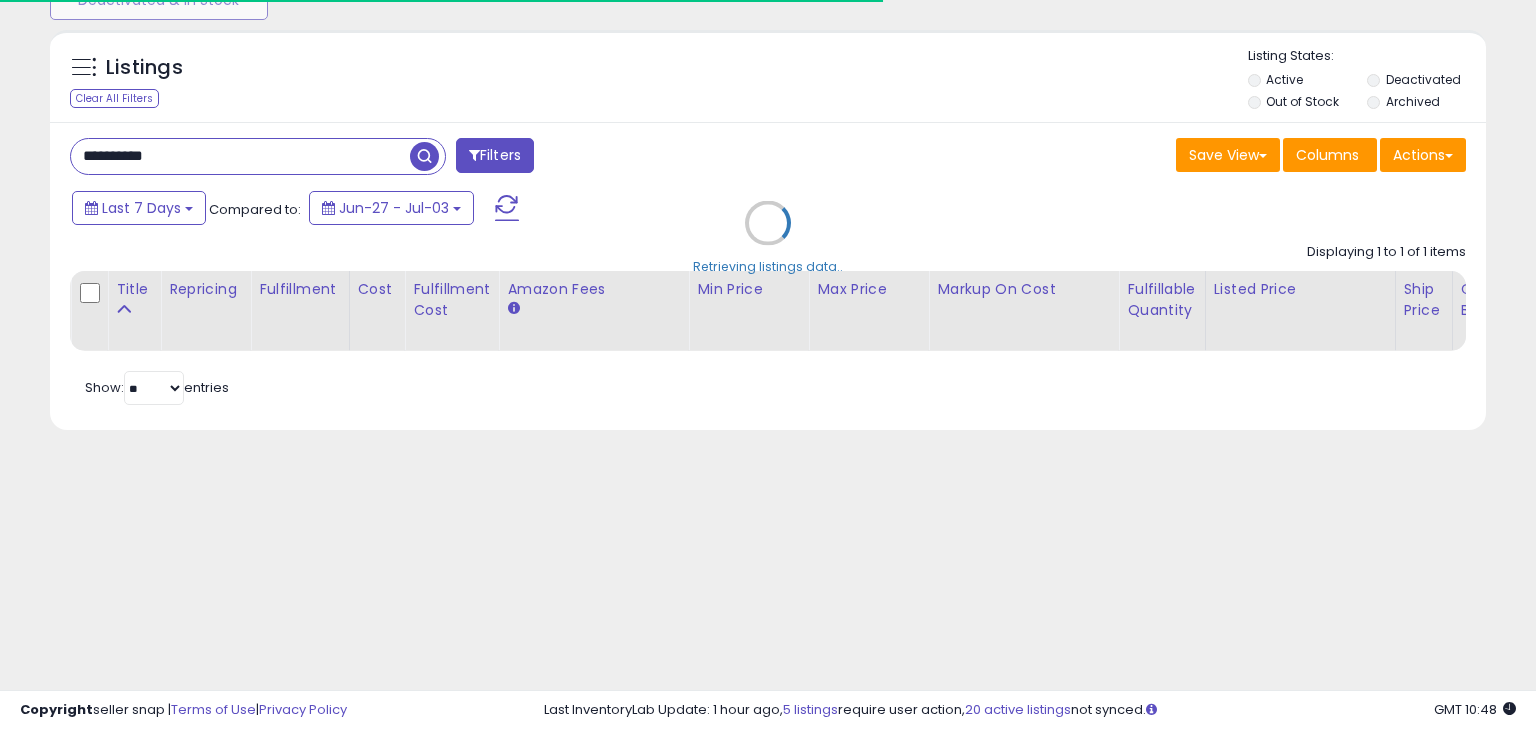 click on "Retrieving listings data.." at bounding box center (768, 237) 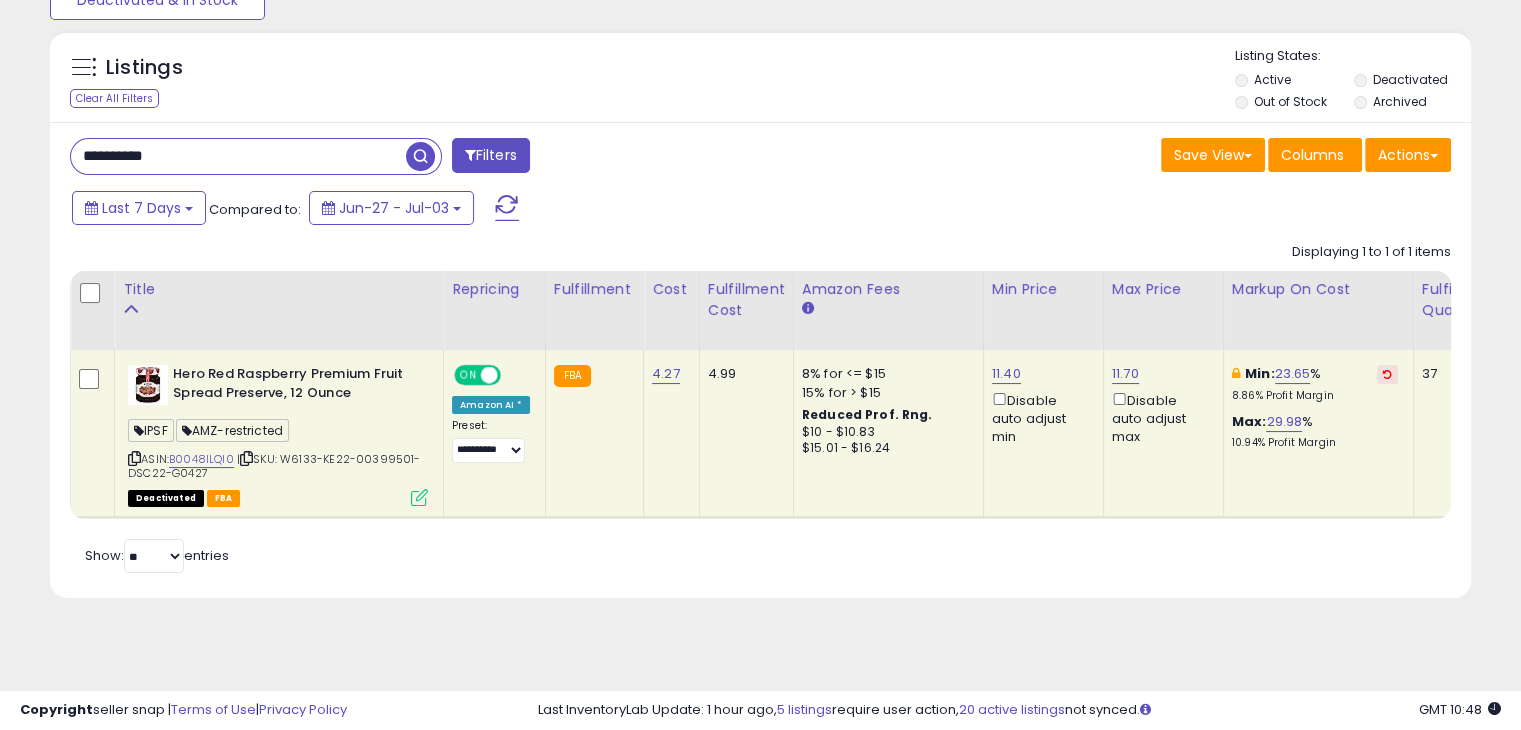 click on "**********" at bounding box center [238, 156] 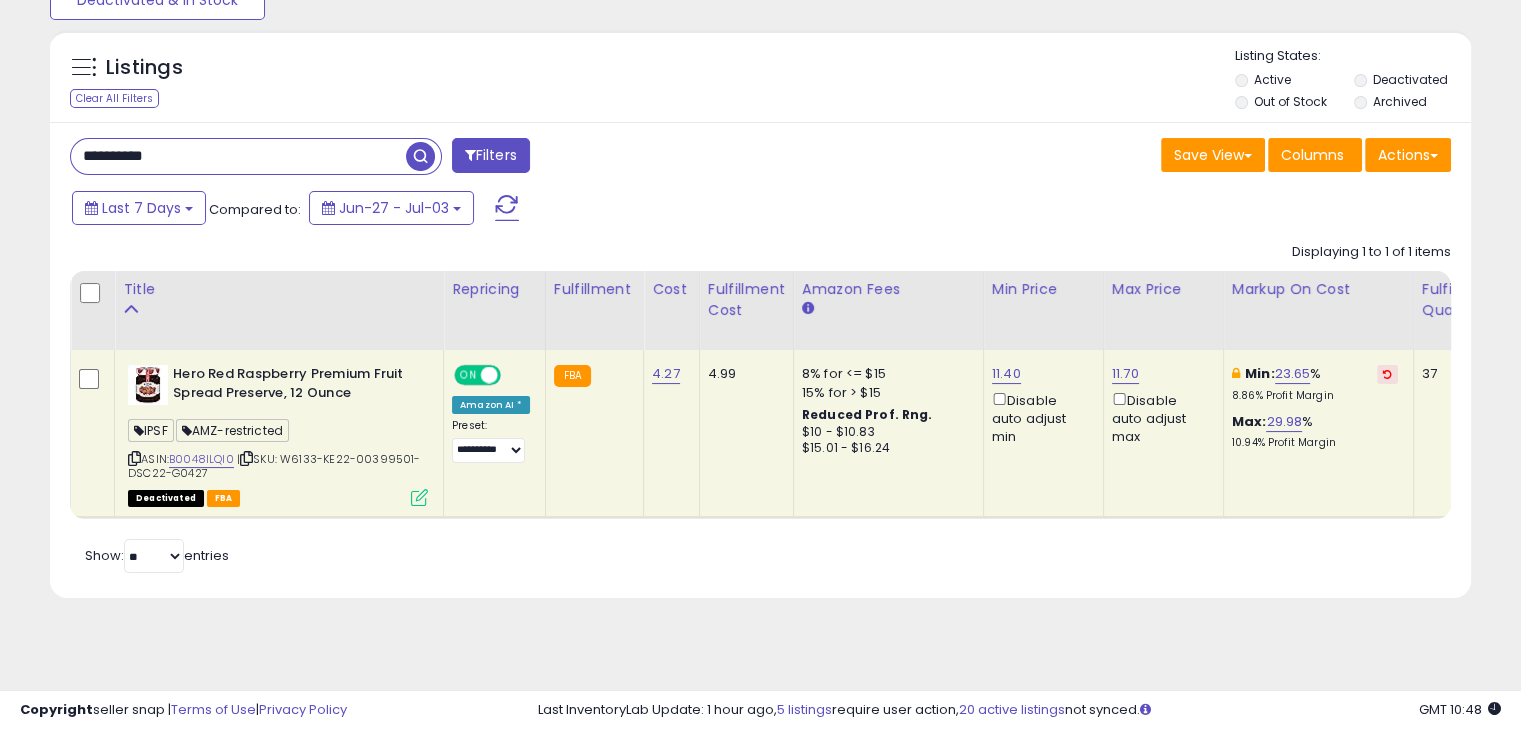 click on "**********" at bounding box center [238, 156] 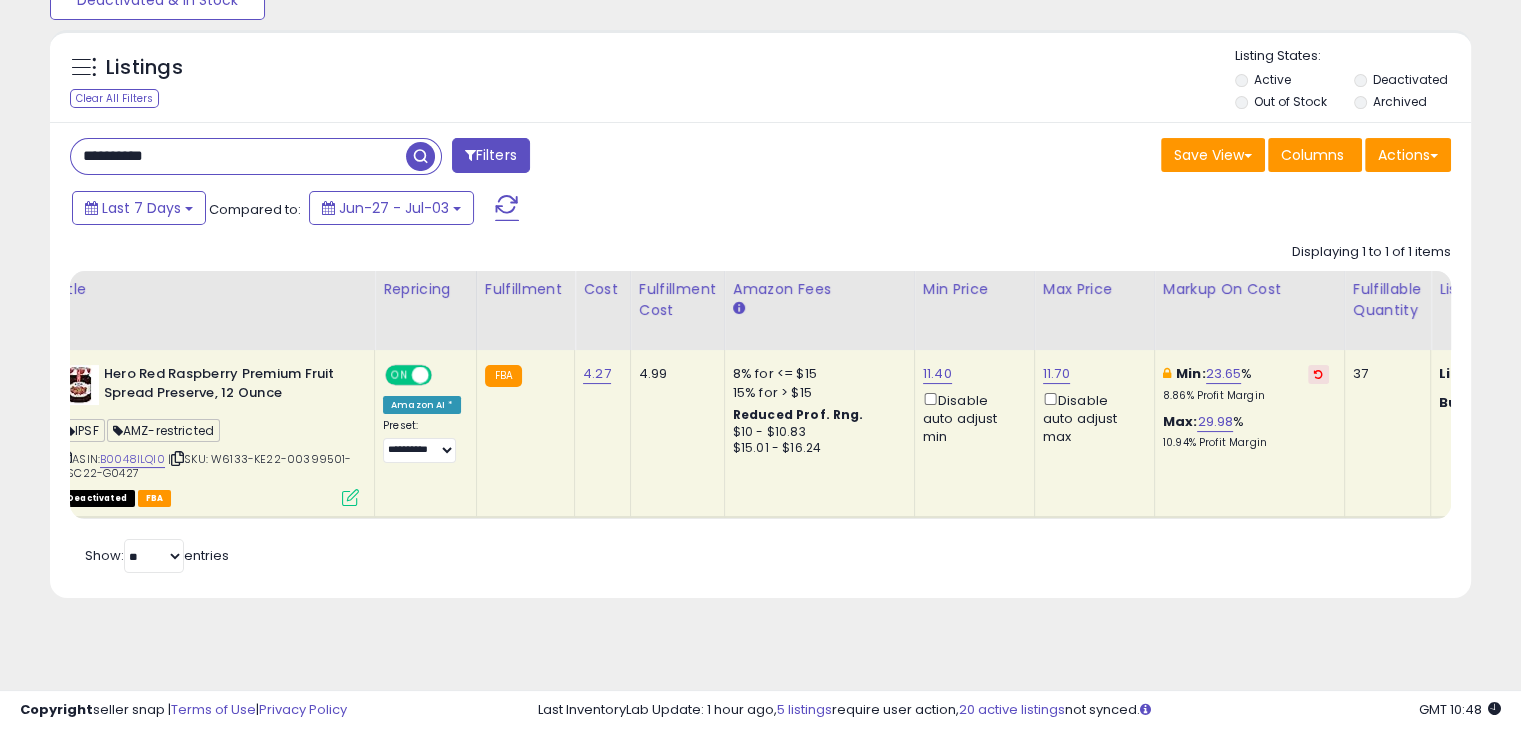 scroll, scrollTop: 0, scrollLeft: 581, axis: horizontal 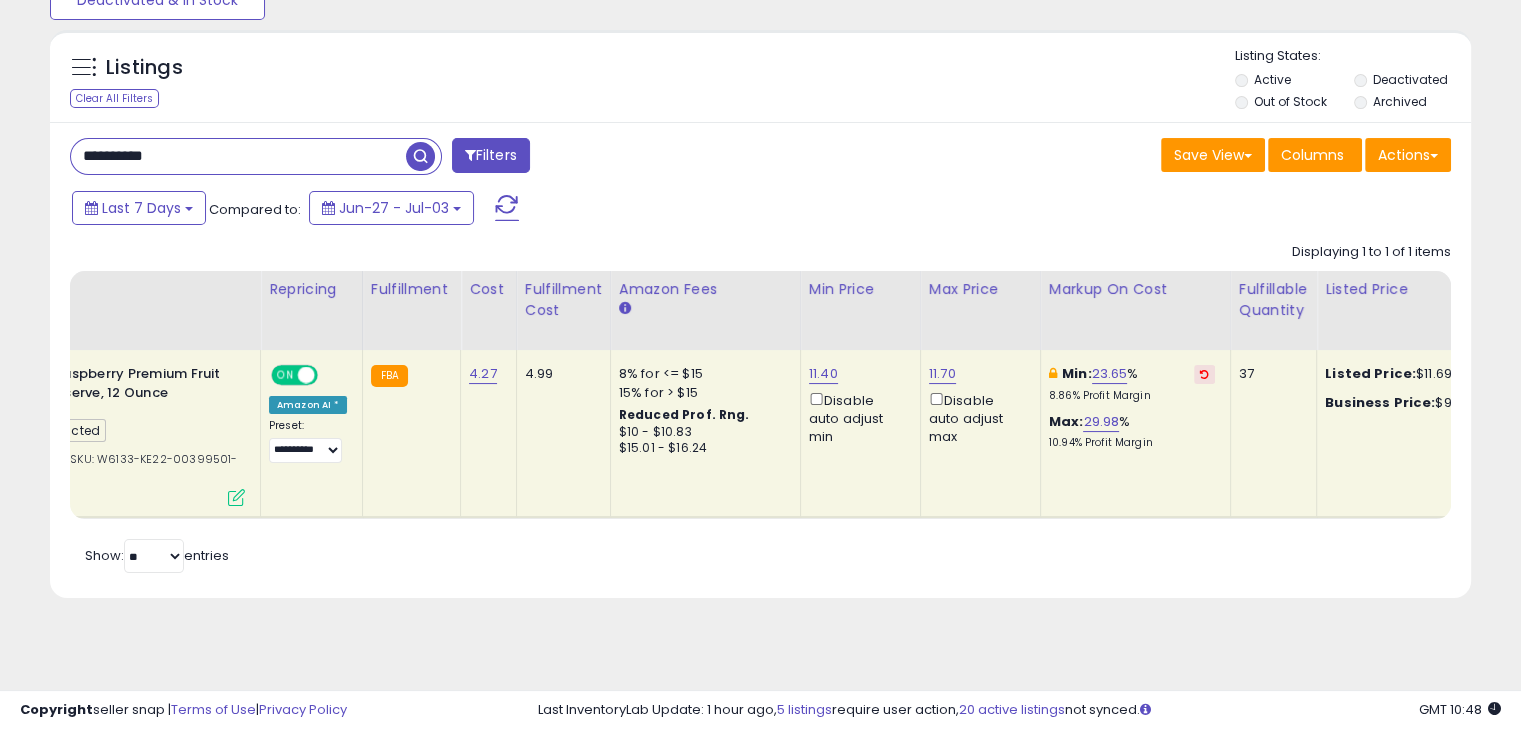drag, startPoint x: 300, startPoint y: 517, endPoint x: 183, endPoint y: 524, distance: 117.20921 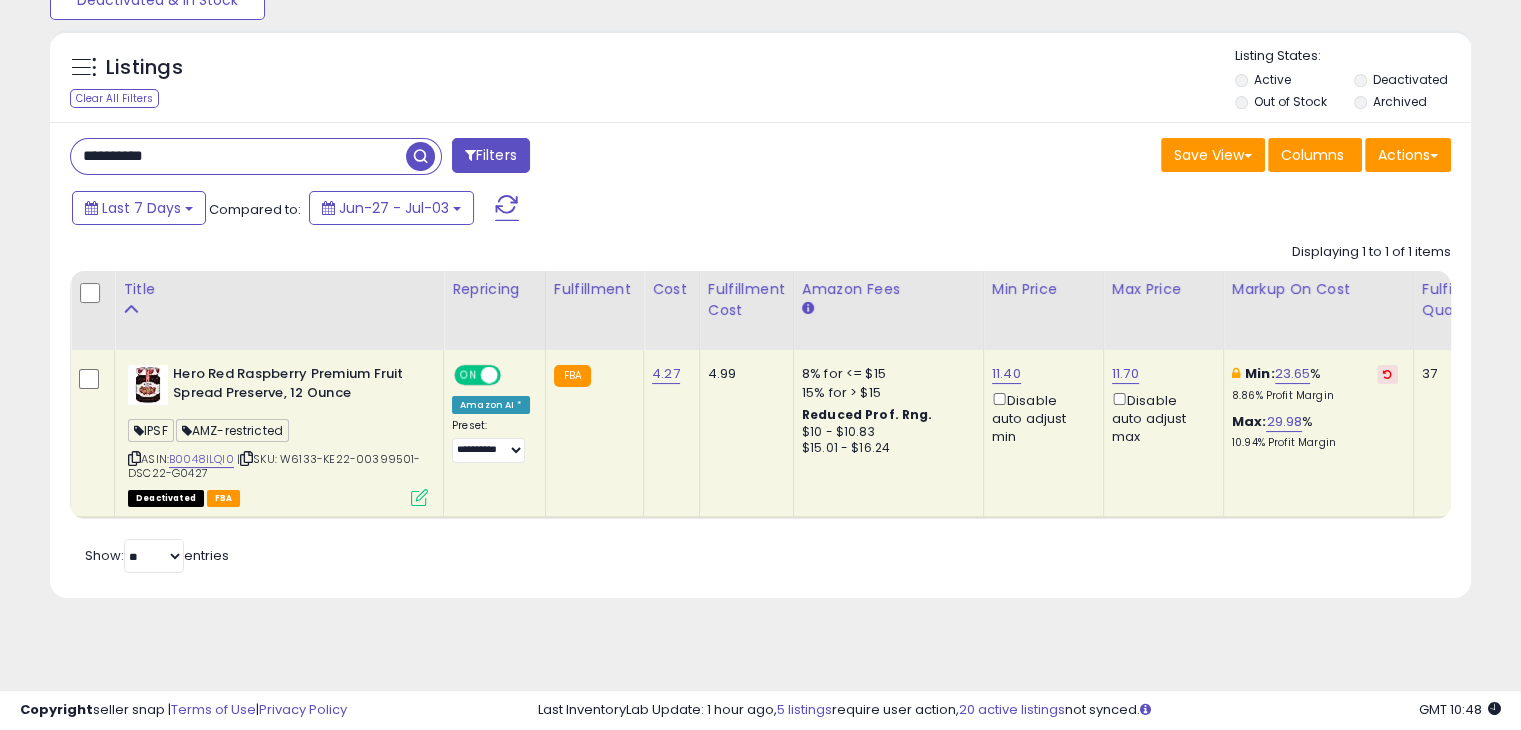 click on "|   SKU: W6133-KE22-00399501-DSC22-G0427" at bounding box center [274, 466] 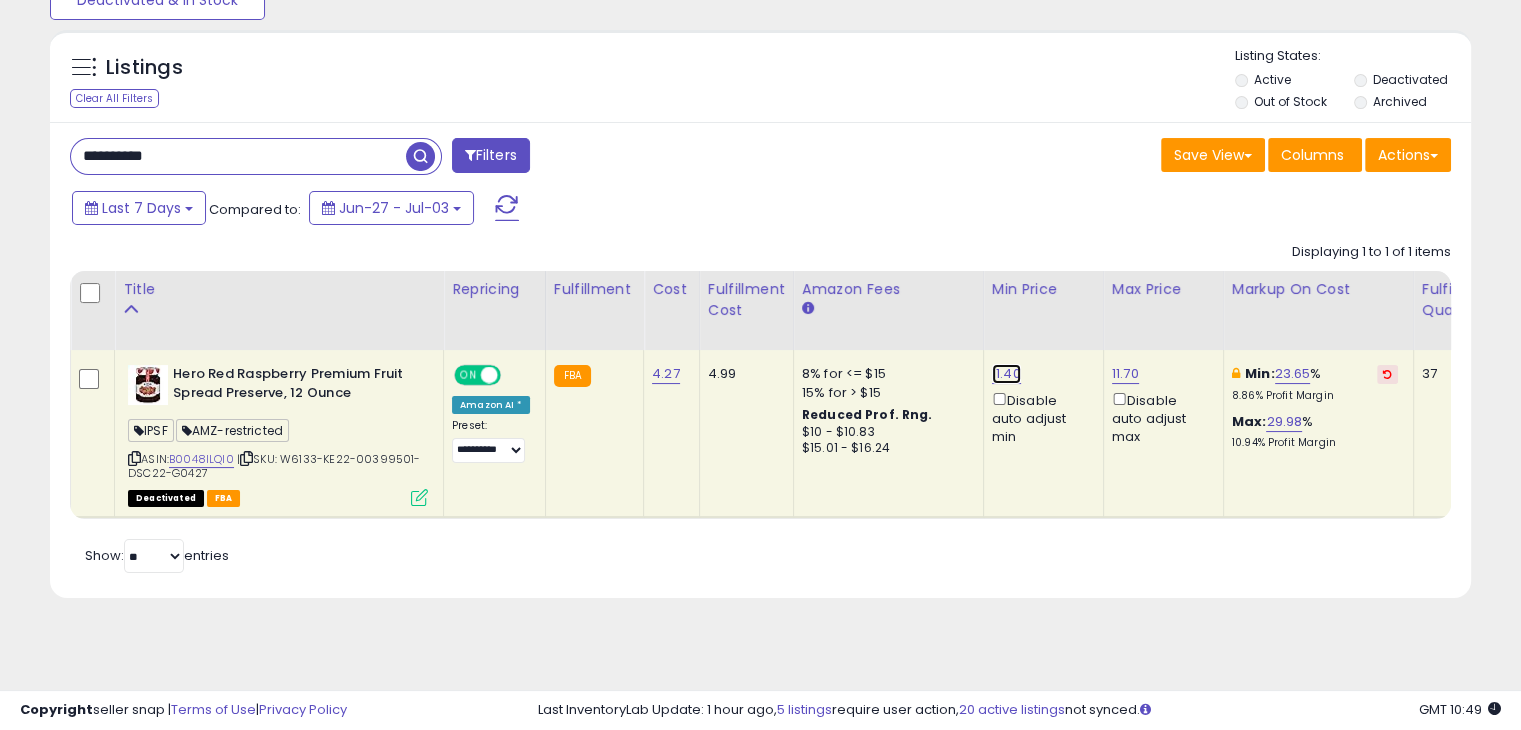click on "11.40" at bounding box center [1006, 374] 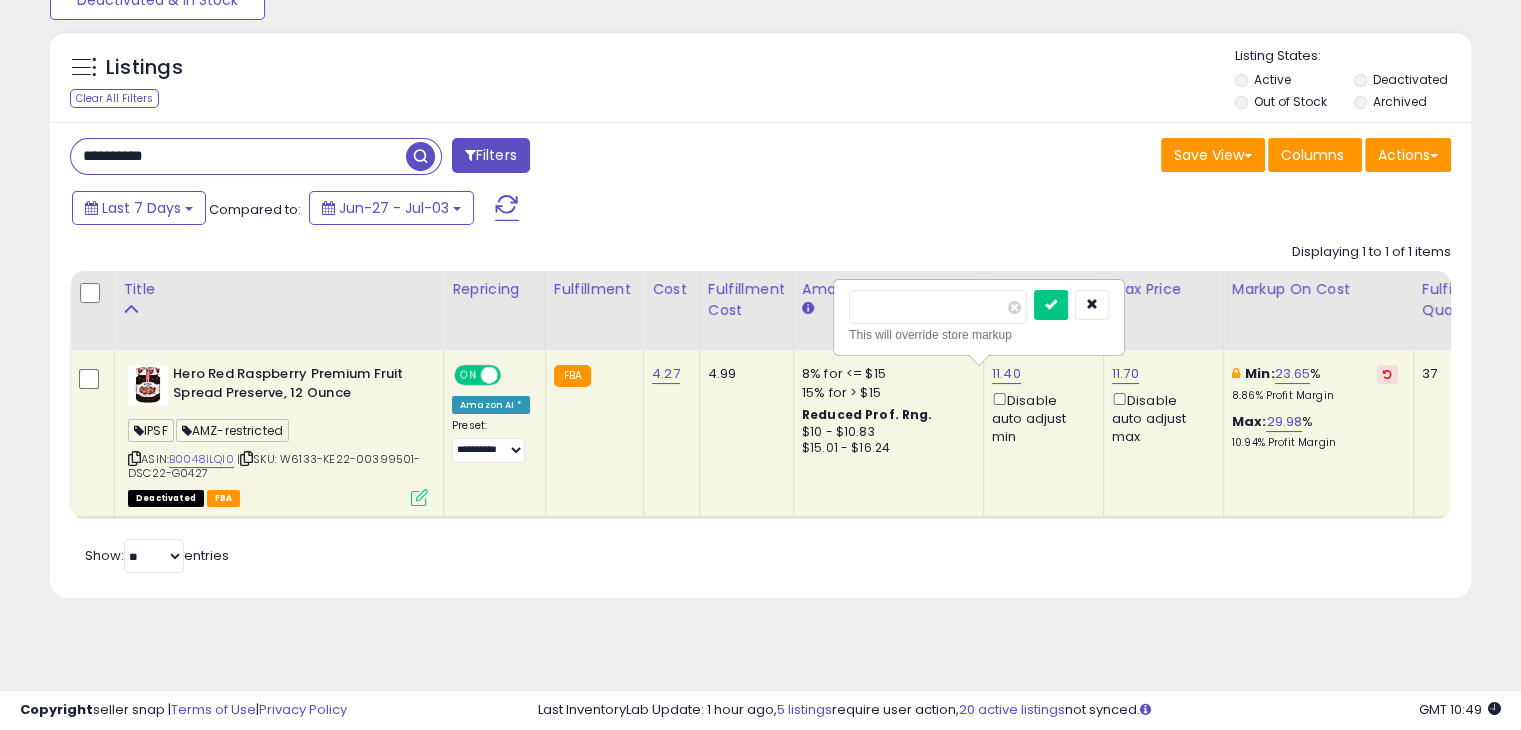 drag, startPoint x: 923, startPoint y: 311, endPoint x: 816, endPoint y: 327, distance: 108.18965 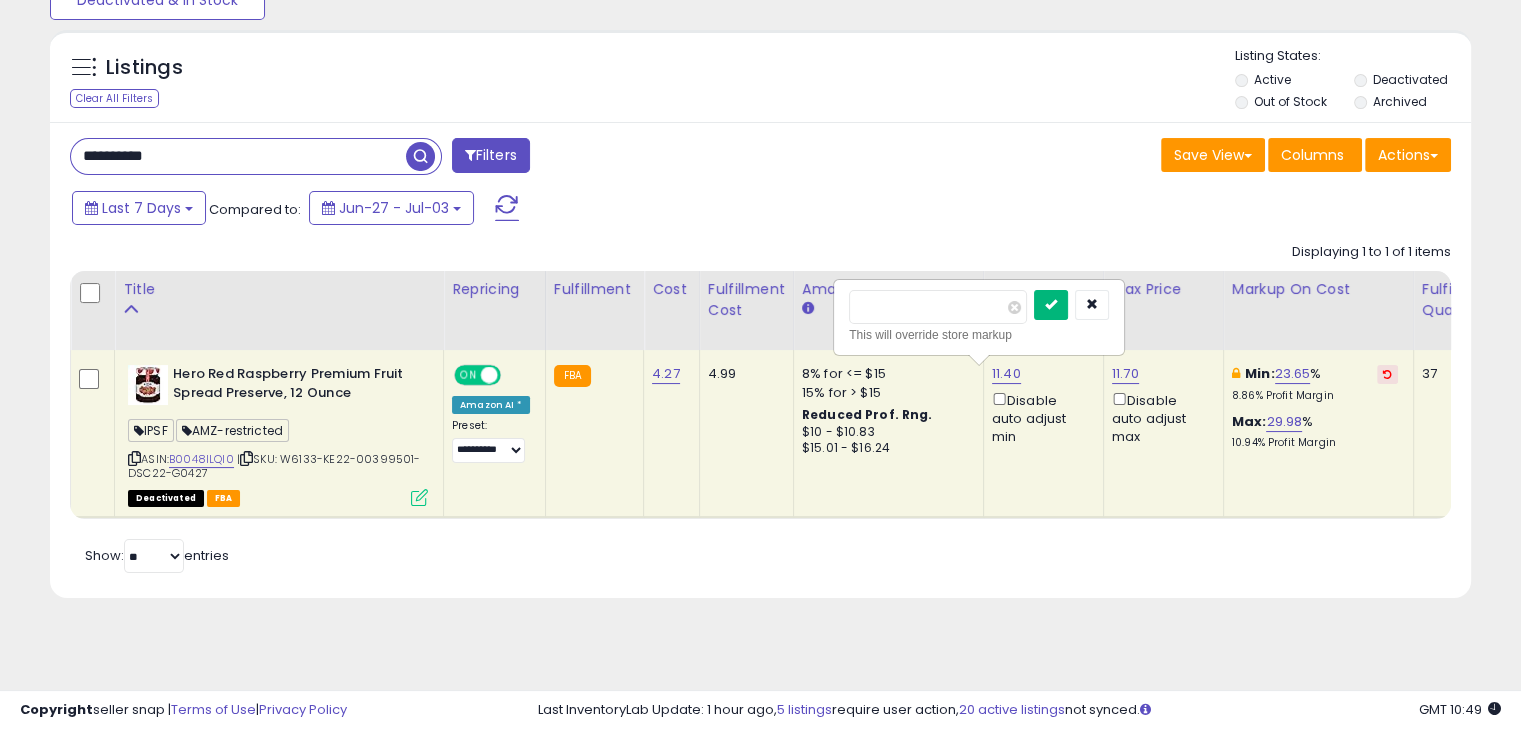 type on "****" 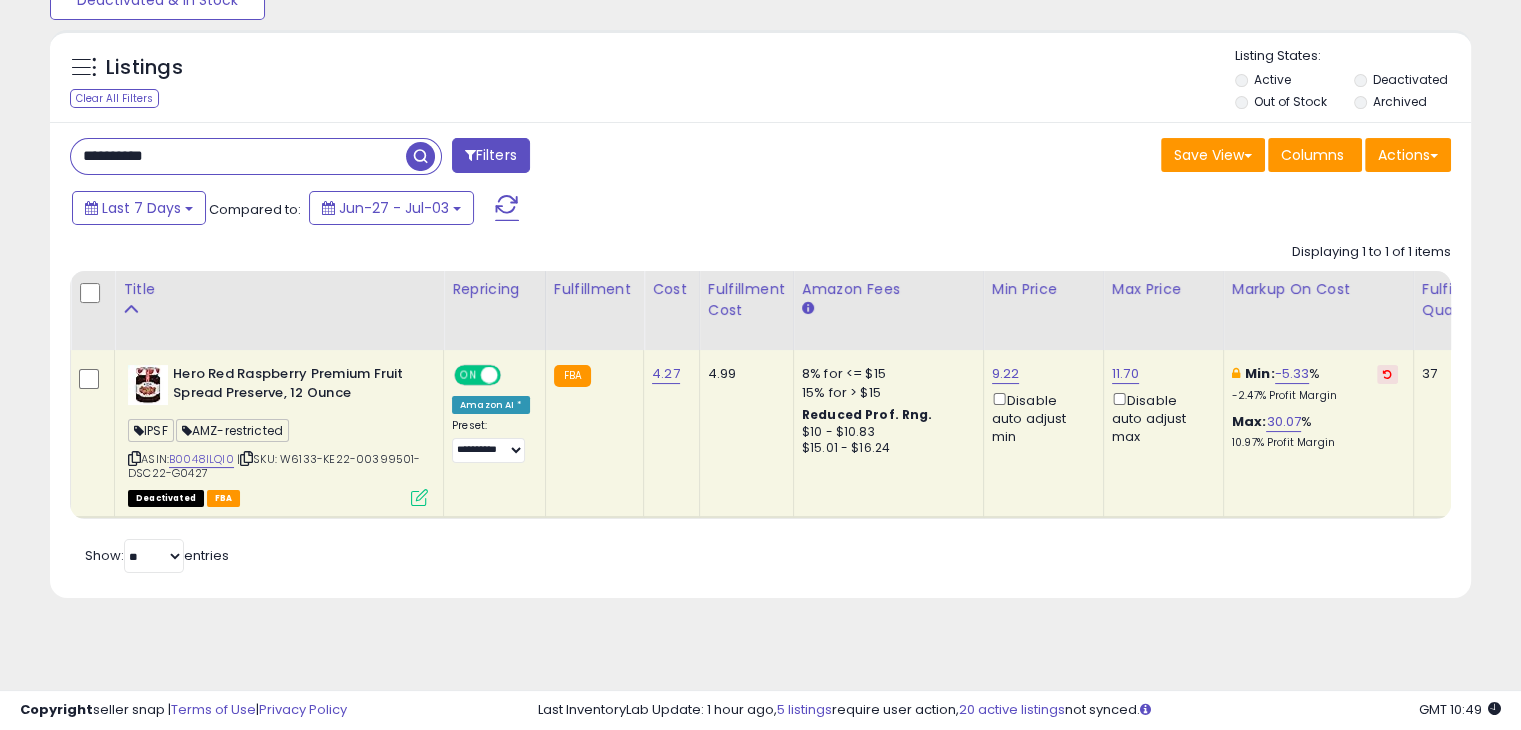 drag, startPoint x: 1128, startPoint y: 355, endPoint x: 1115, endPoint y: 367, distance: 17.691807 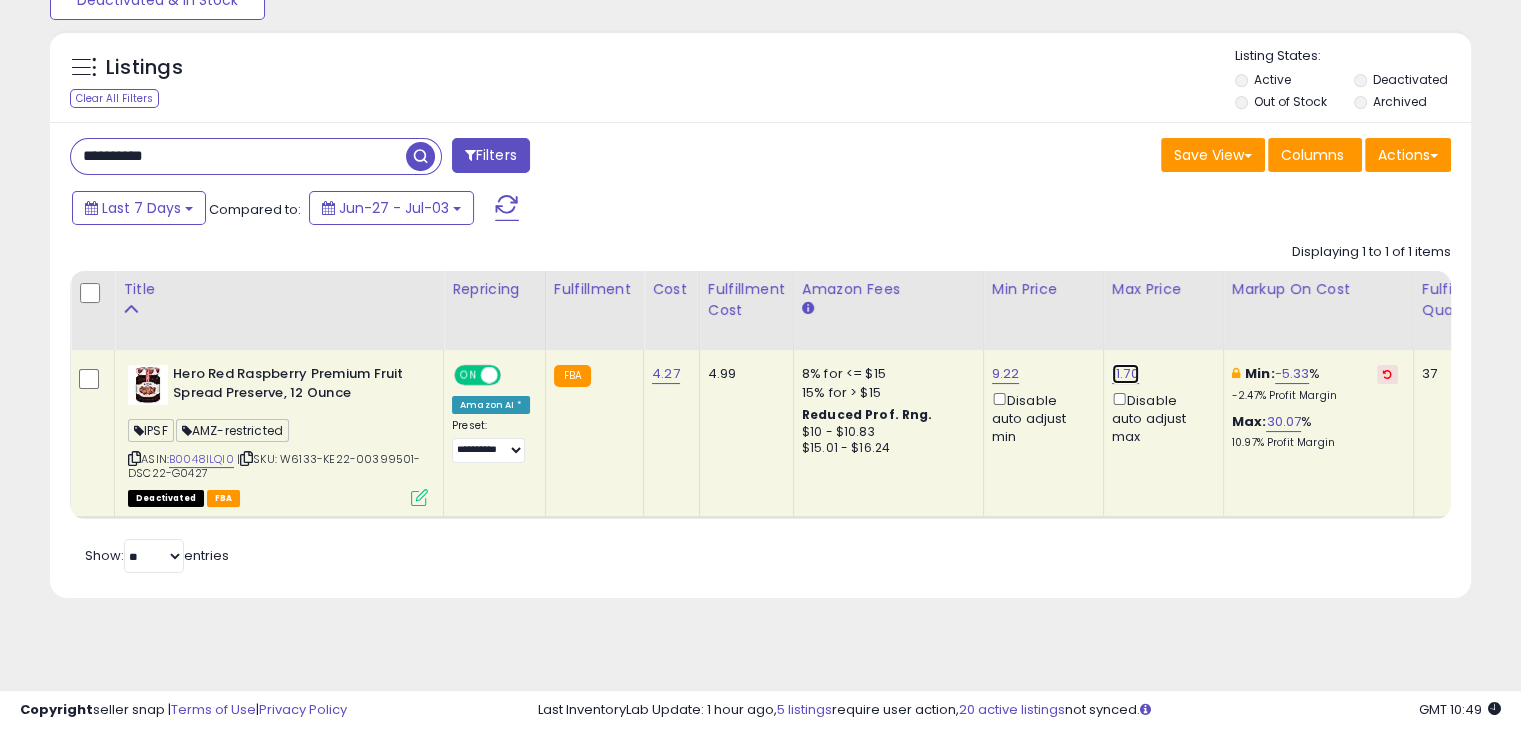 click on "11.70" at bounding box center (1125, 374) 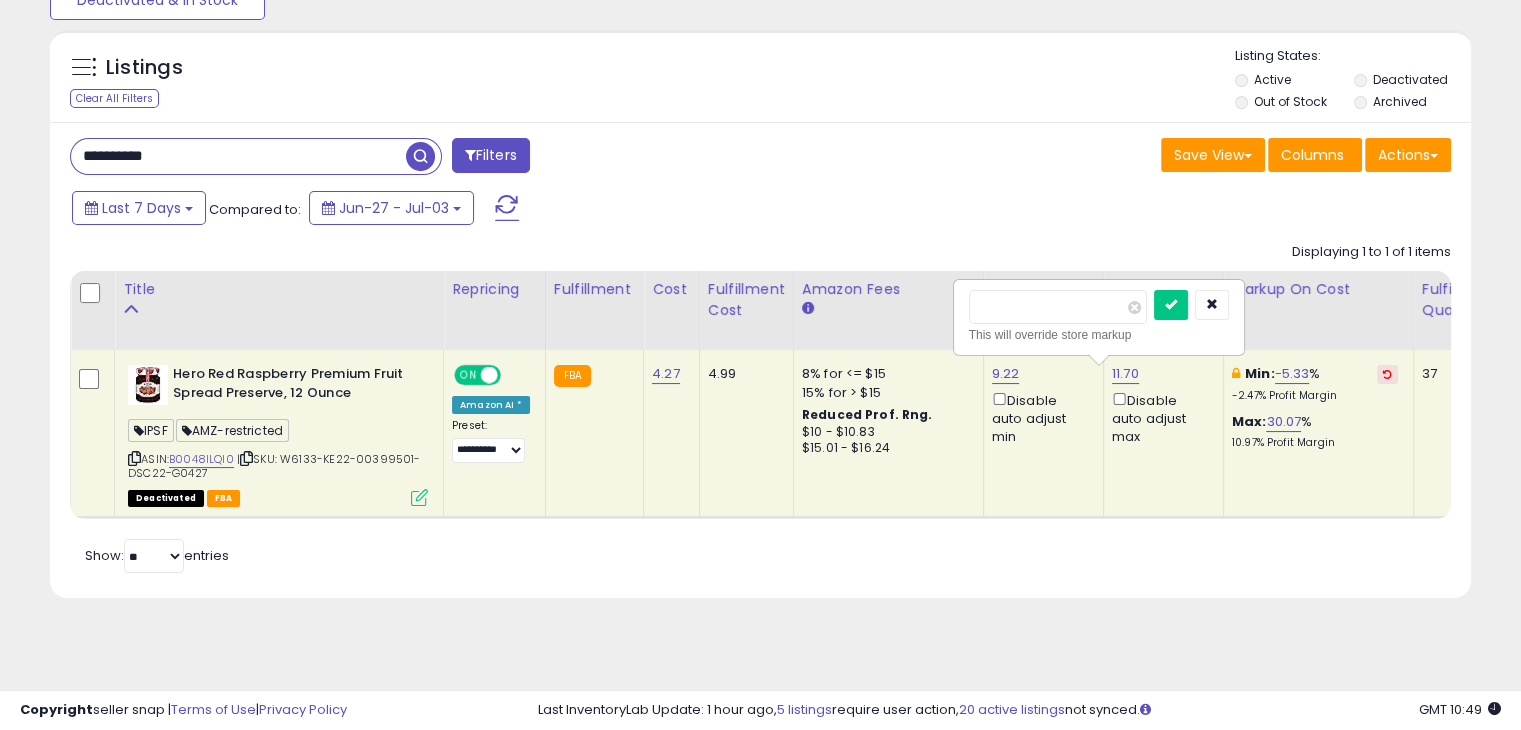 drag, startPoint x: 1024, startPoint y: 301, endPoint x: 920, endPoint y: 308, distance: 104.23531 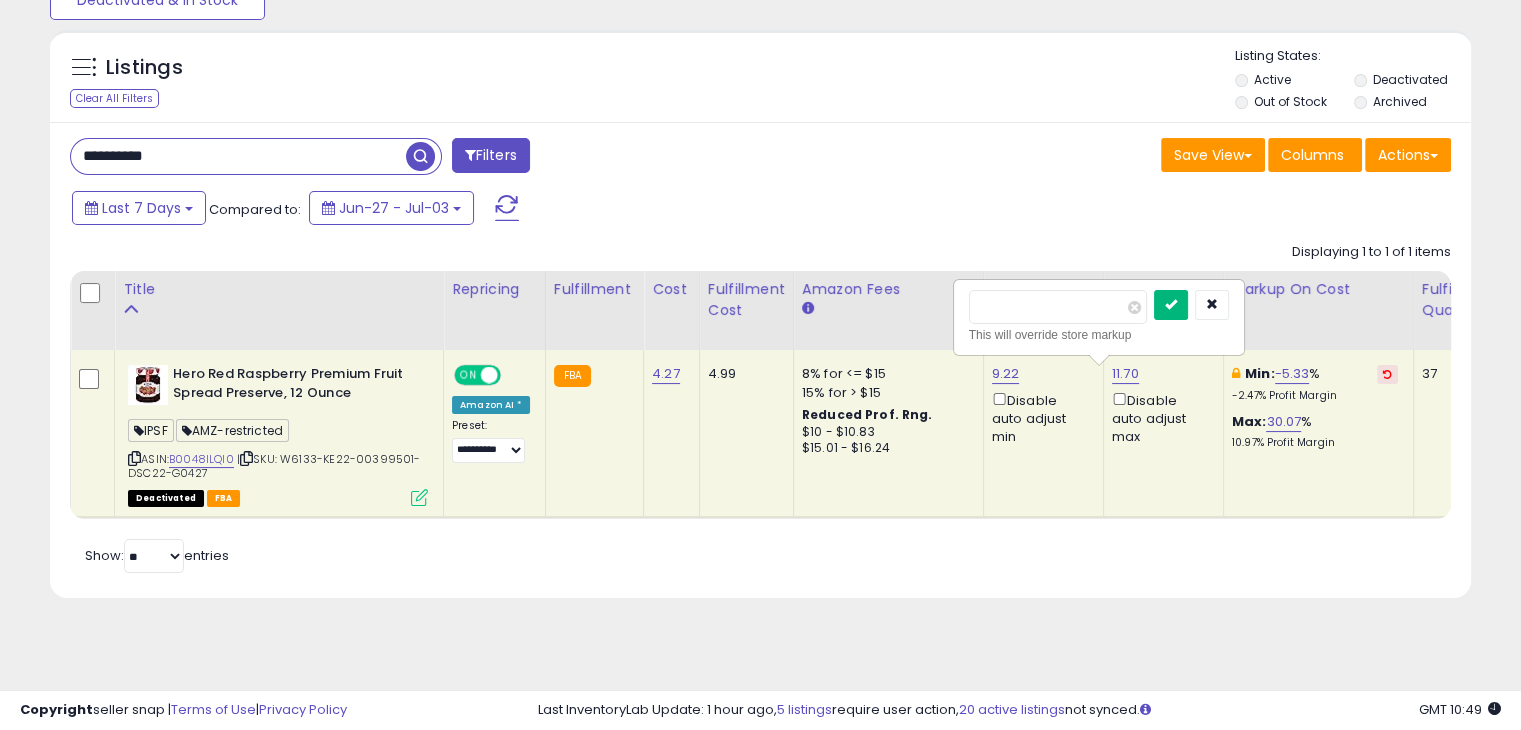 type on "****" 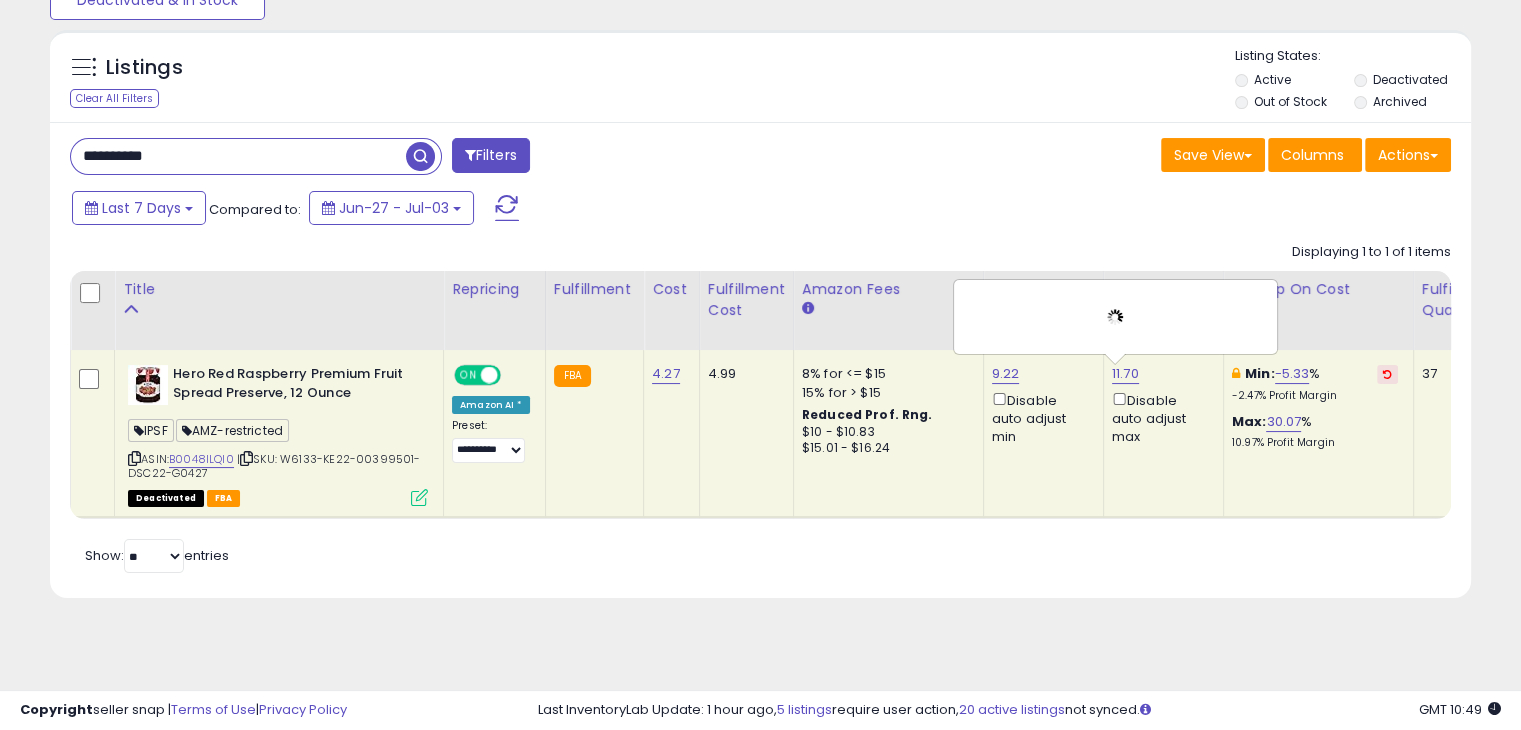 click on "Retrieving listings data..
Displaying 1 to 1 of 1 items
Title
Repricing" at bounding box center [760, 406] 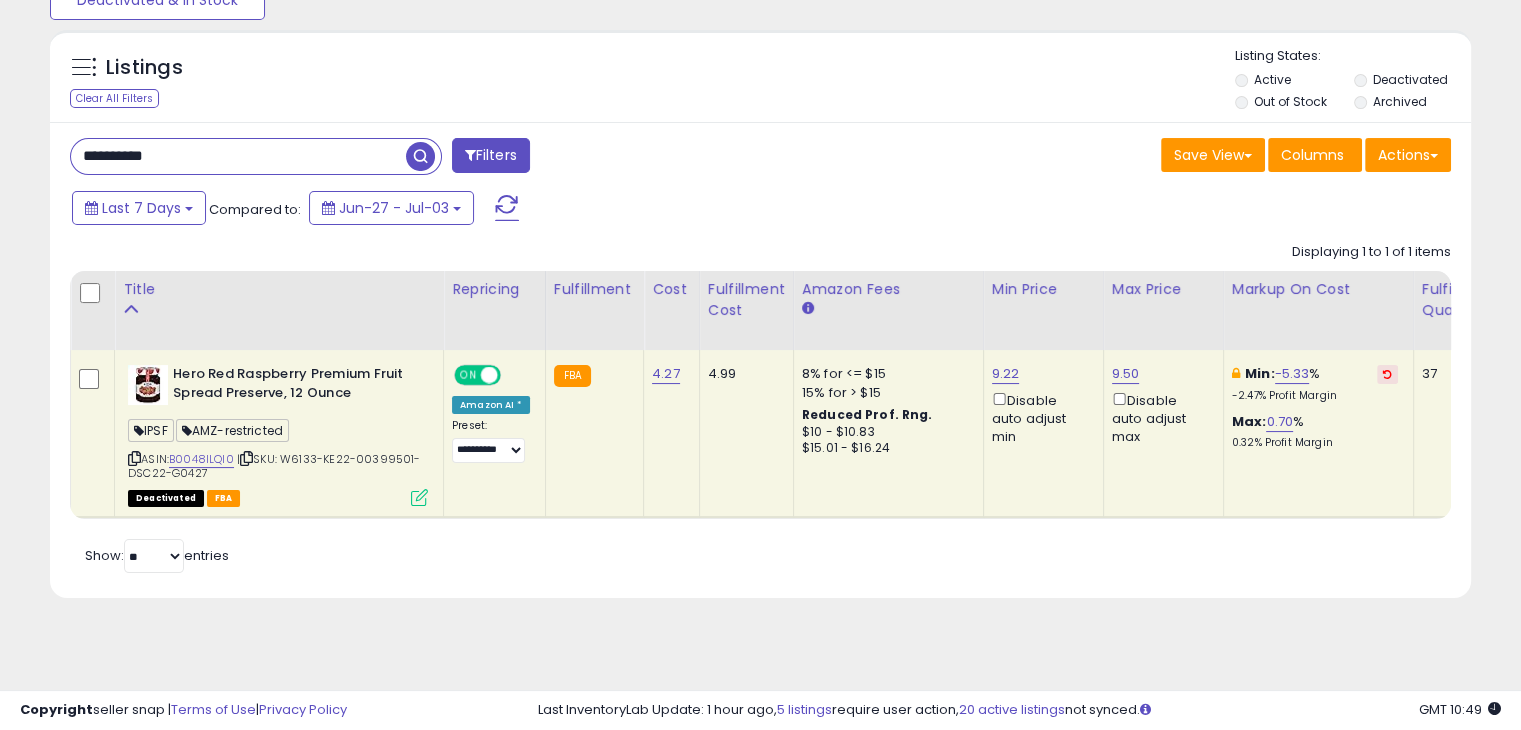 scroll, scrollTop: 0, scrollLeft: 48, axis: horizontal 